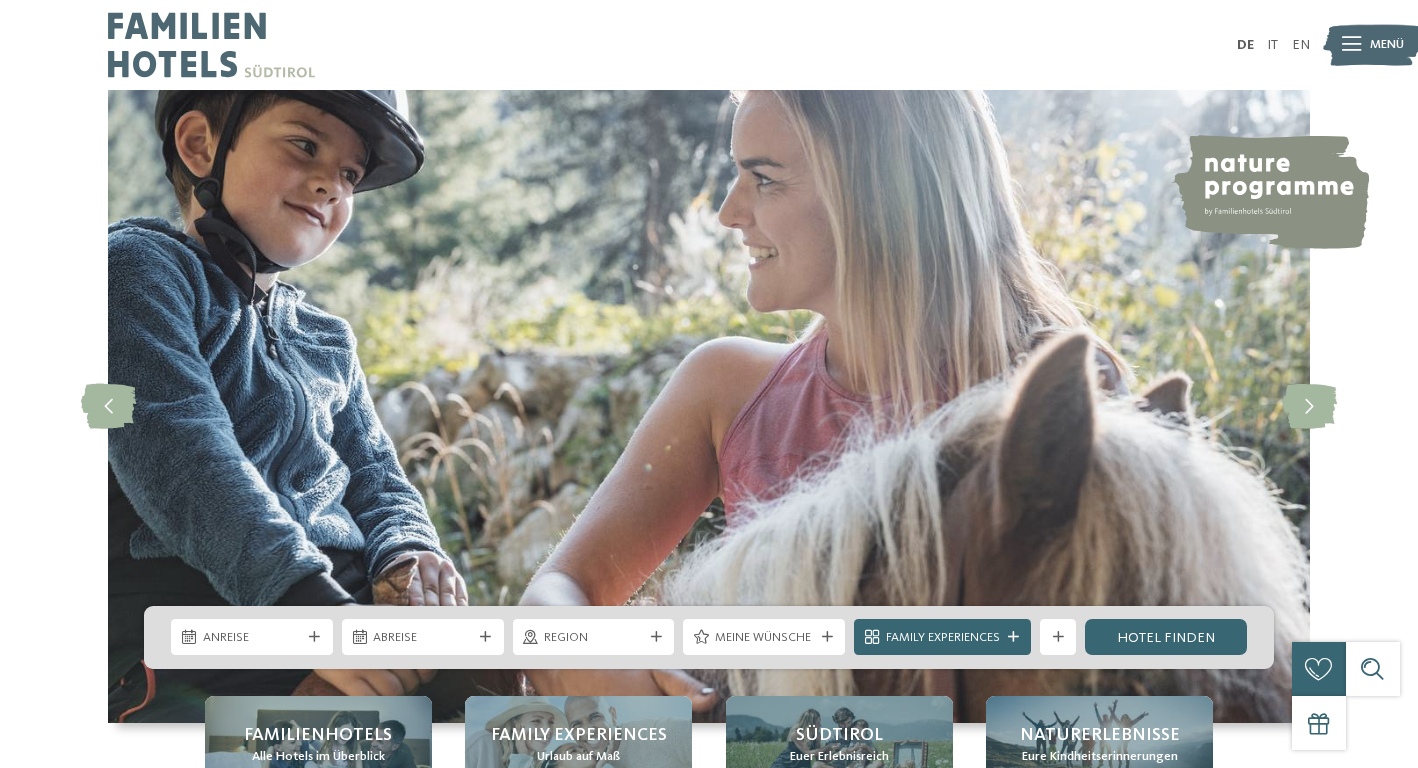 scroll, scrollTop: 55, scrollLeft: 0, axis: vertical 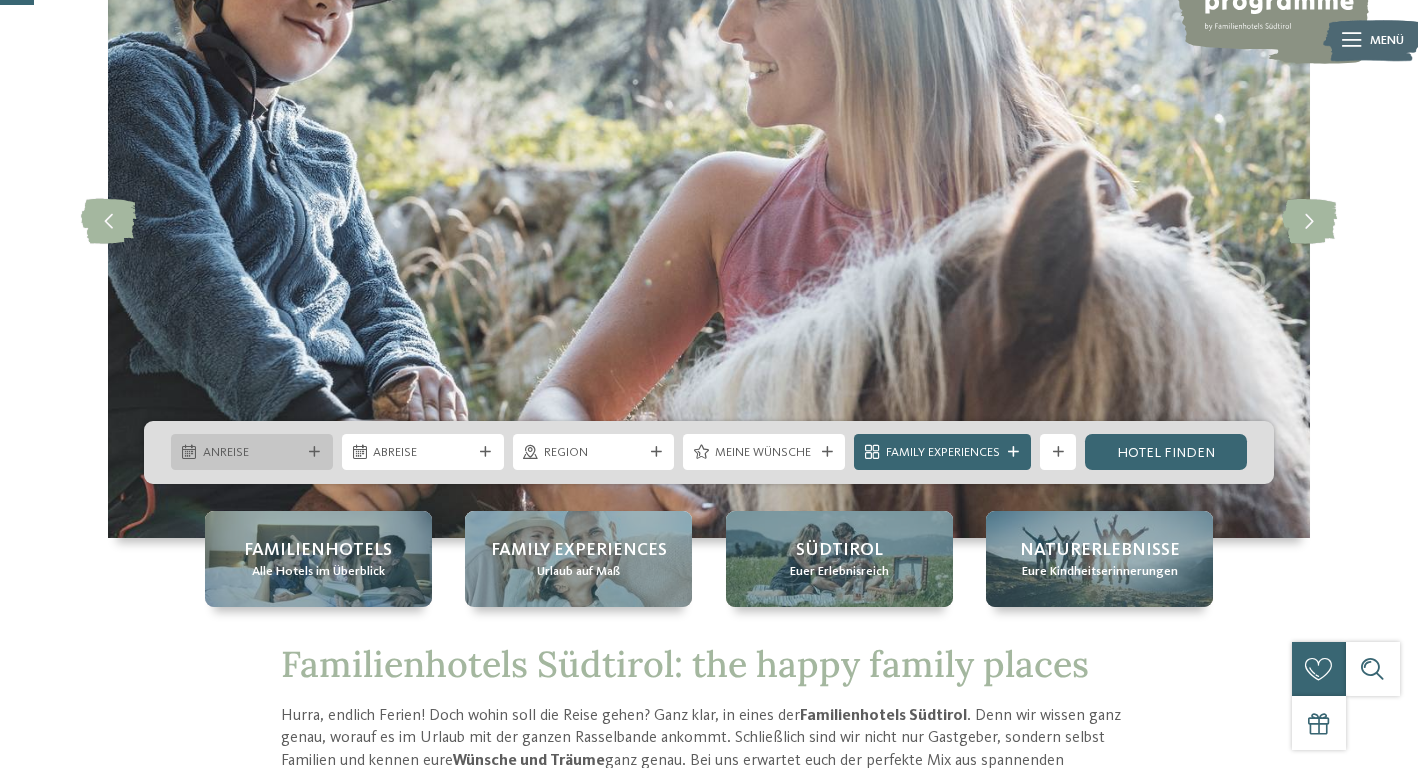 click on "Alle Hotels im Überblick
DE
IT" at bounding box center (709, 4053) 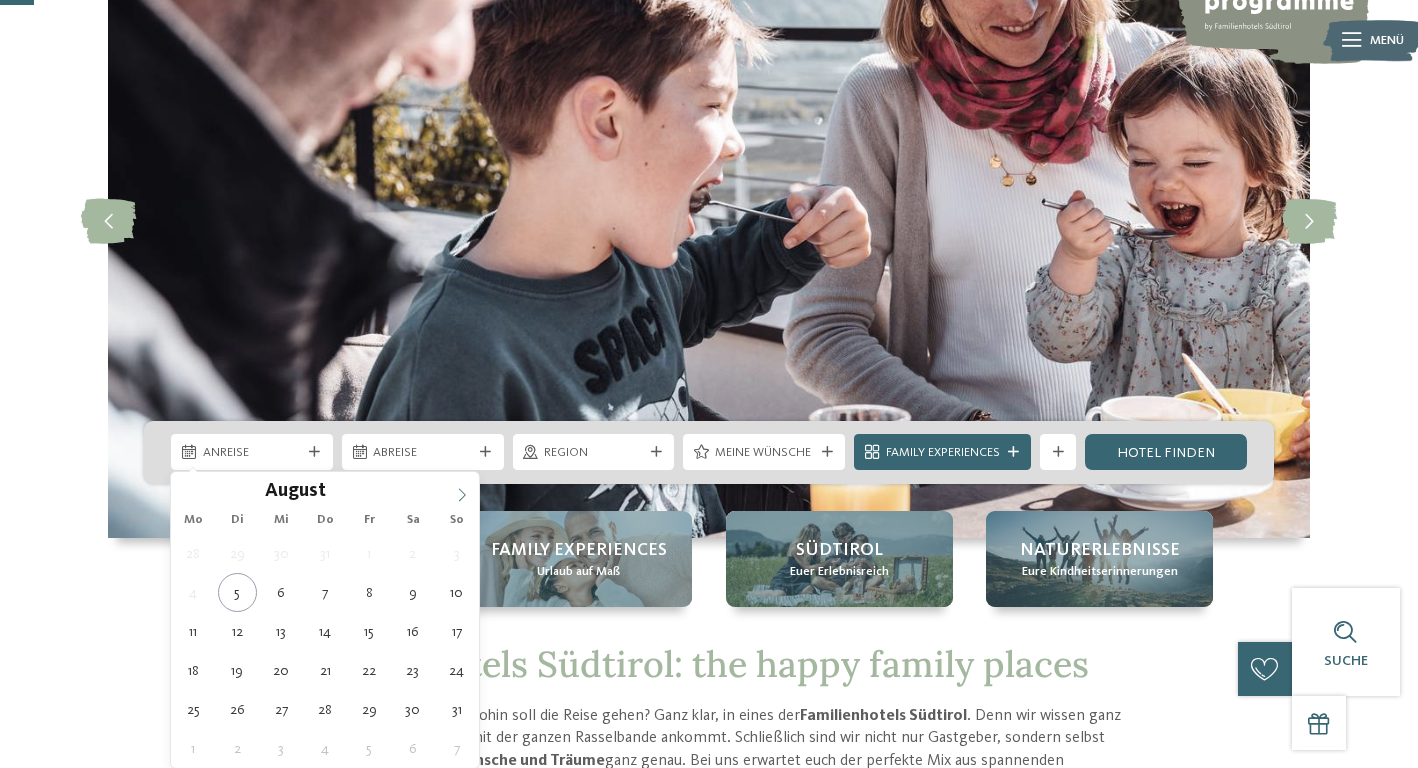 click 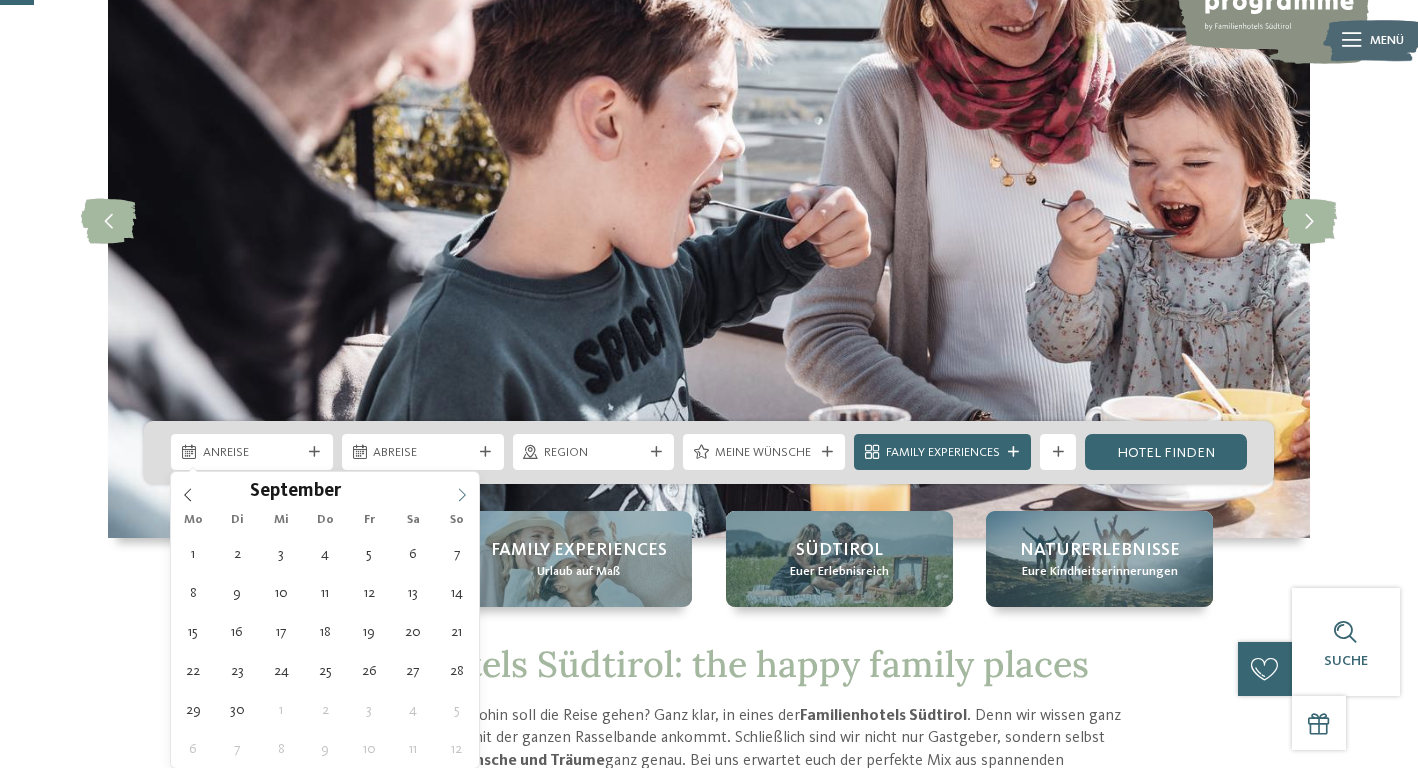 click 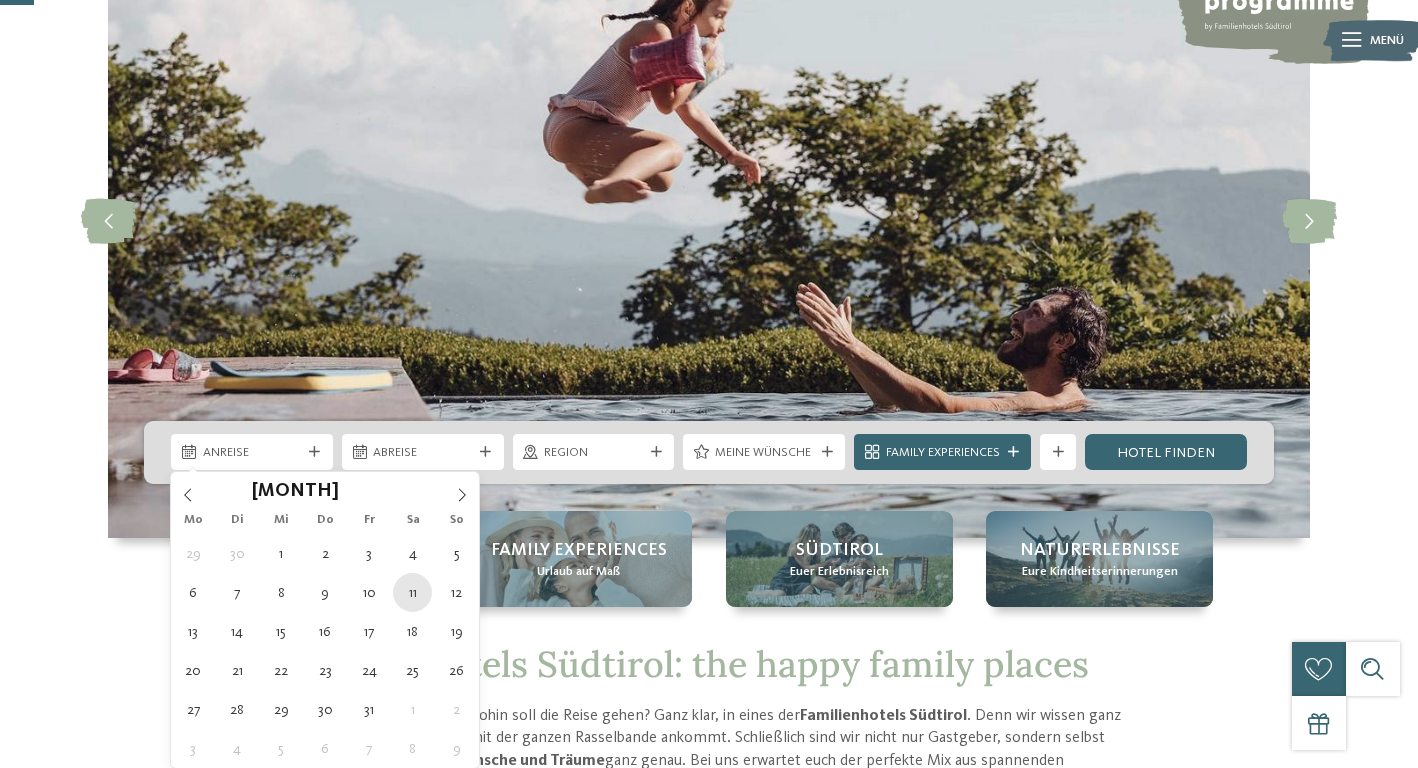 type on "11.10.2025" 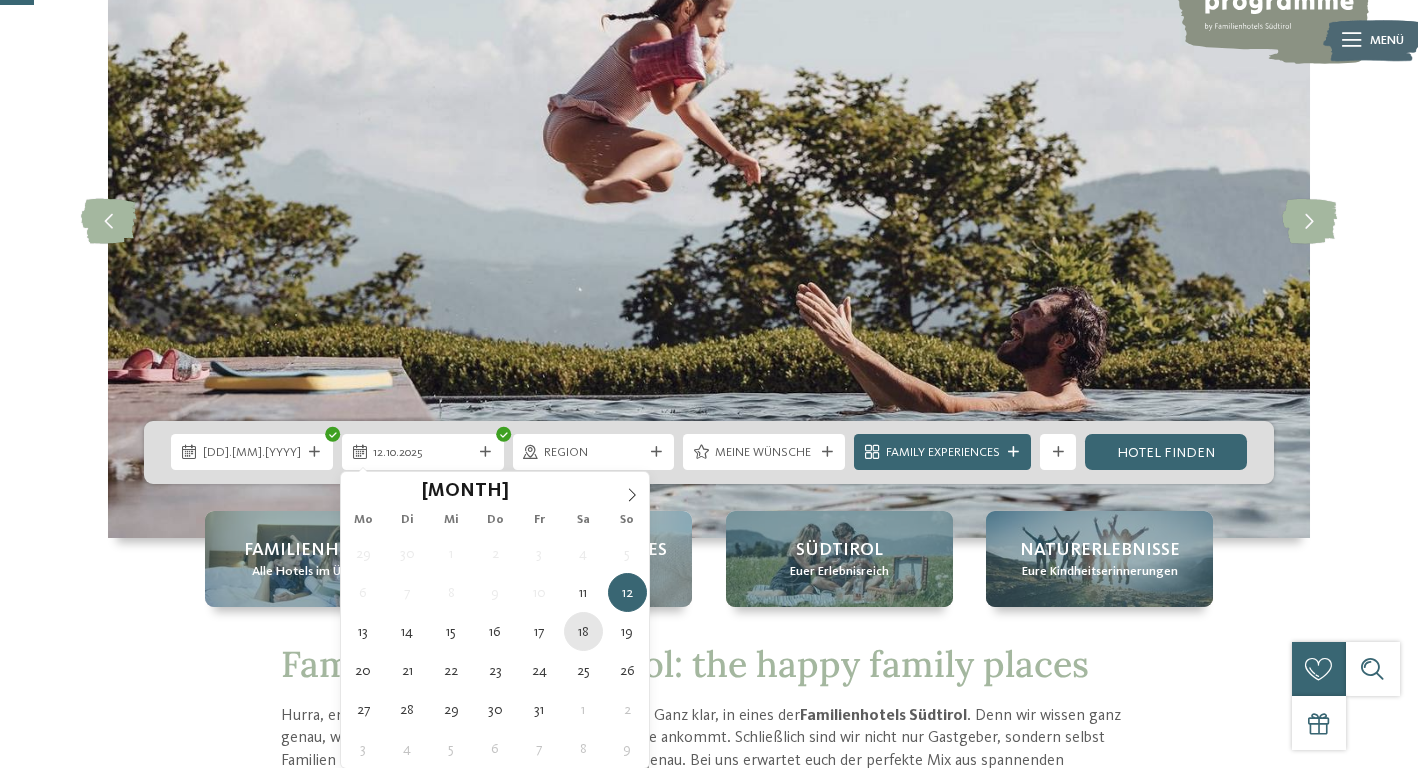 type on "18.10.2025" 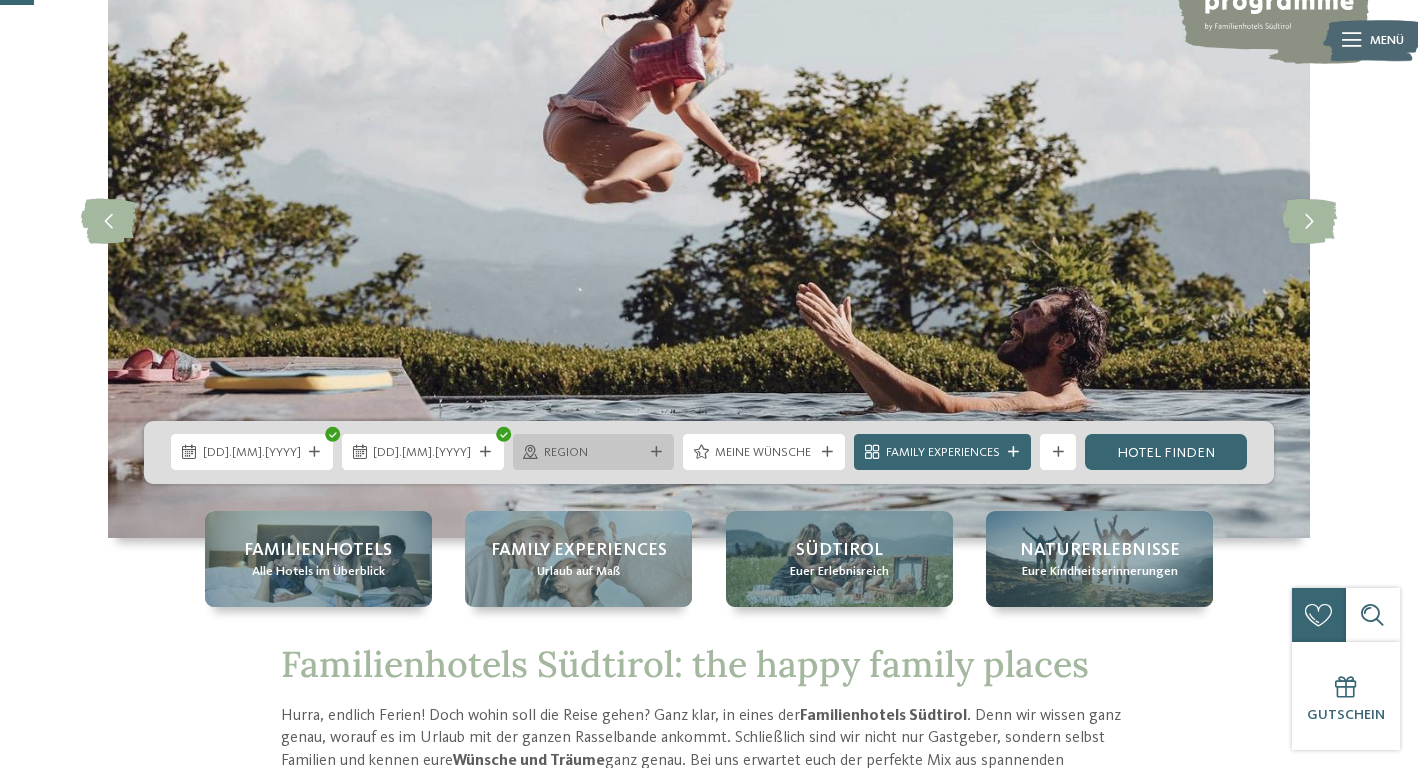 click on "Region" at bounding box center (593, 453) 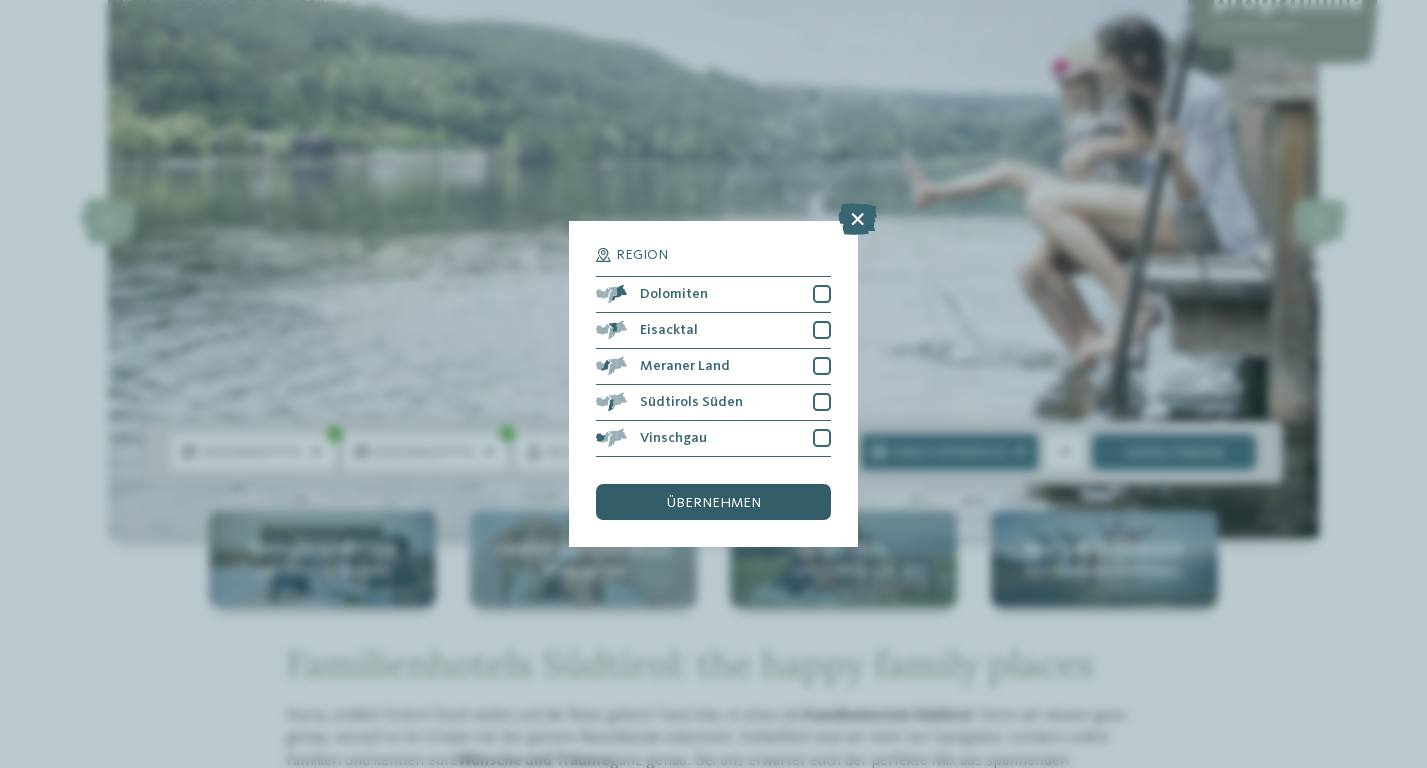click on "übernehmen" at bounding box center [714, 503] 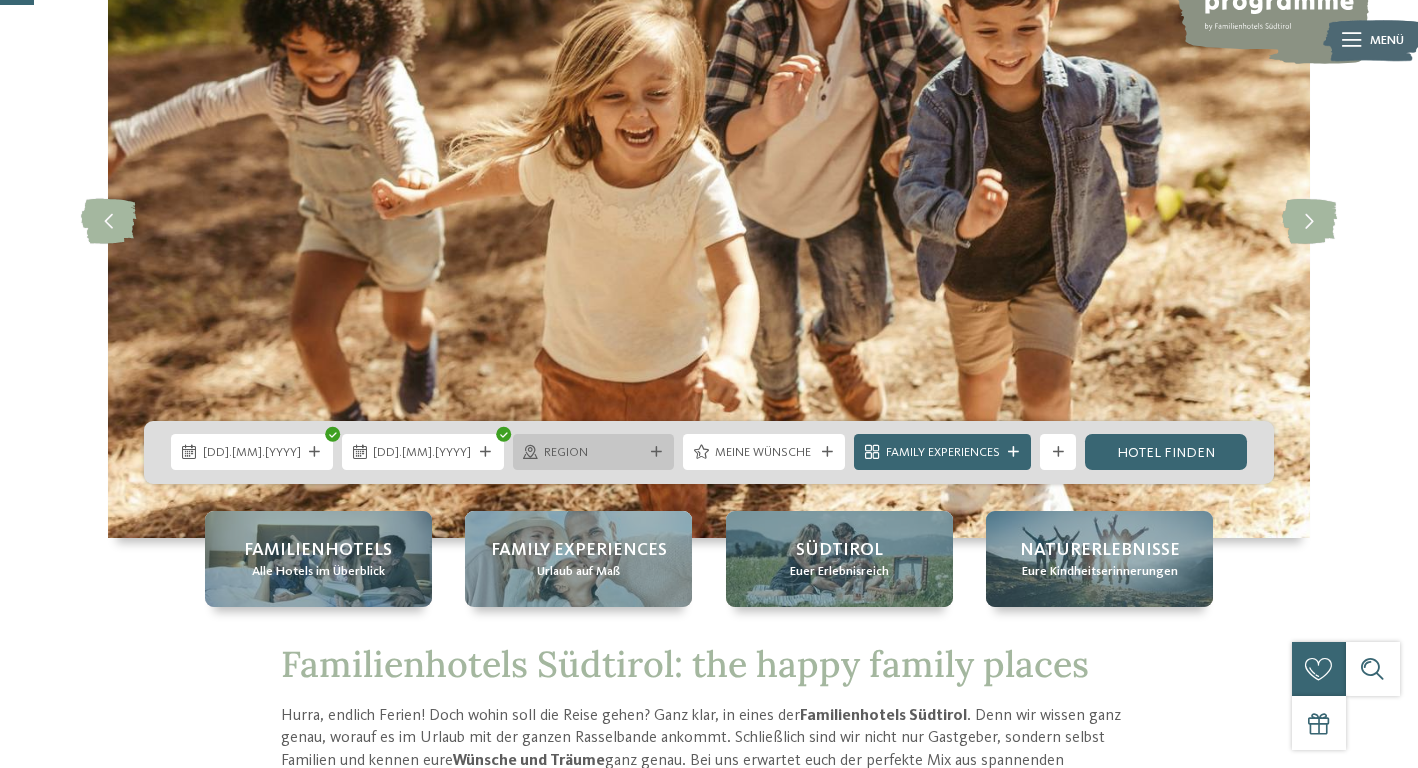 click on "Region" at bounding box center (593, 453) 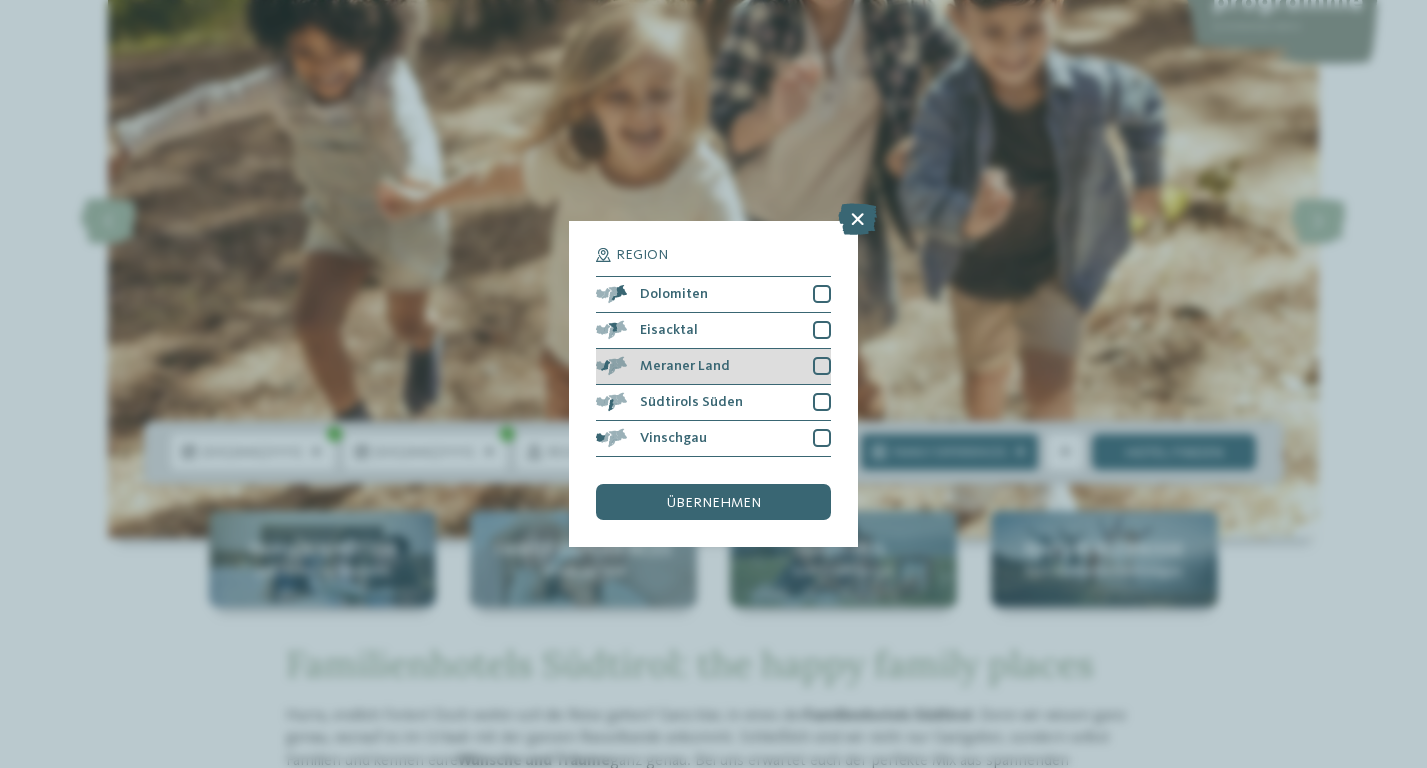 click at bounding box center (822, 366) 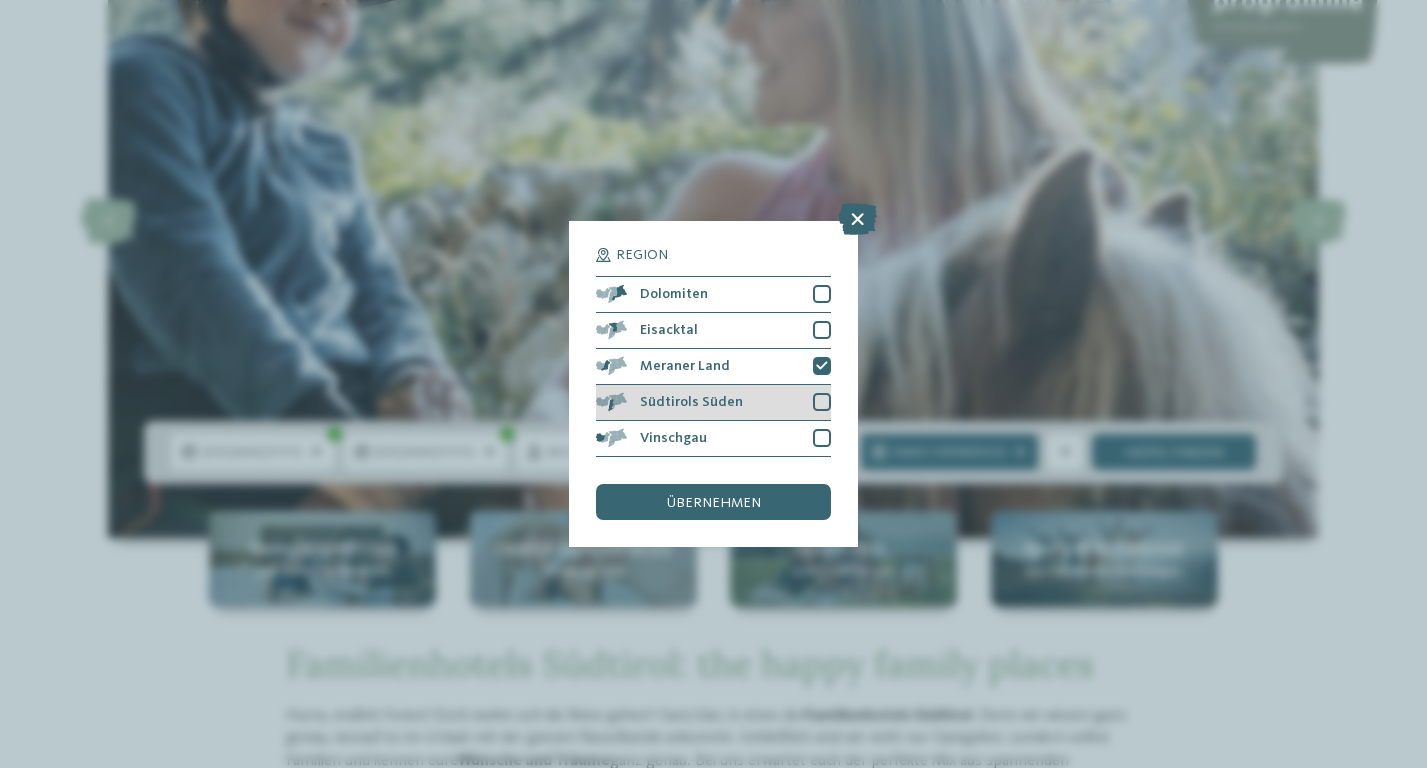click at bounding box center (822, 402) 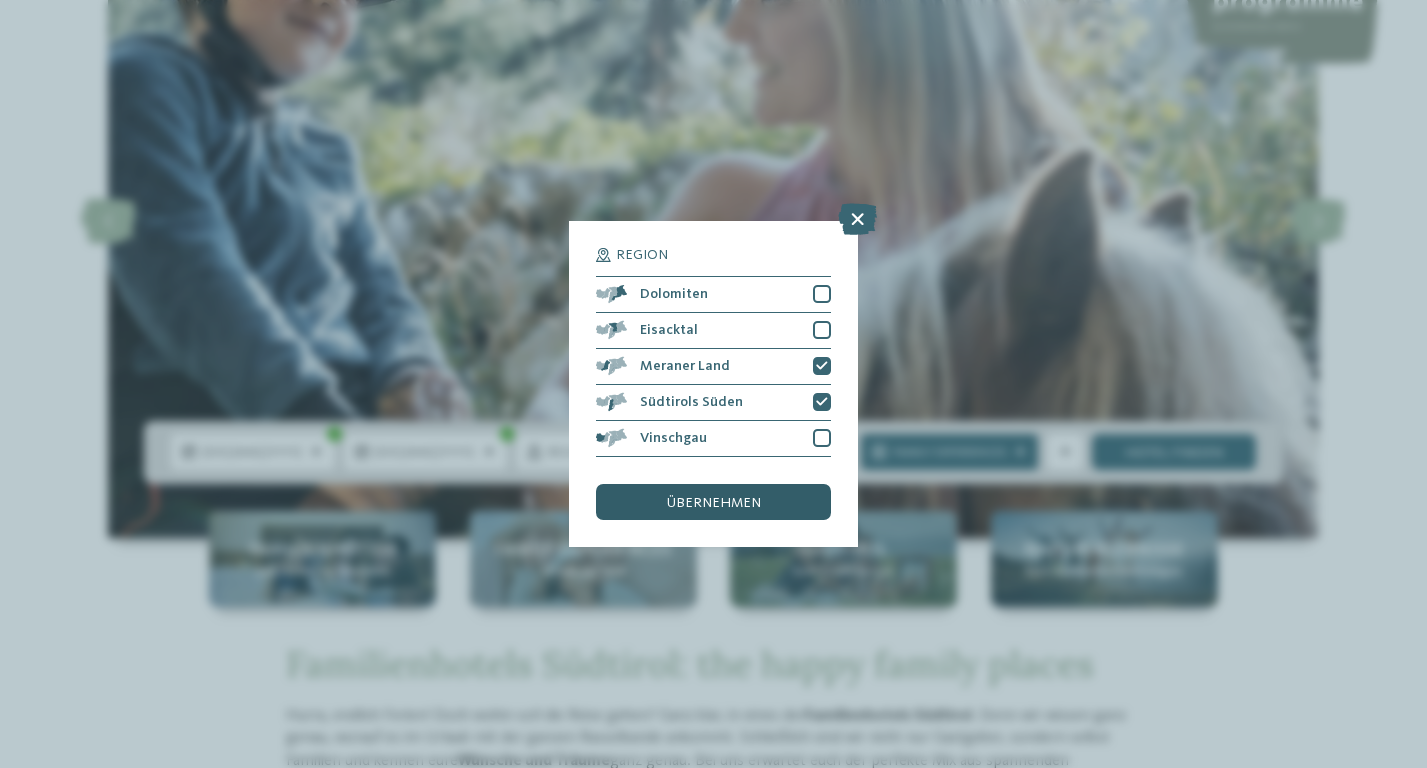 click on "übernehmen" at bounding box center [714, 503] 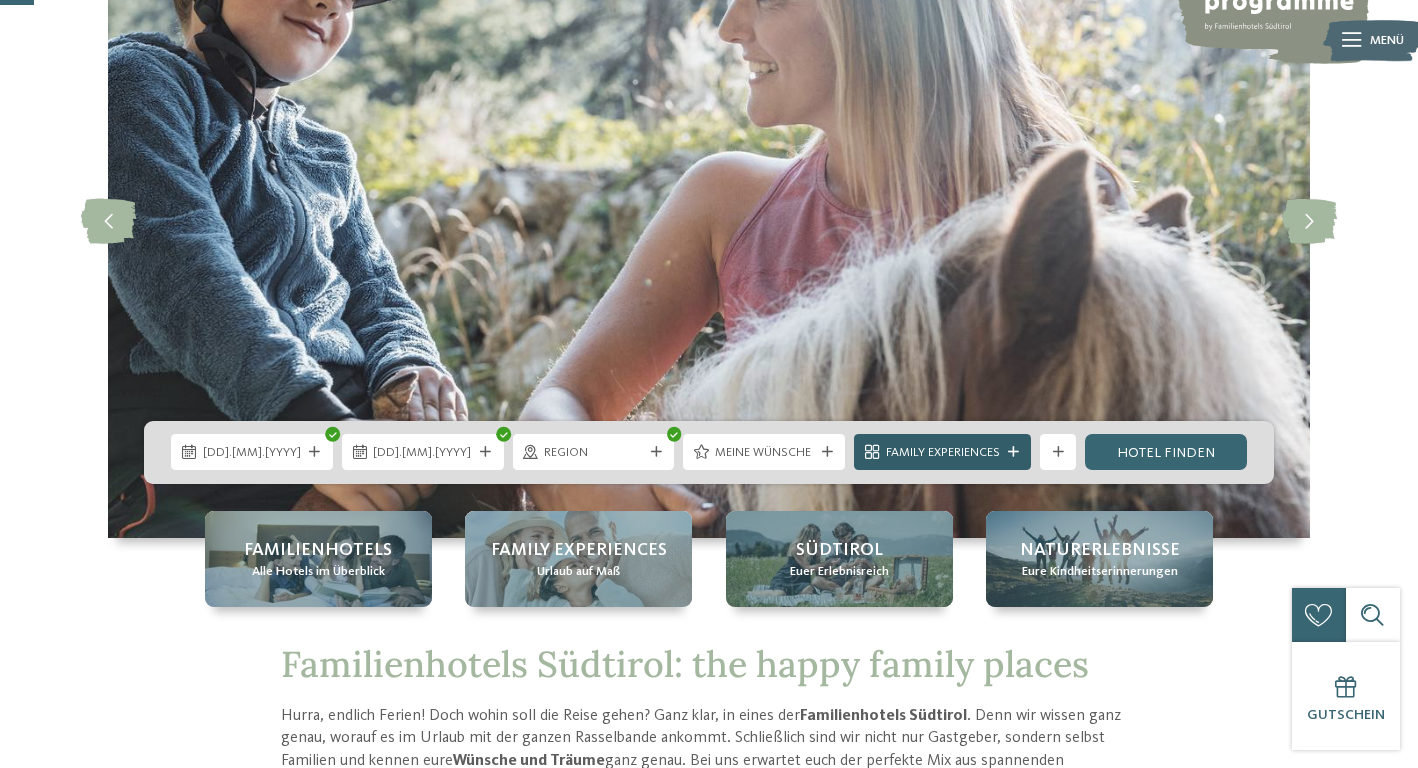 click on "Family Experiences" at bounding box center (943, 453) 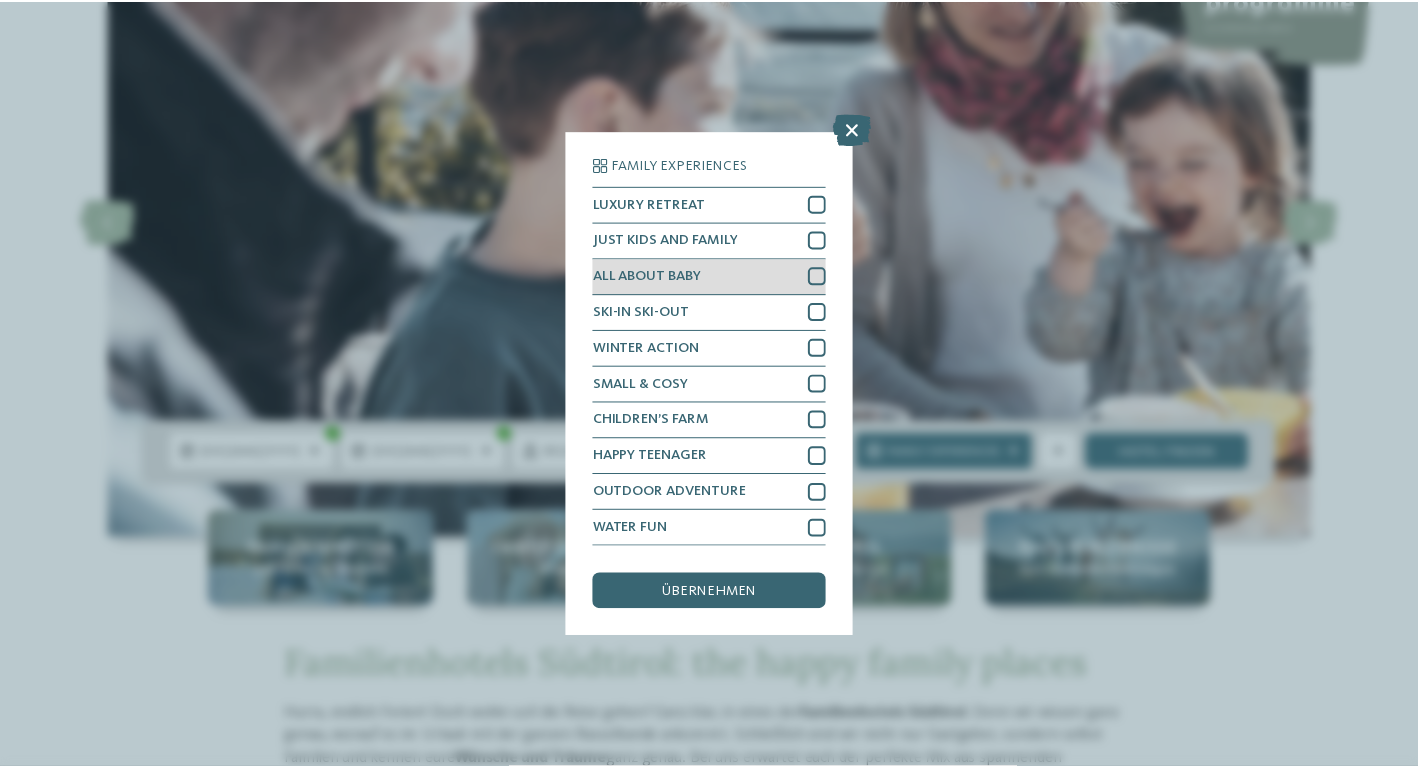 scroll, scrollTop: 0, scrollLeft: 0, axis: both 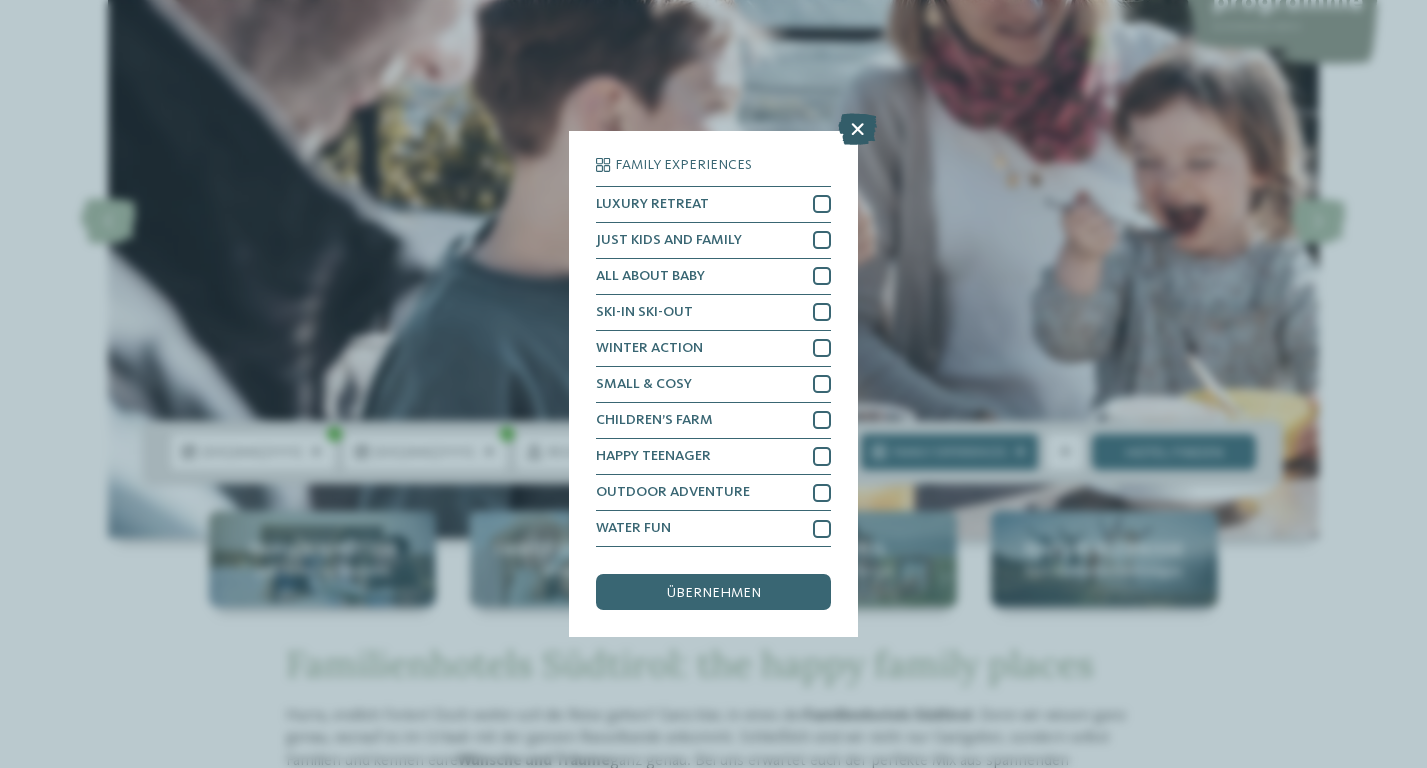 click at bounding box center [857, 129] 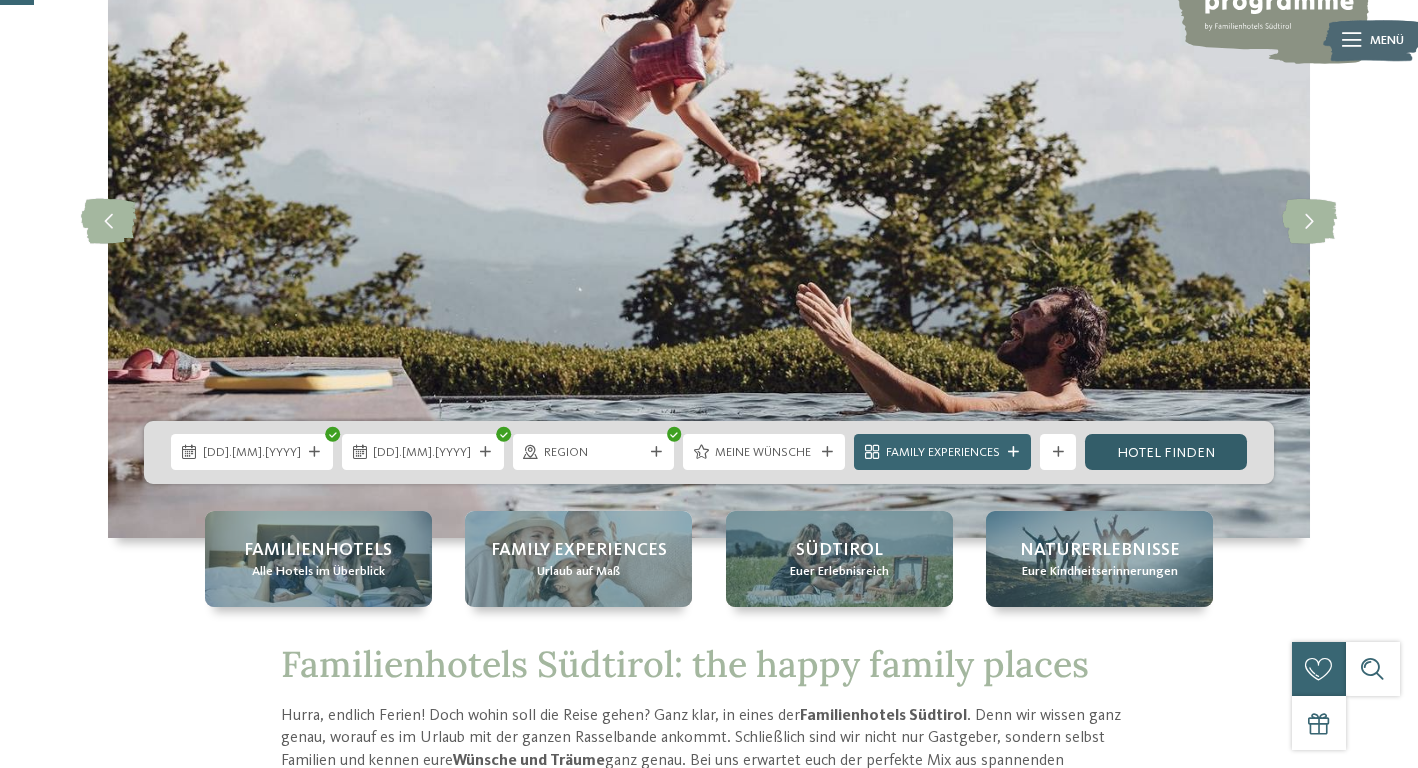 click on "Hotel finden" at bounding box center (1166, 452) 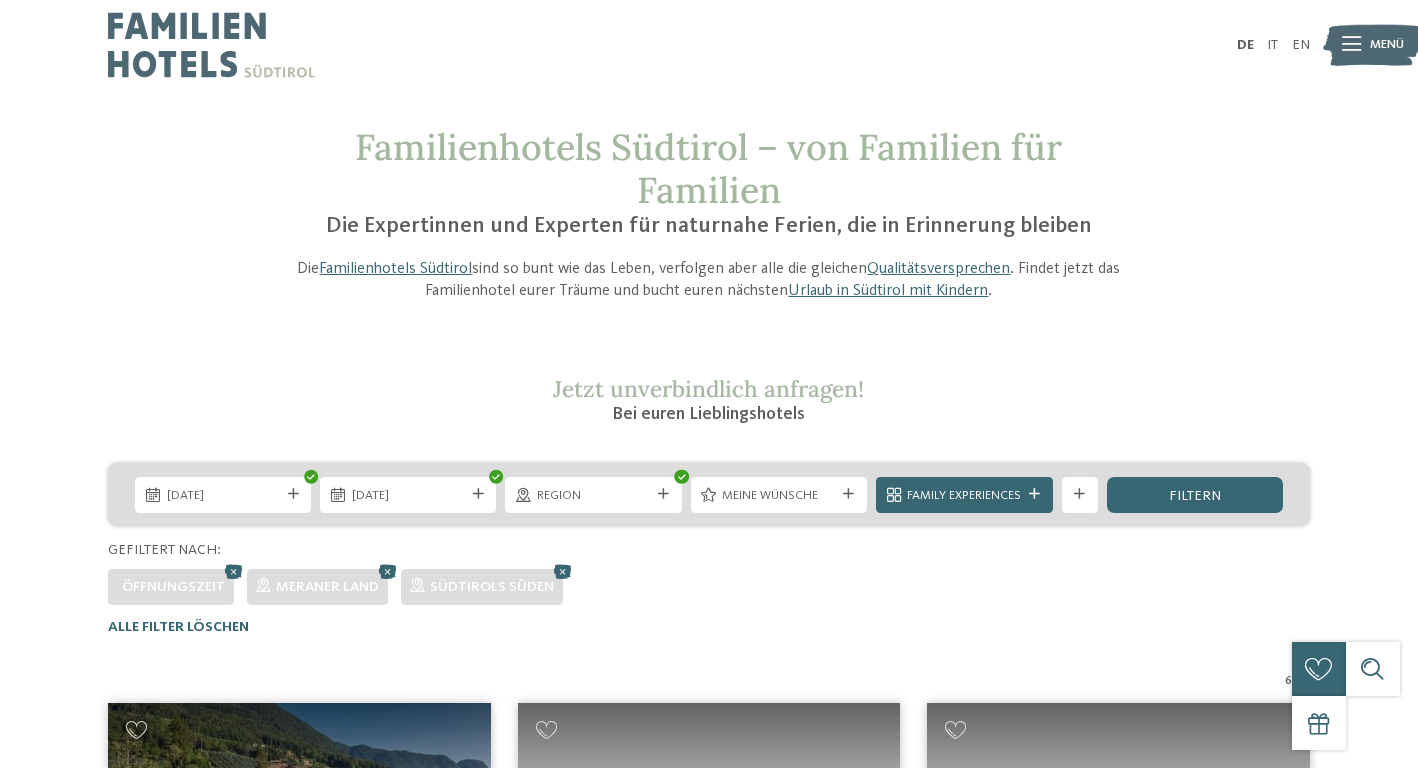 scroll, scrollTop: 576, scrollLeft: 0, axis: vertical 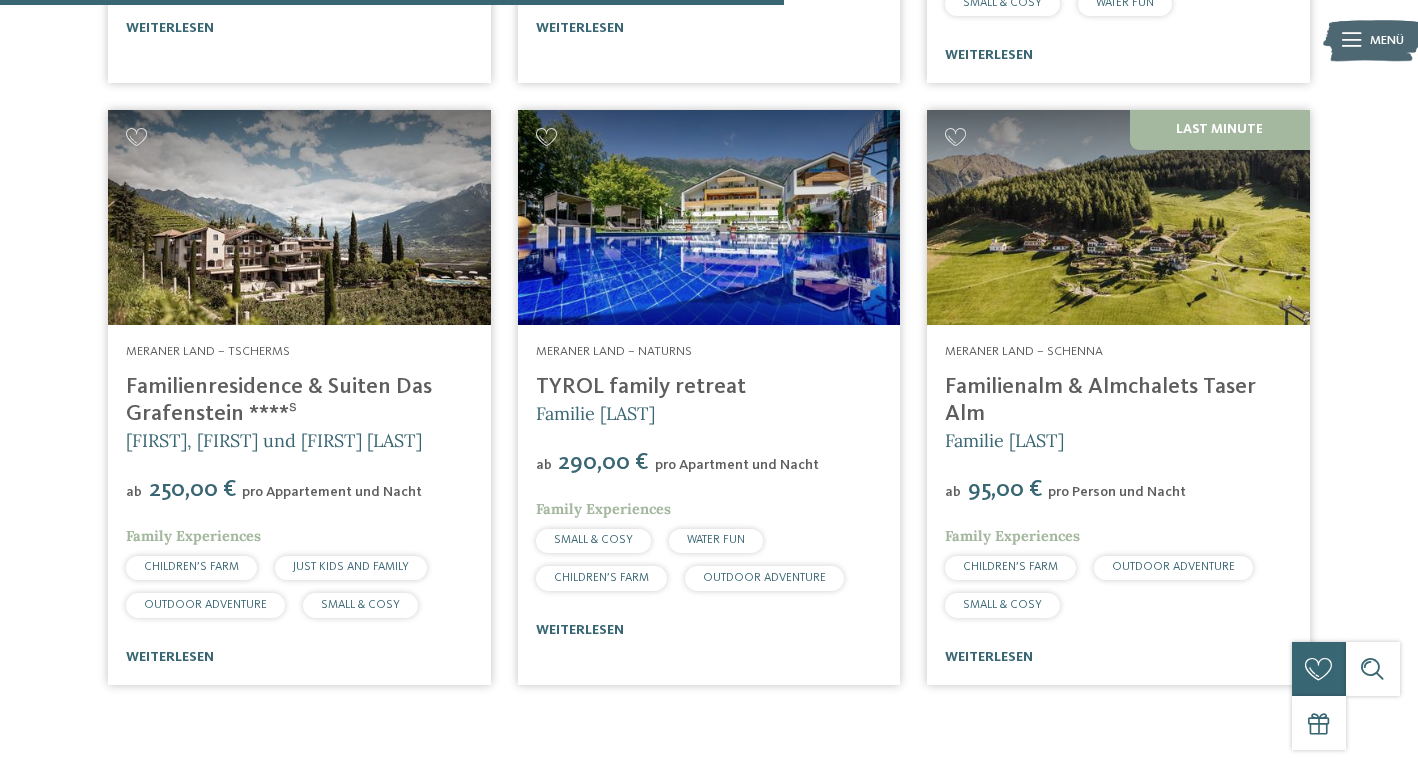 click at bounding box center (1118, 217) 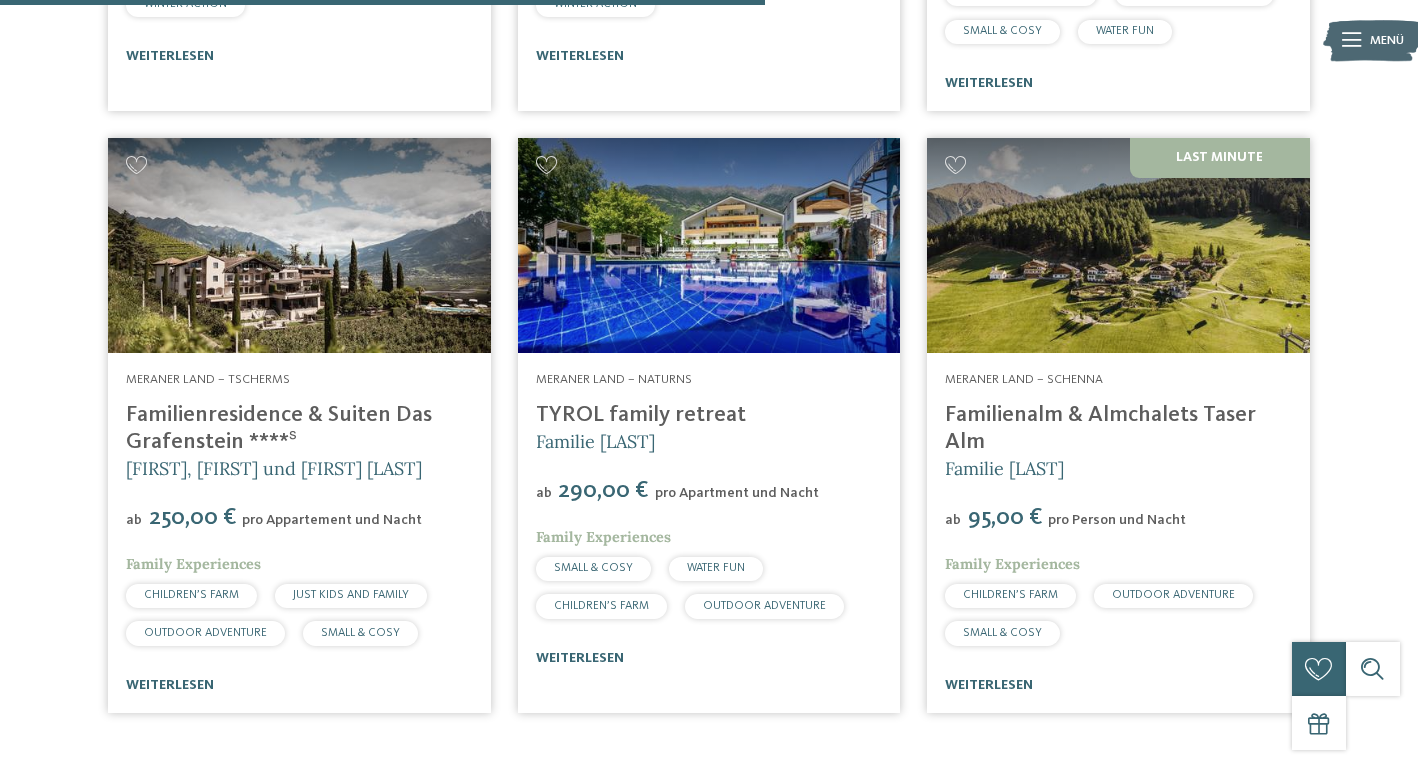 scroll, scrollTop: 1171, scrollLeft: 0, axis: vertical 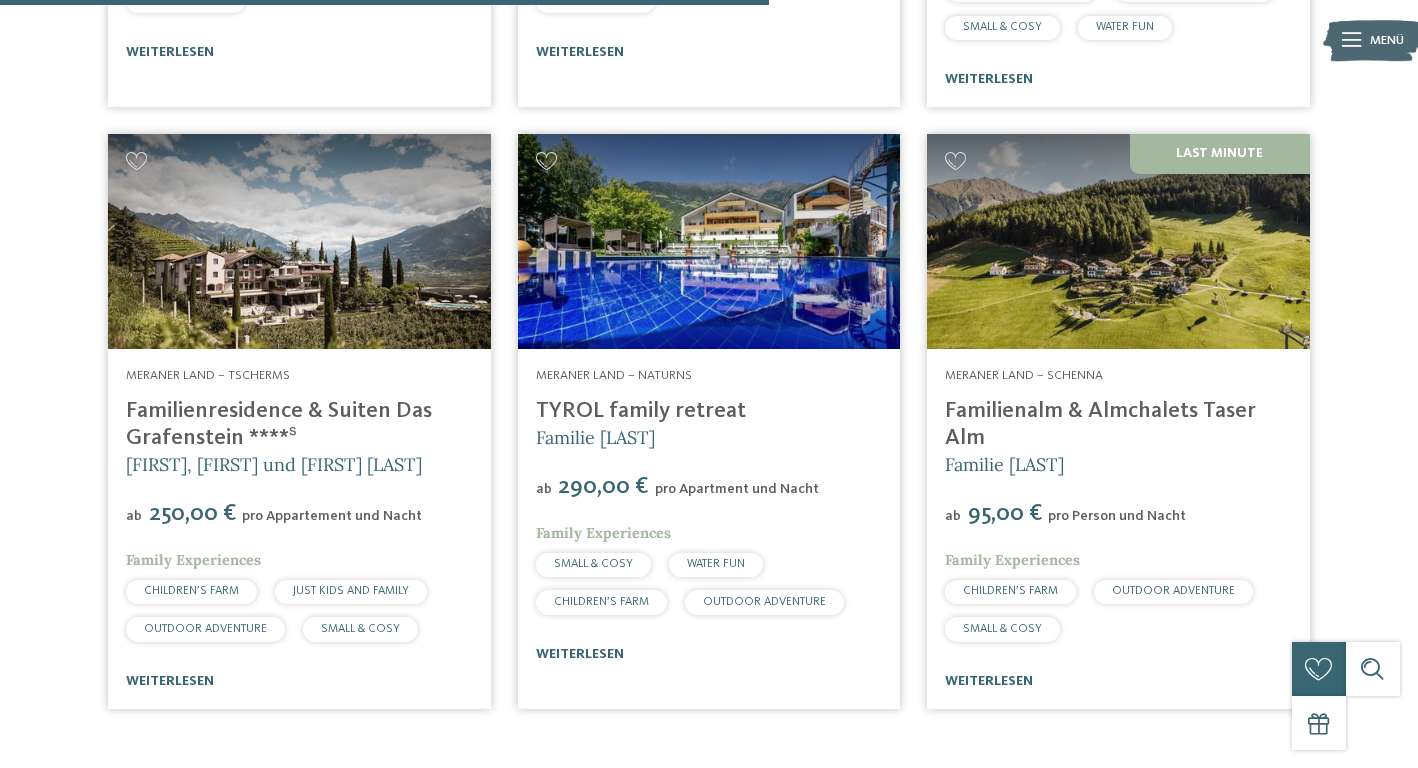 click at bounding box center [299, 241] 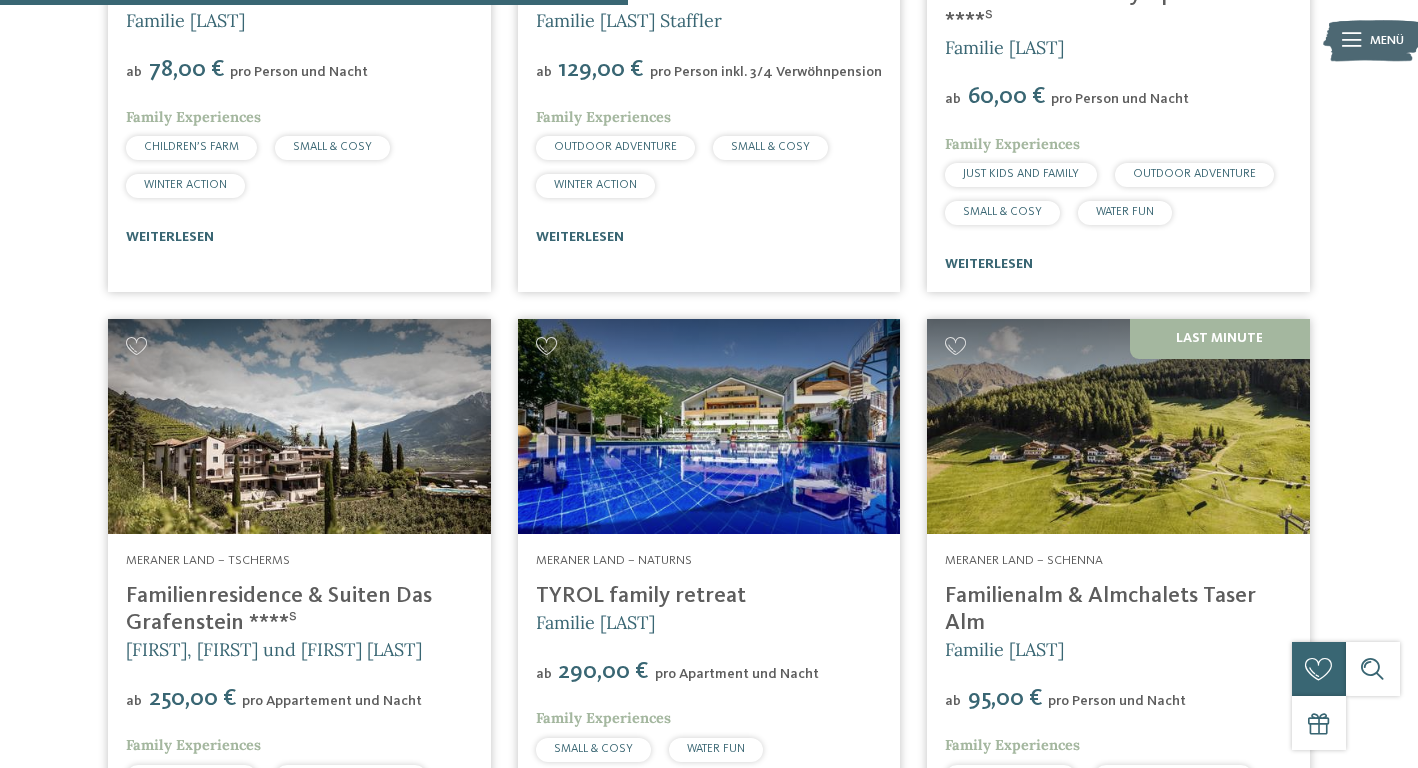 scroll, scrollTop: 996, scrollLeft: 0, axis: vertical 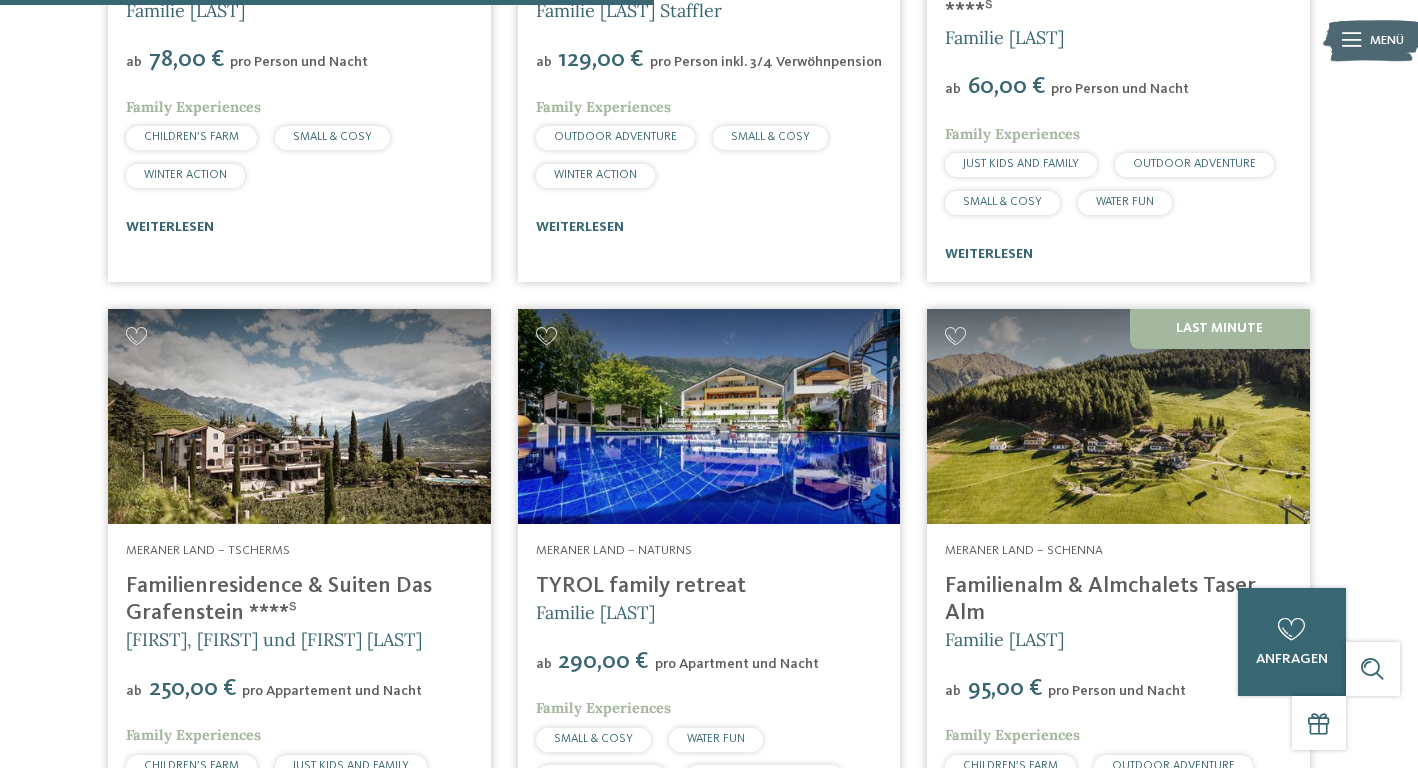 click at bounding box center [709, 416] 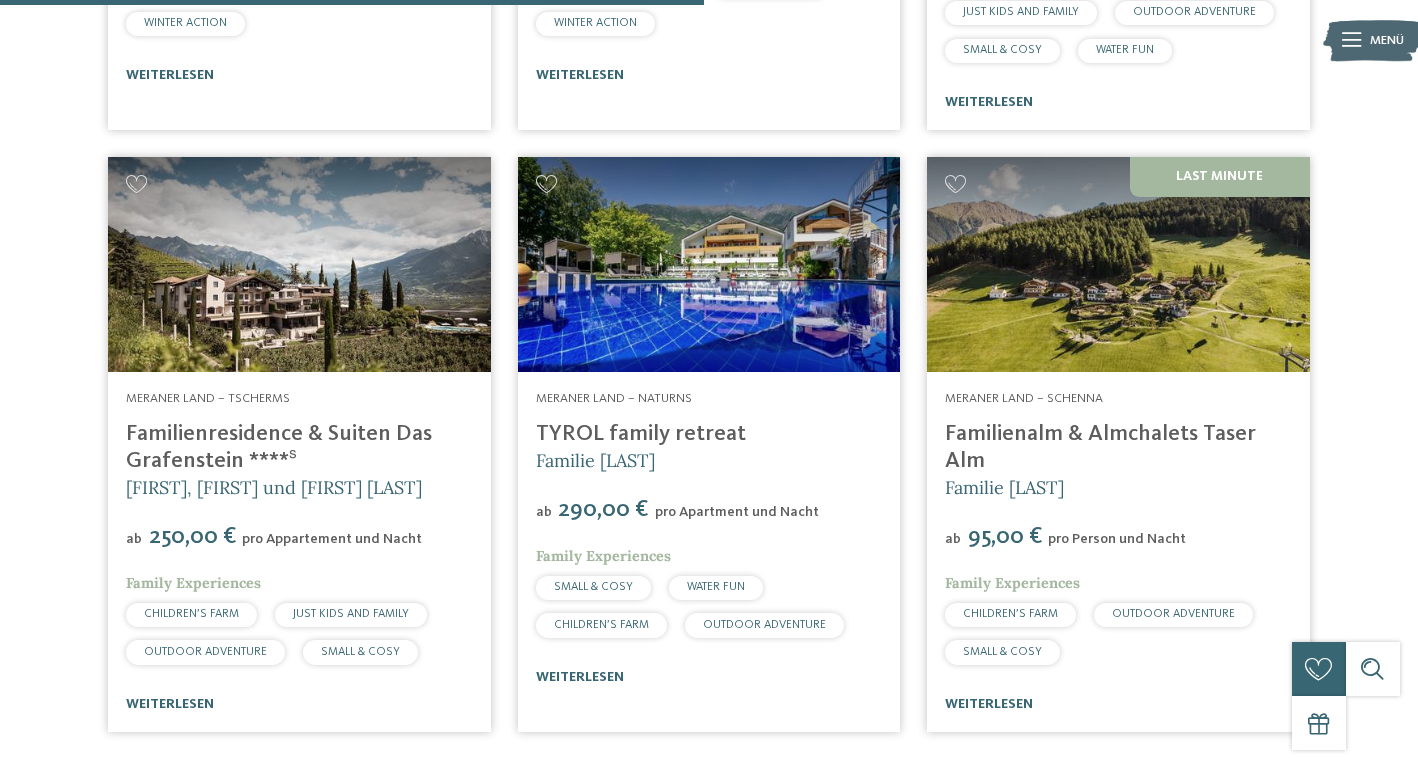 scroll, scrollTop: 1177, scrollLeft: 0, axis: vertical 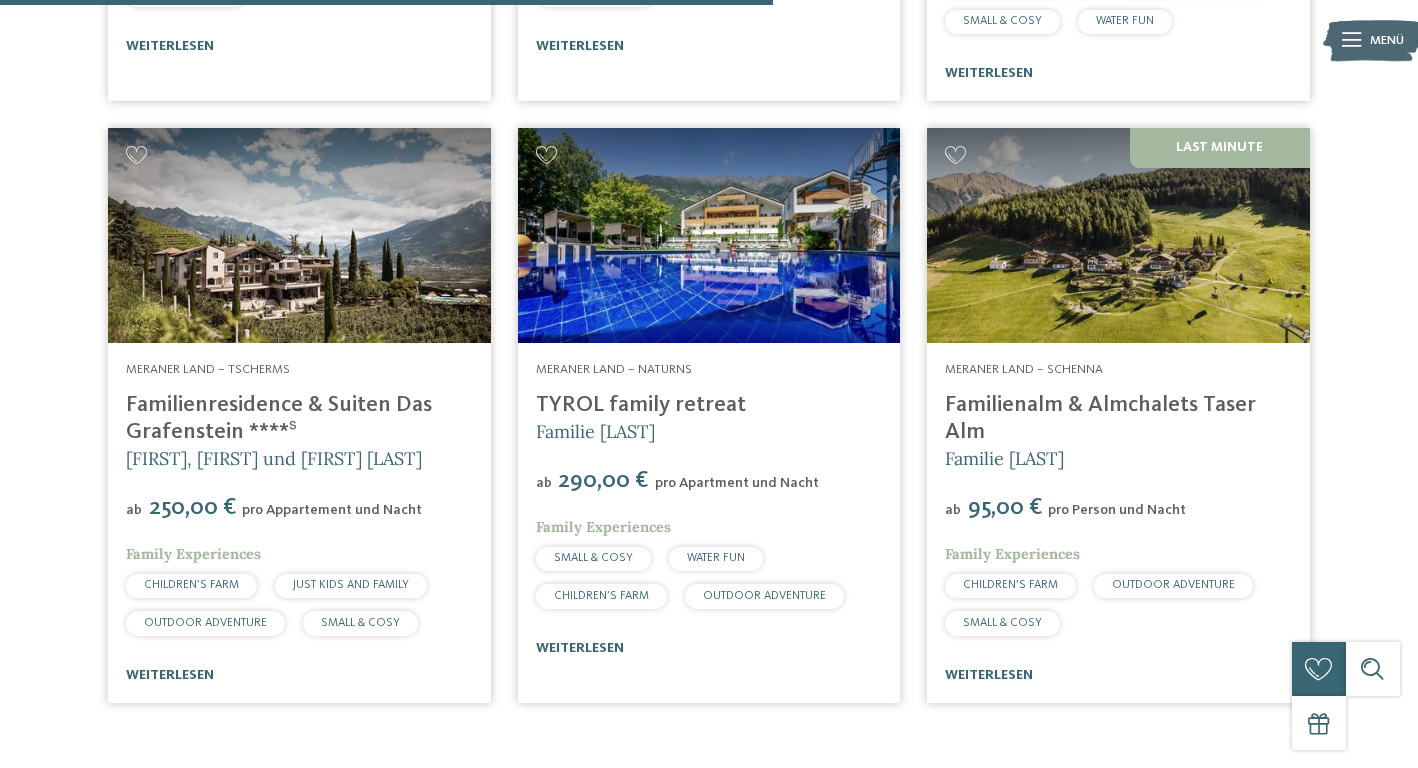 click on "Familienresidence & Suiten Das Grafenstein ****ˢ" at bounding box center [279, 418] 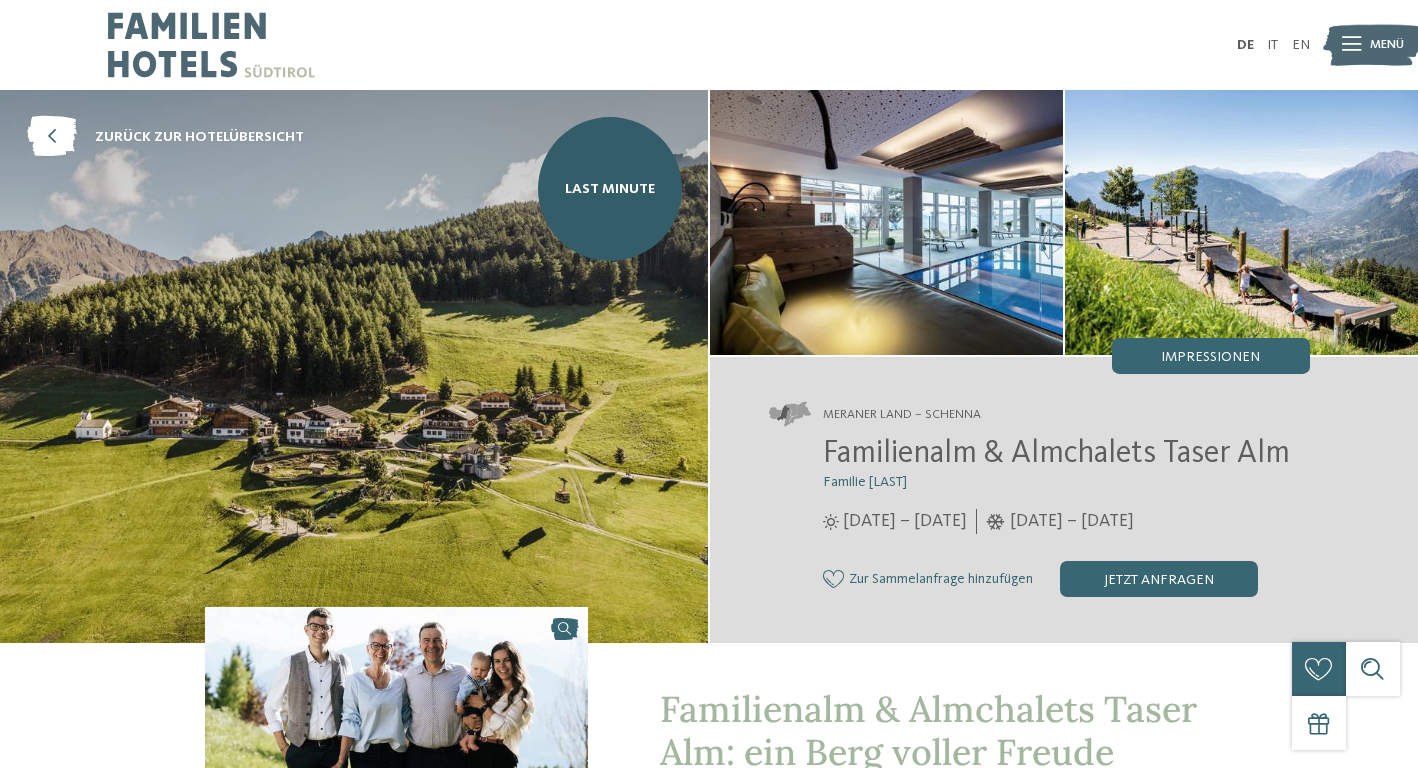 scroll, scrollTop: 0, scrollLeft: 0, axis: both 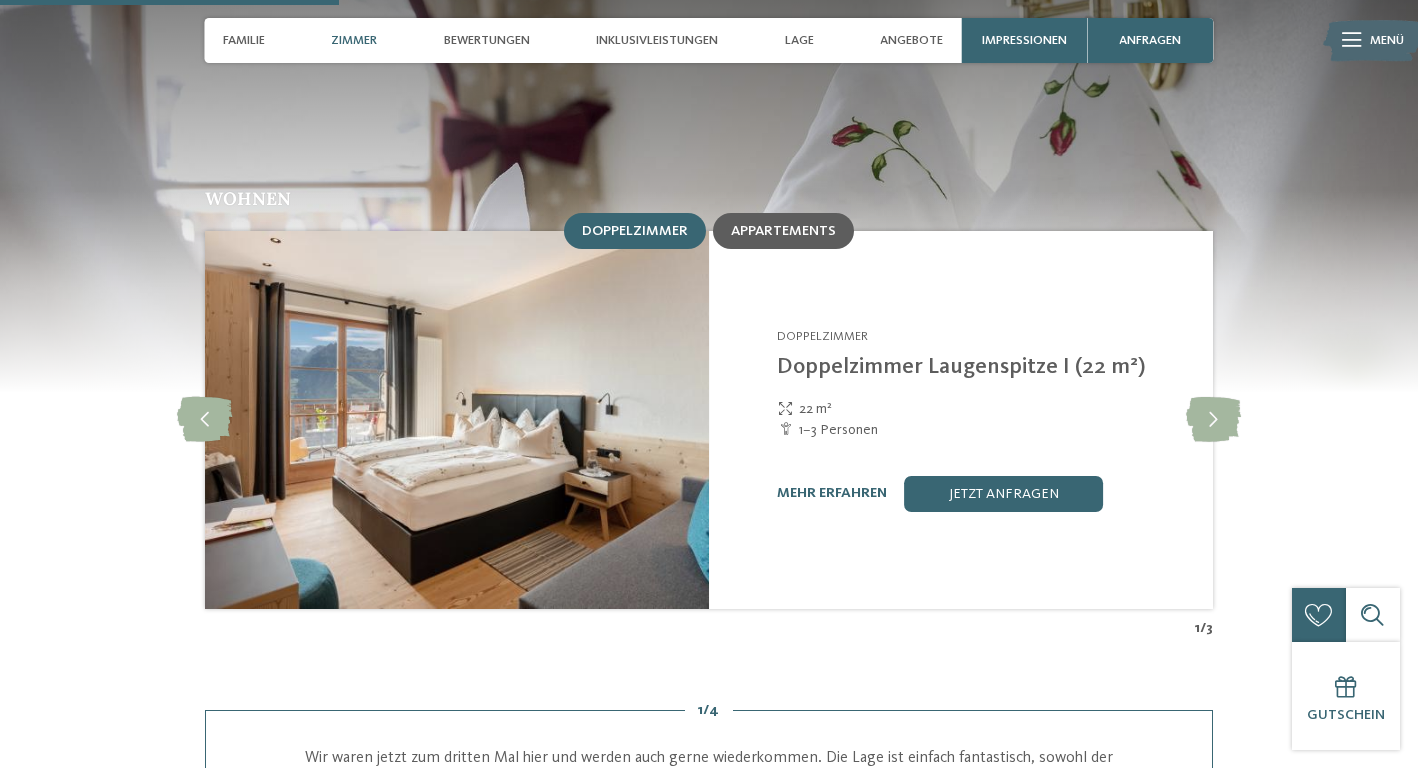 click on "Appartements" at bounding box center [783, 231] 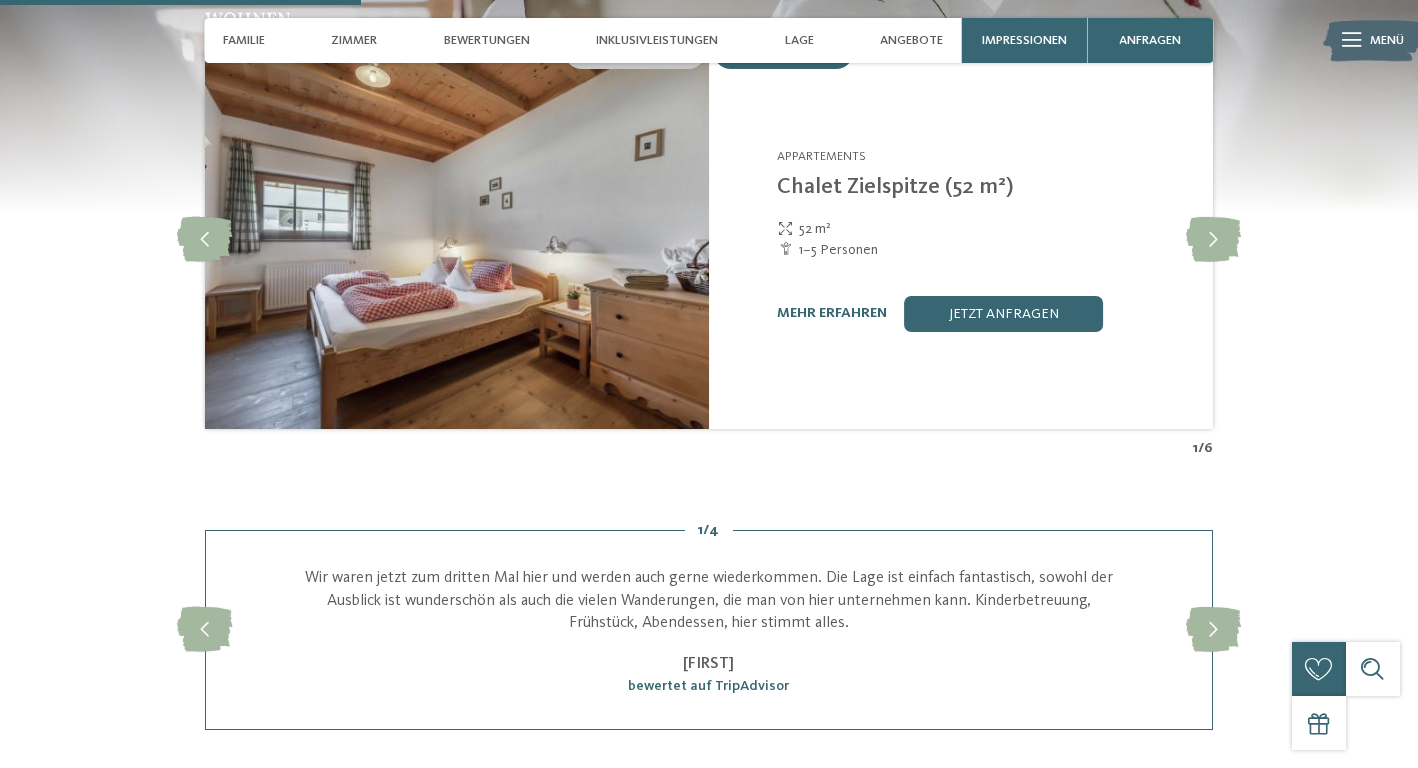 scroll, scrollTop: 1705, scrollLeft: 0, axis: vertical 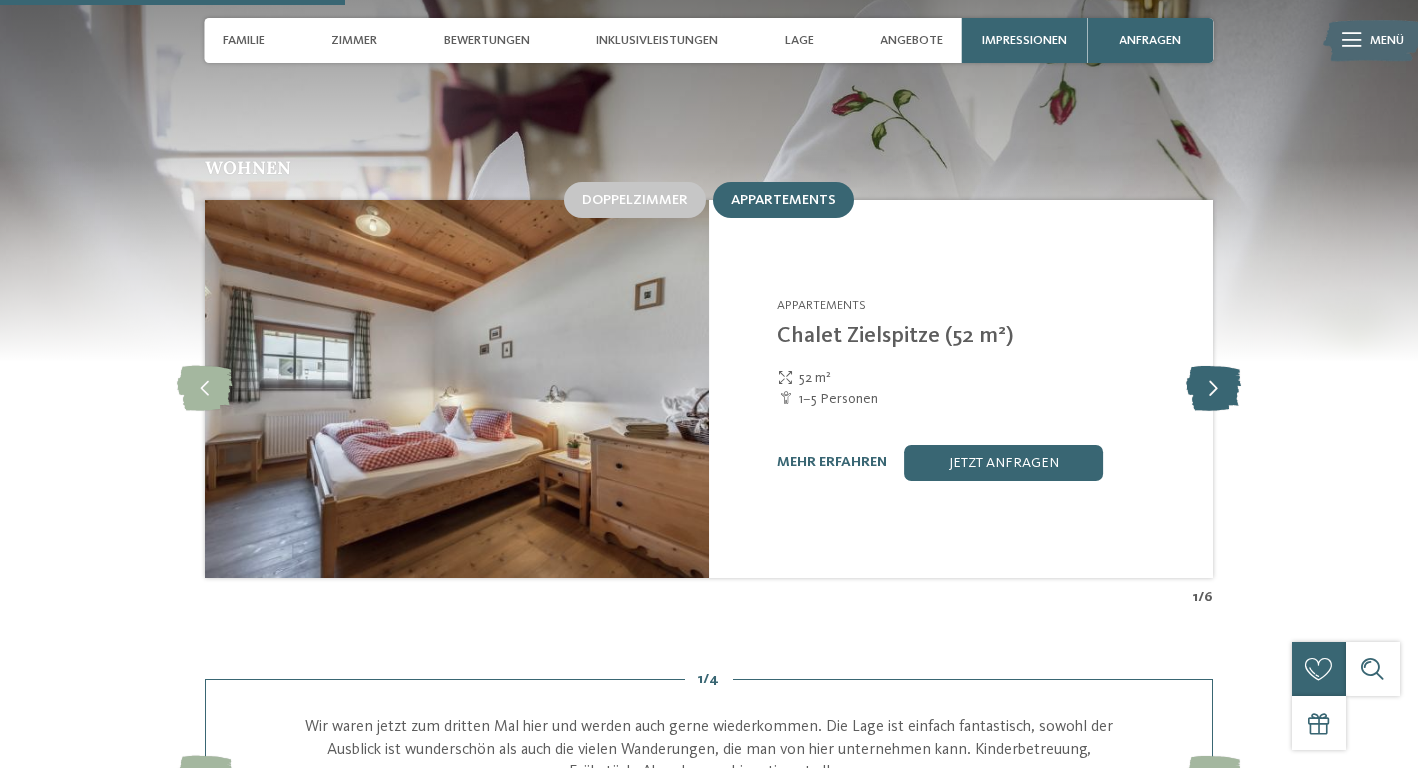 click at bounding box center (1213, 388) 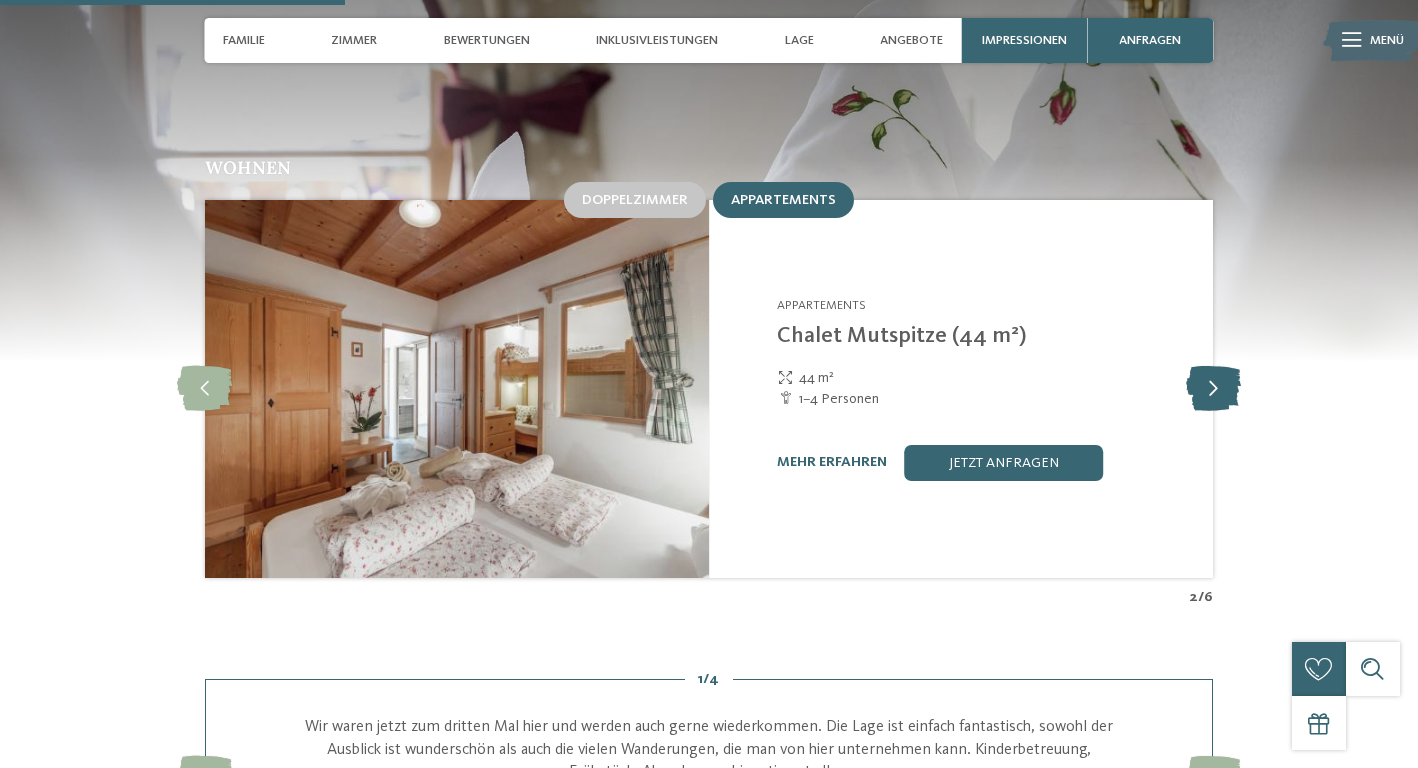 click at bounding box center [1213, 388] 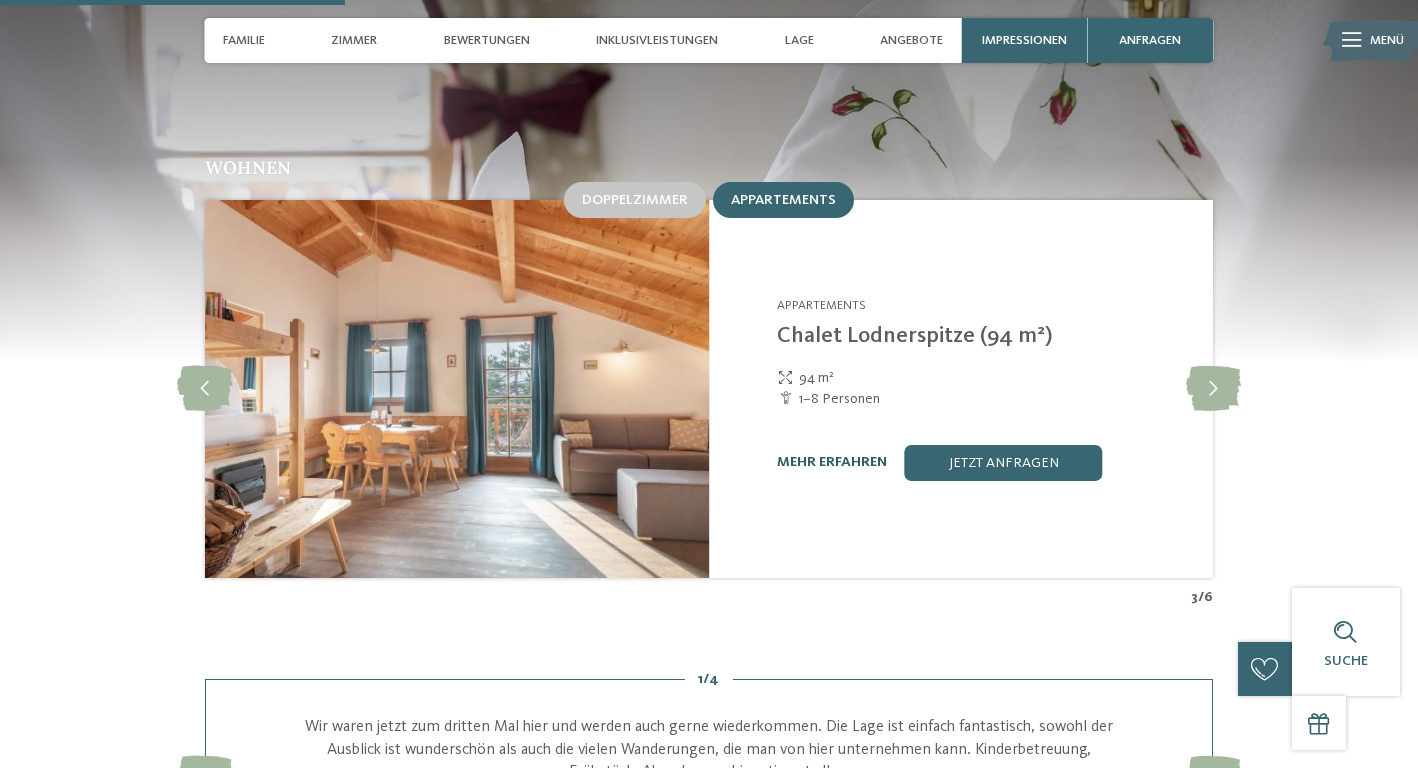 click on "mehr erfahren" at bounding box center [832, 462] 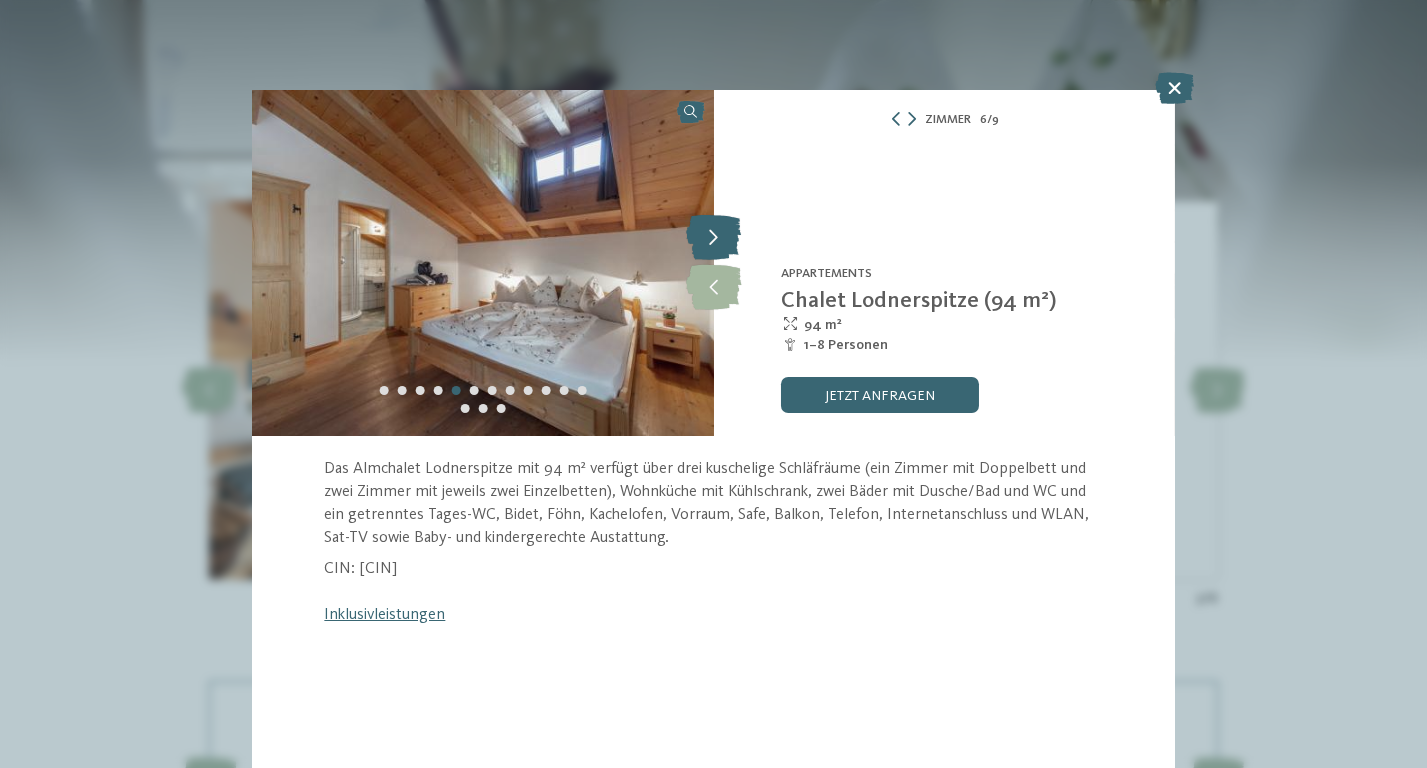 click at bounding box center [713, 238] 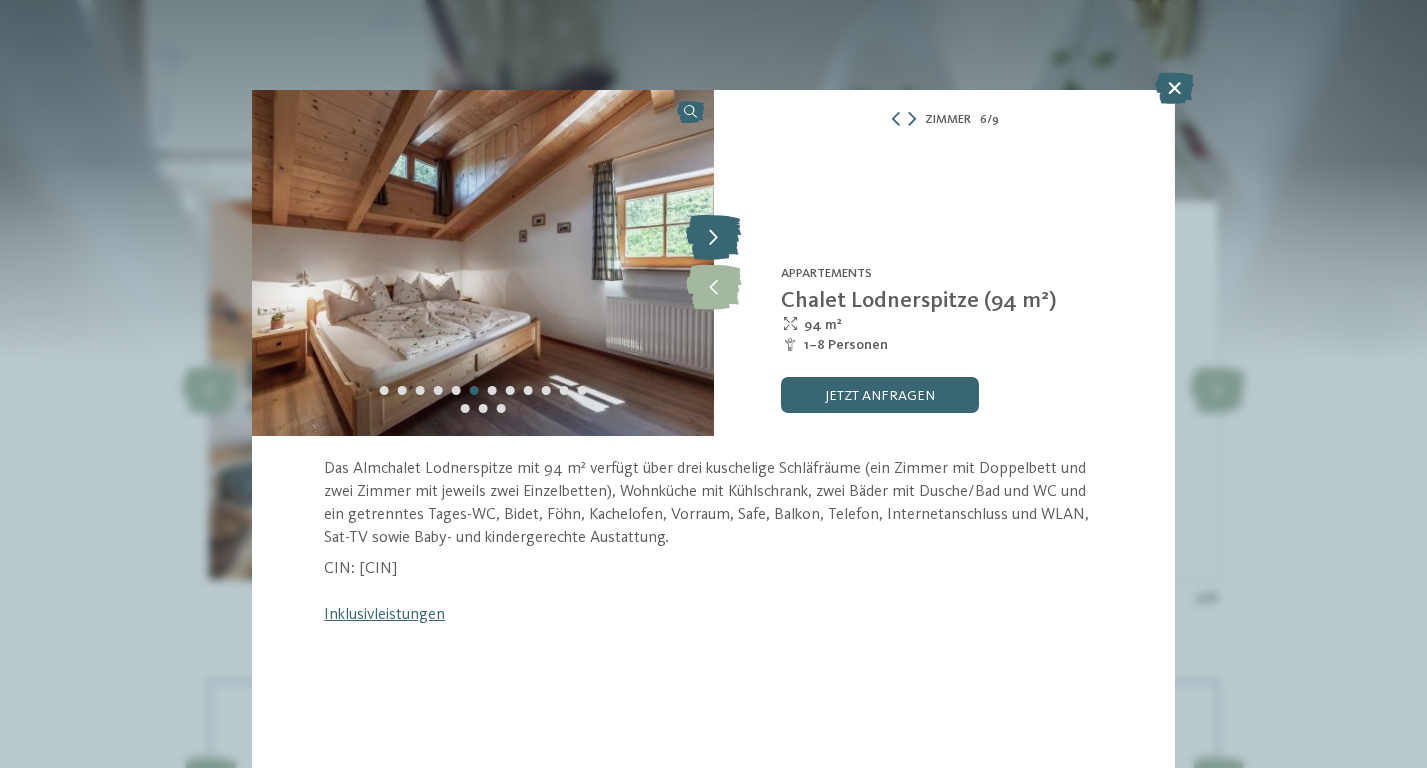 click at bounding box center [713, 238] 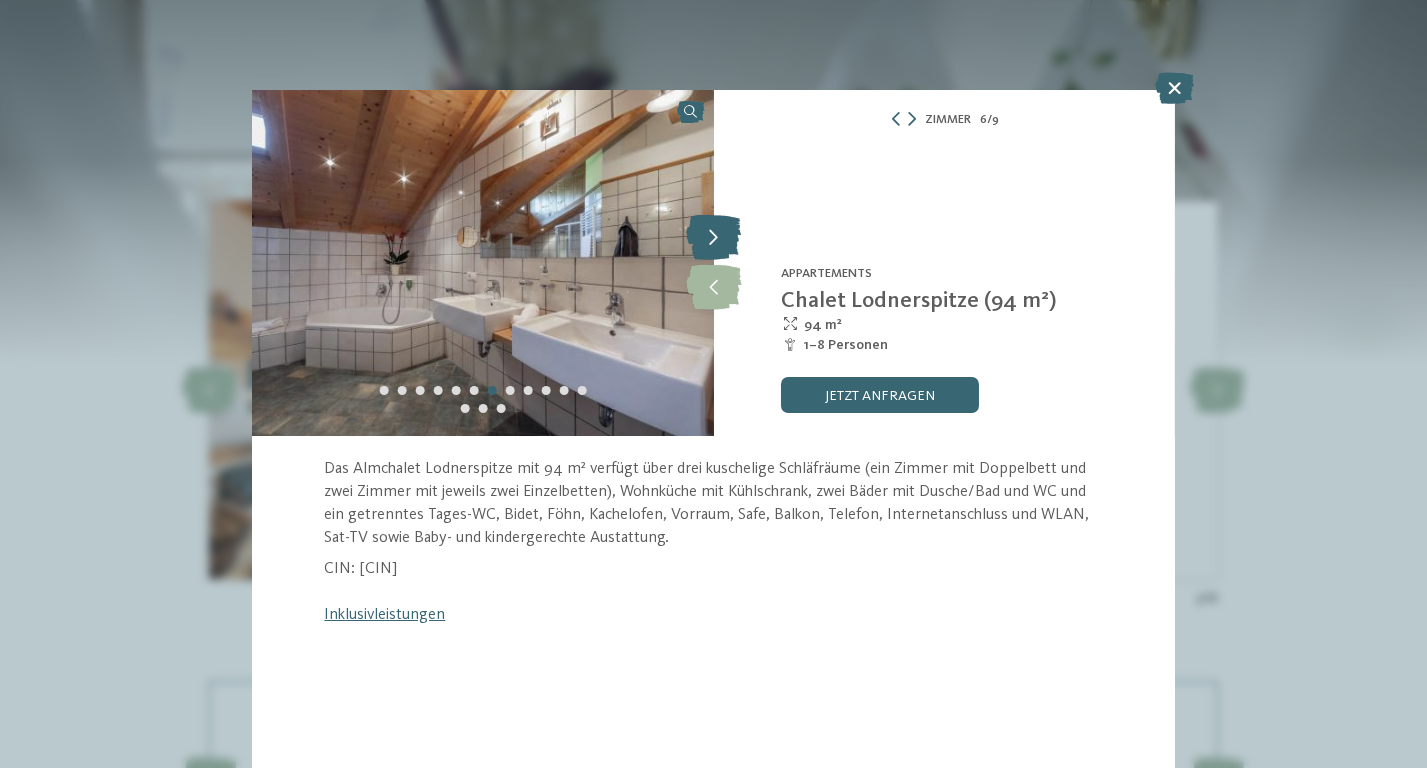 click at bounding box center (713, 238) 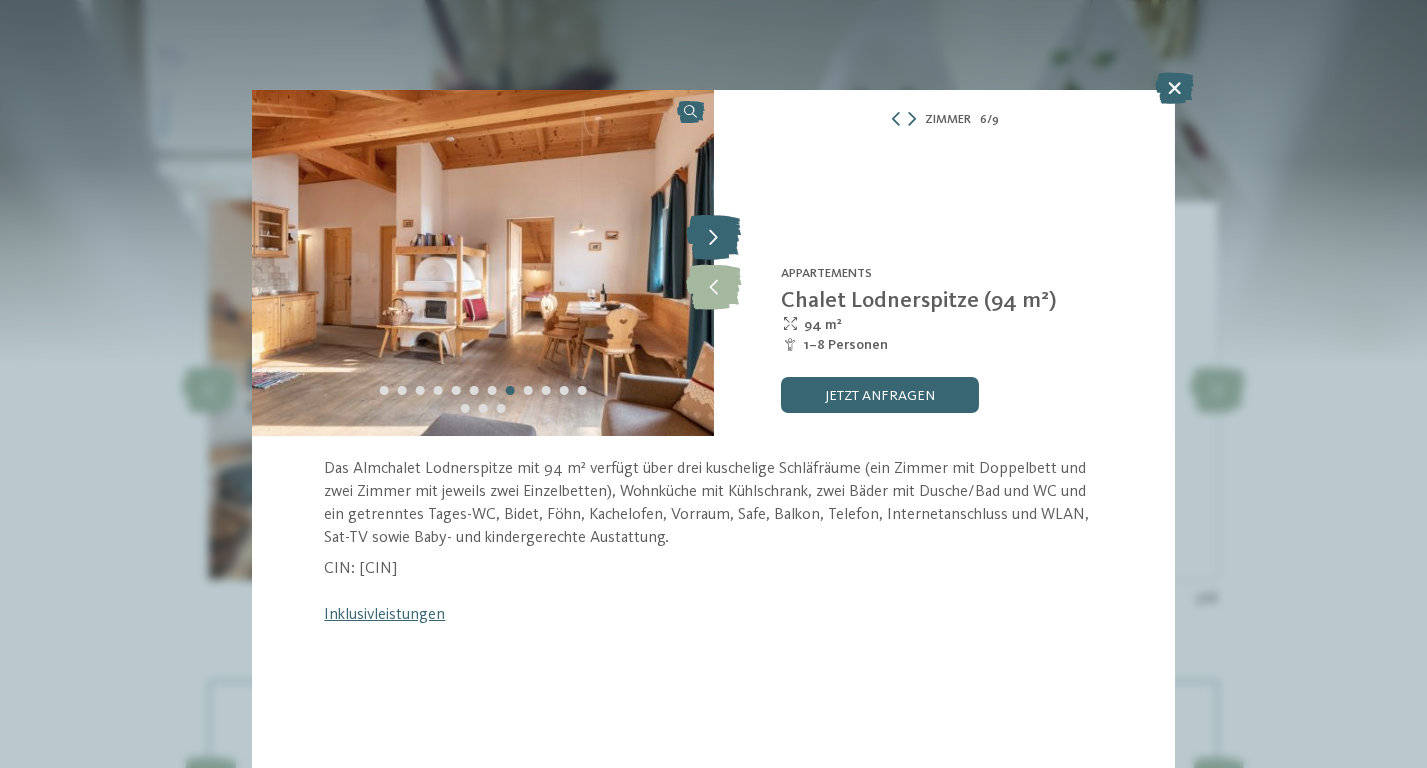 click at bounding box center [713, 238] 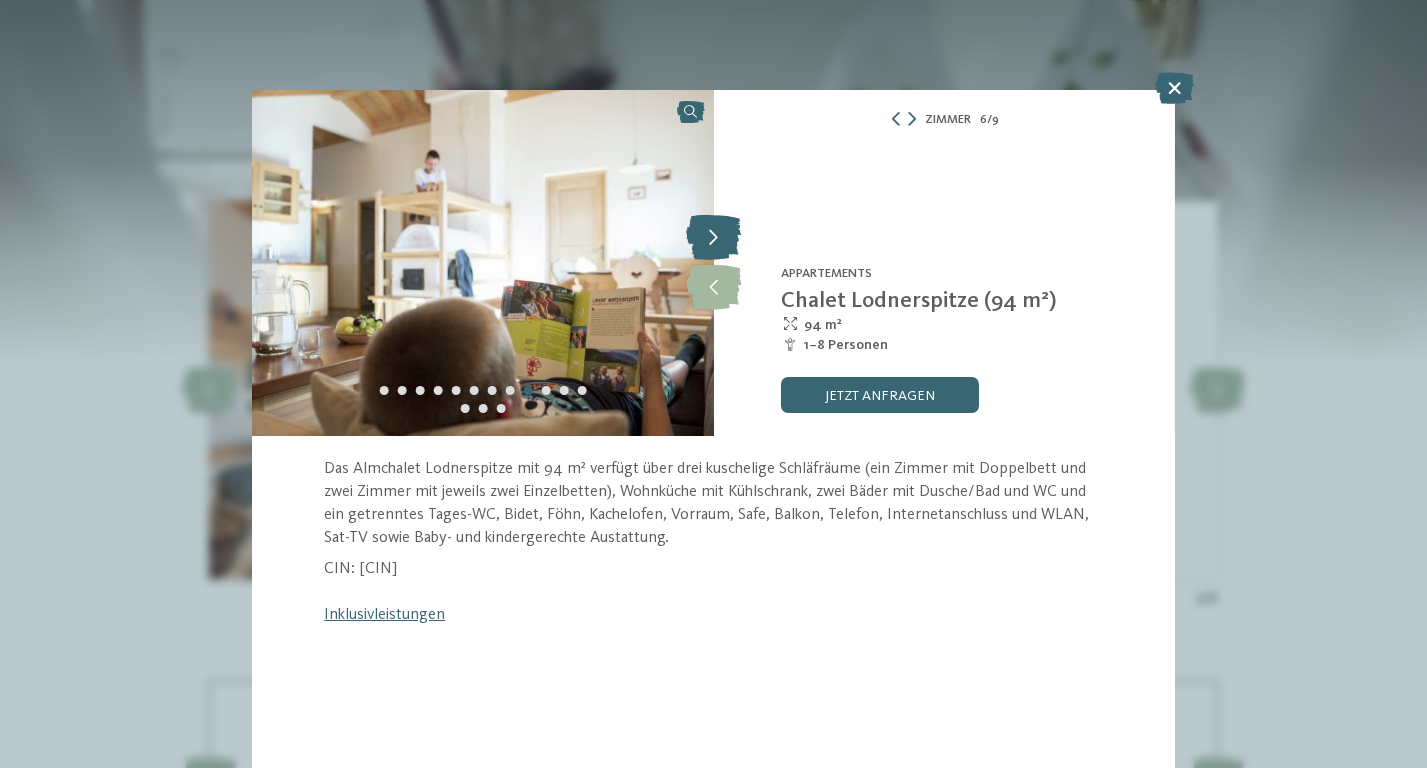 click at bounding box center (713, 238) 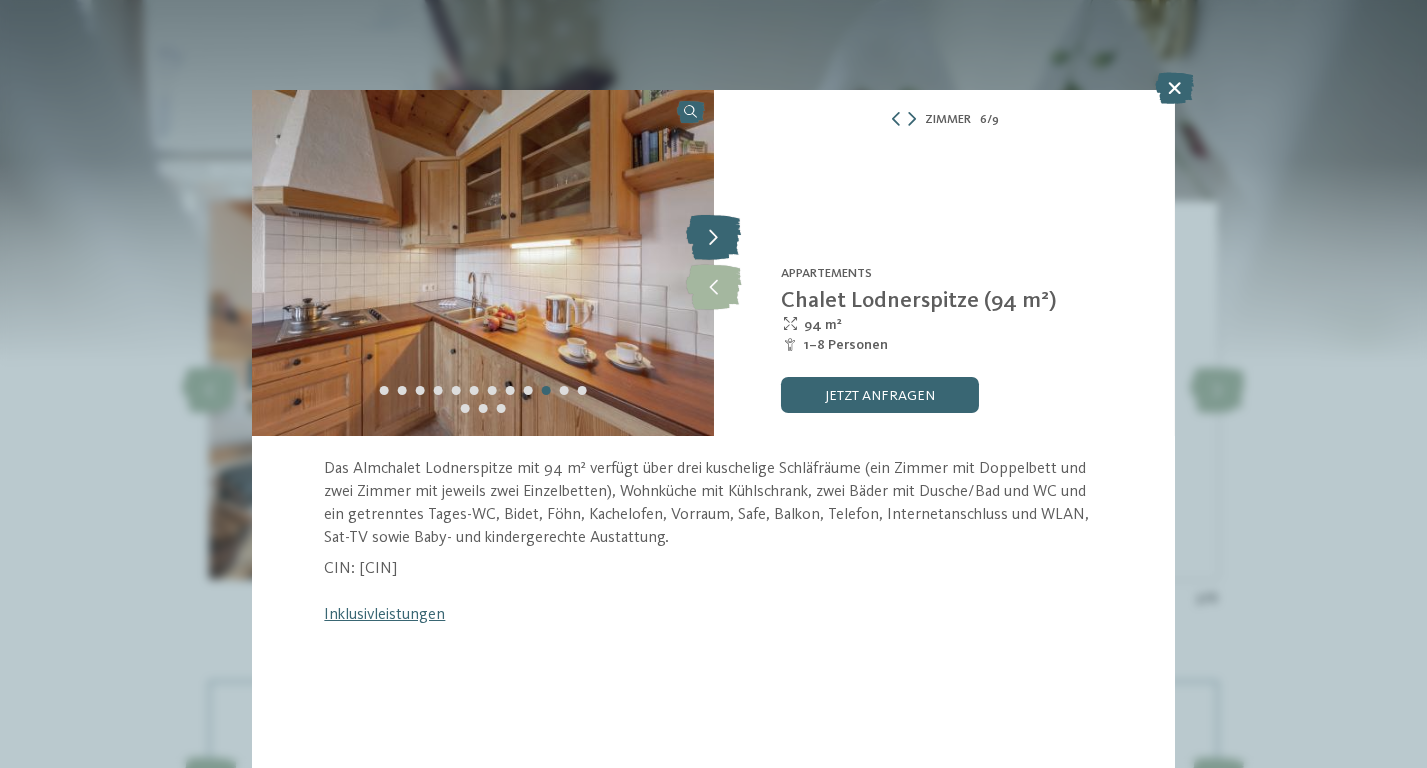 click at bounding box center (713, 238) 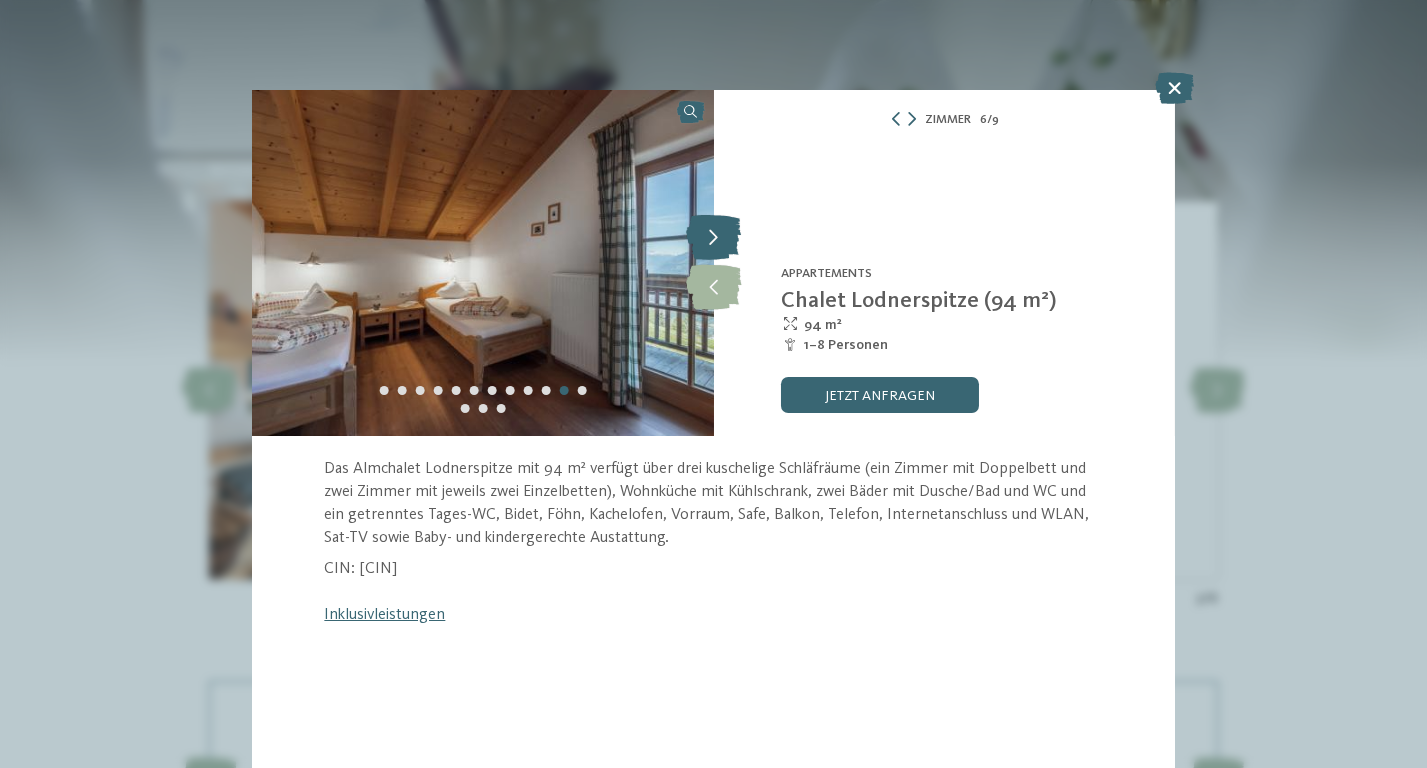 click at bounding box center (713, 238) 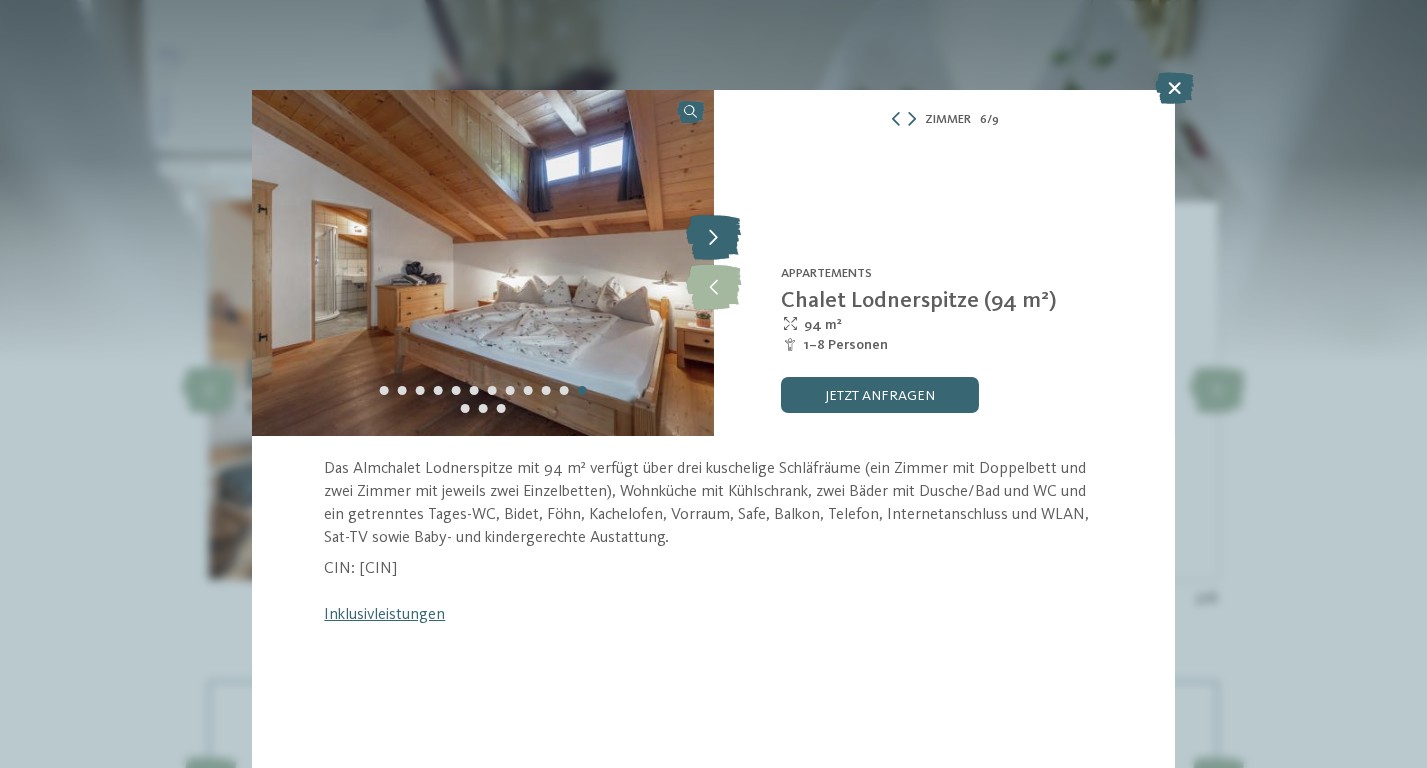 click at bounding box center [713, 238] 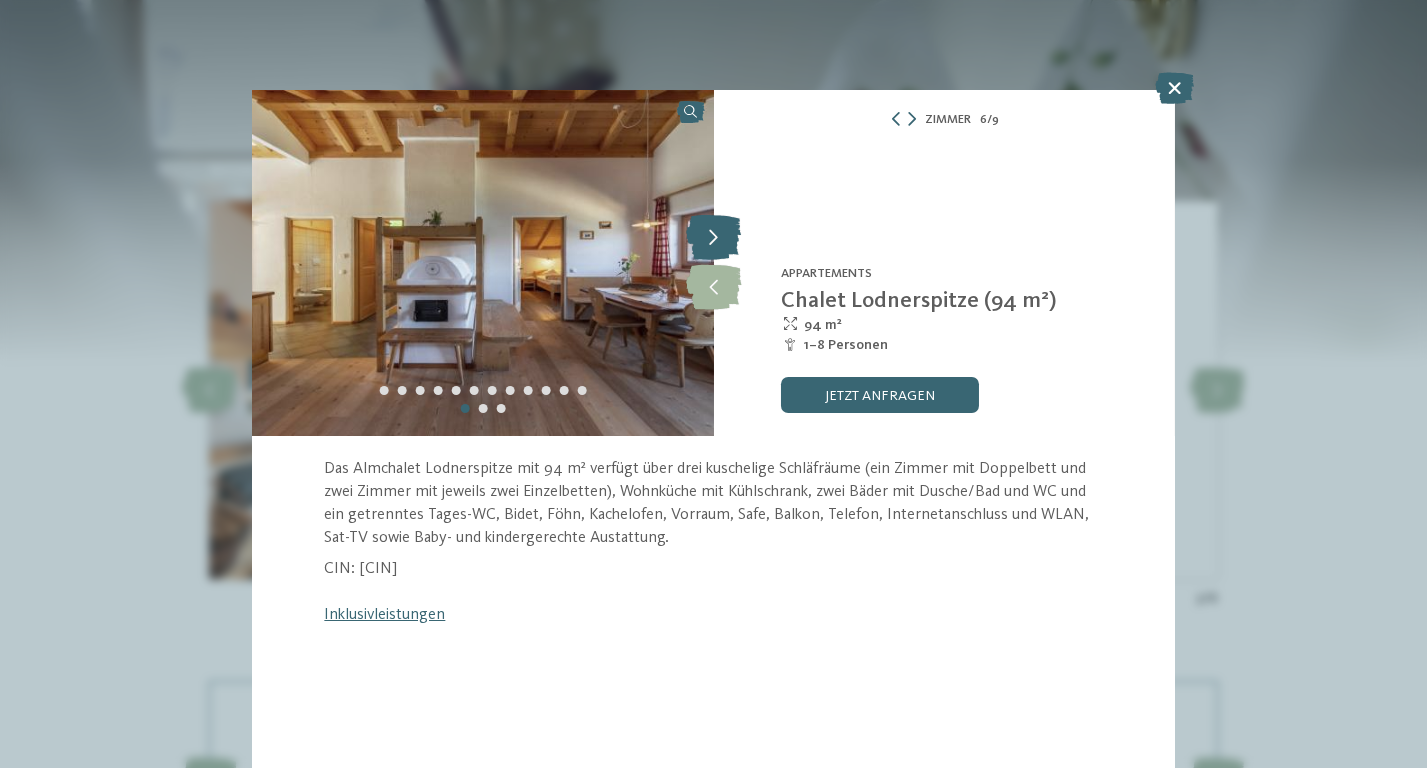click at bounding box center (713, 238) 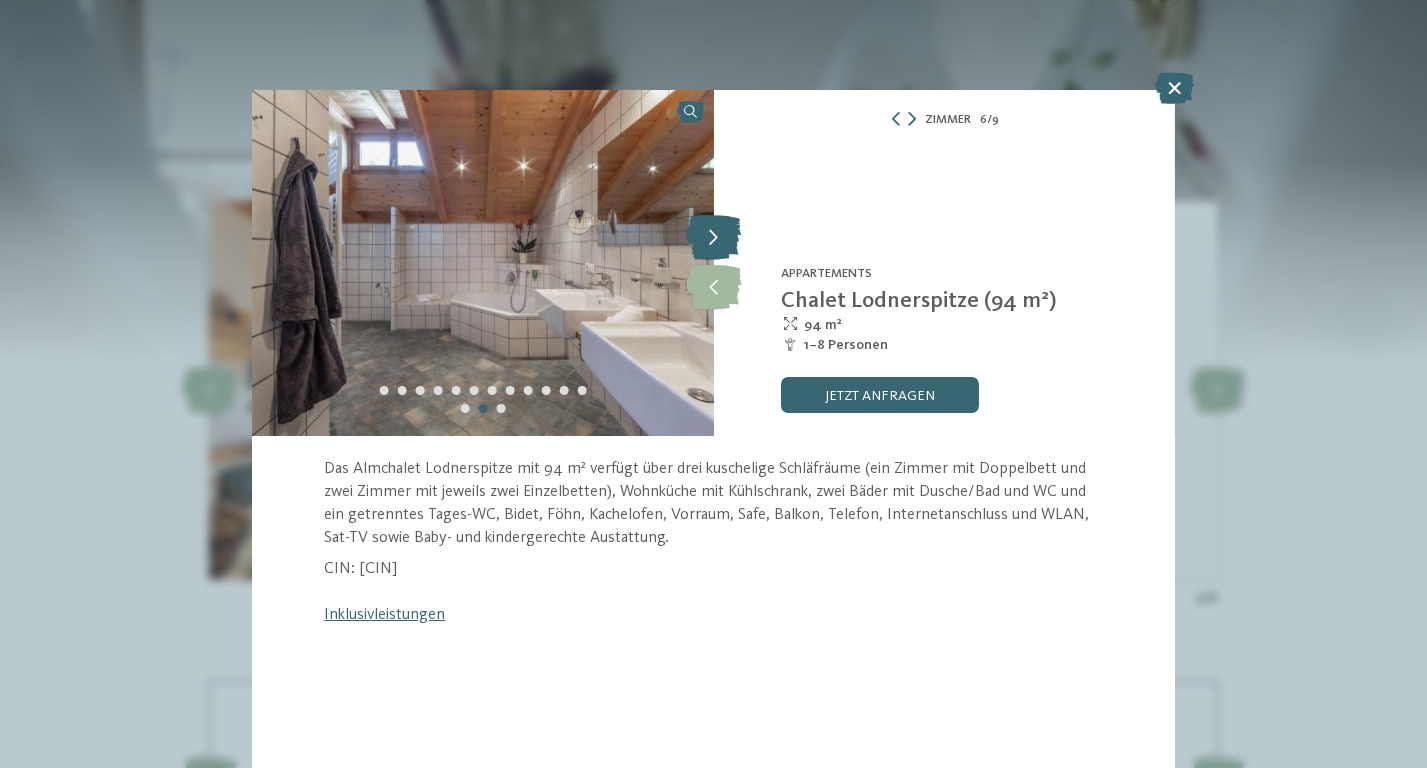 click at bounding box center [713, 238] 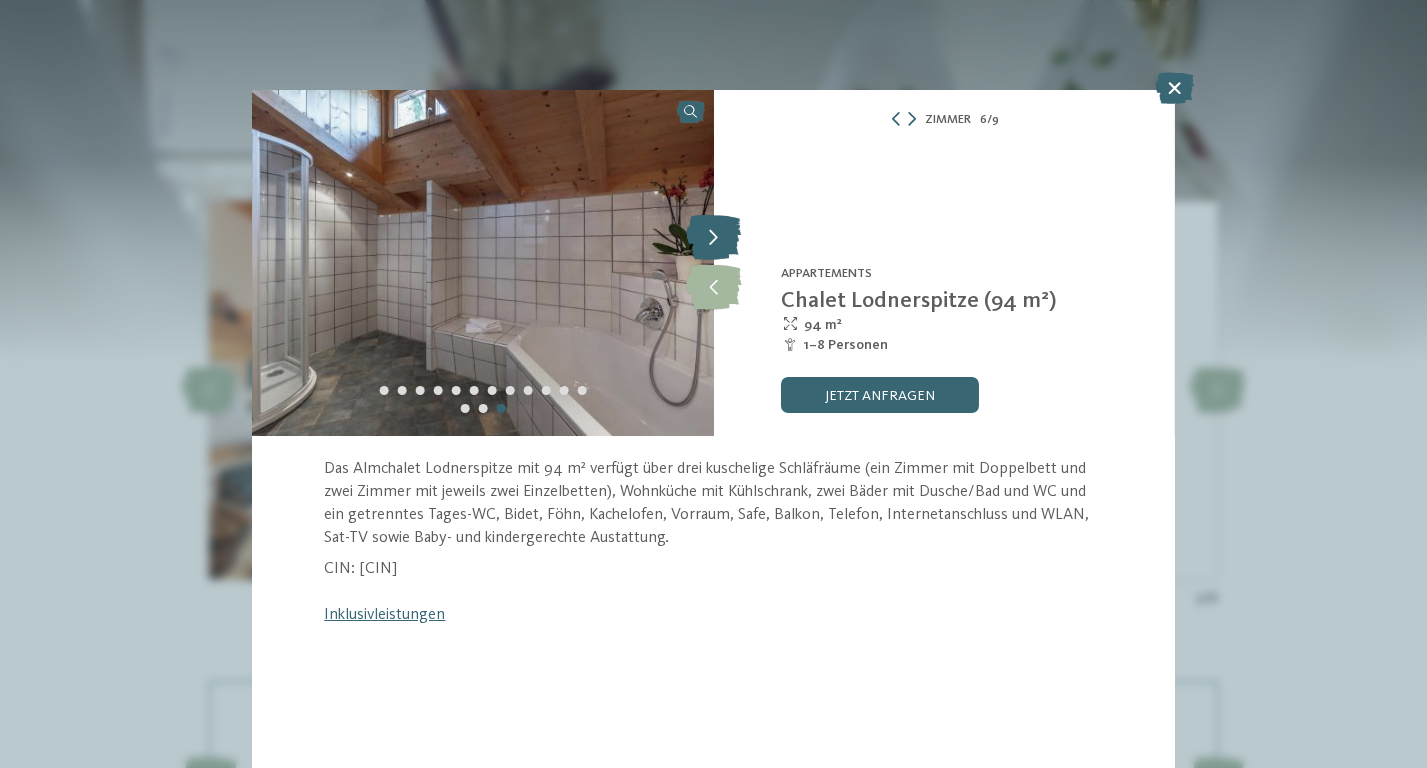 click at bounding box center [713, 238] 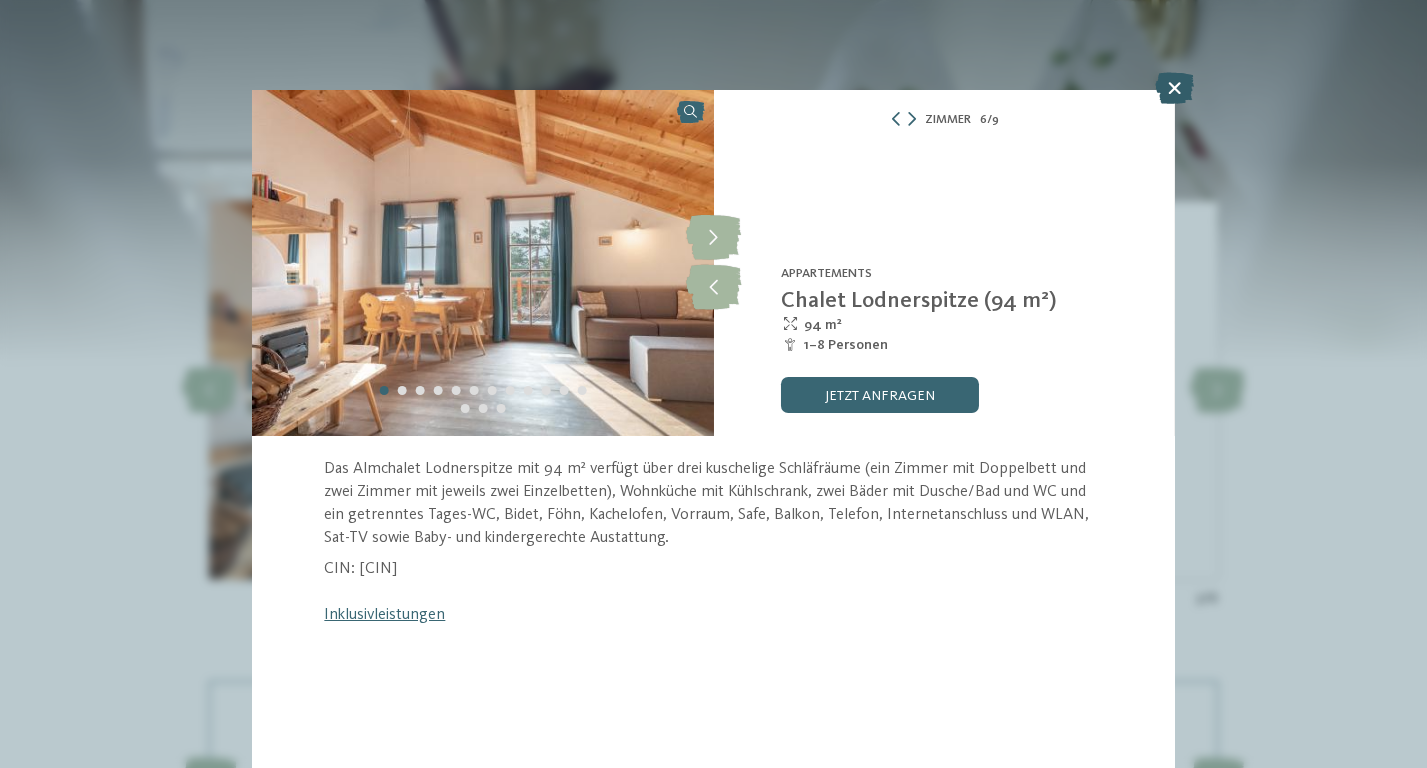 click at bounding box center (1174, 88) 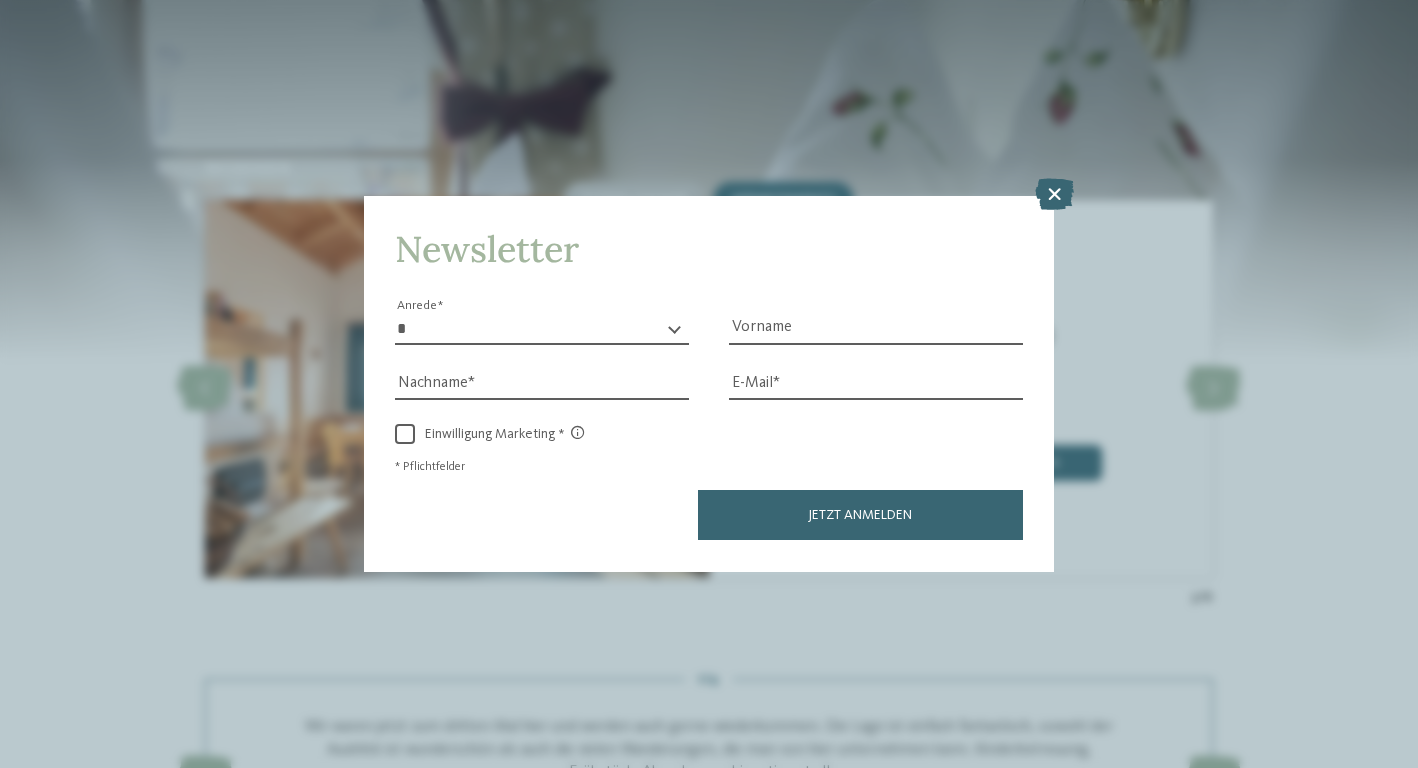 scroll, scrollTop: 1717, scrollLeft: 0, axis: vertical 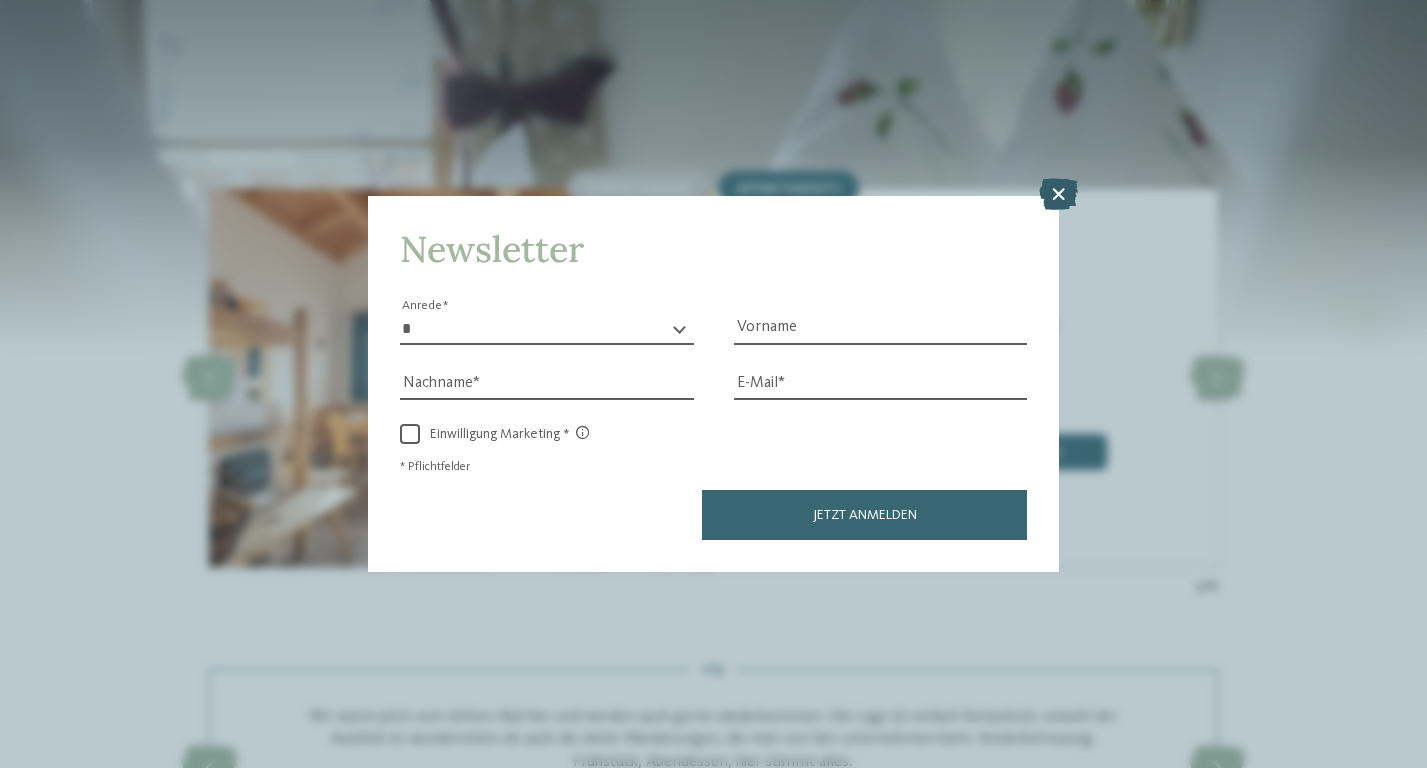 click at bounding box center [1058, 195] 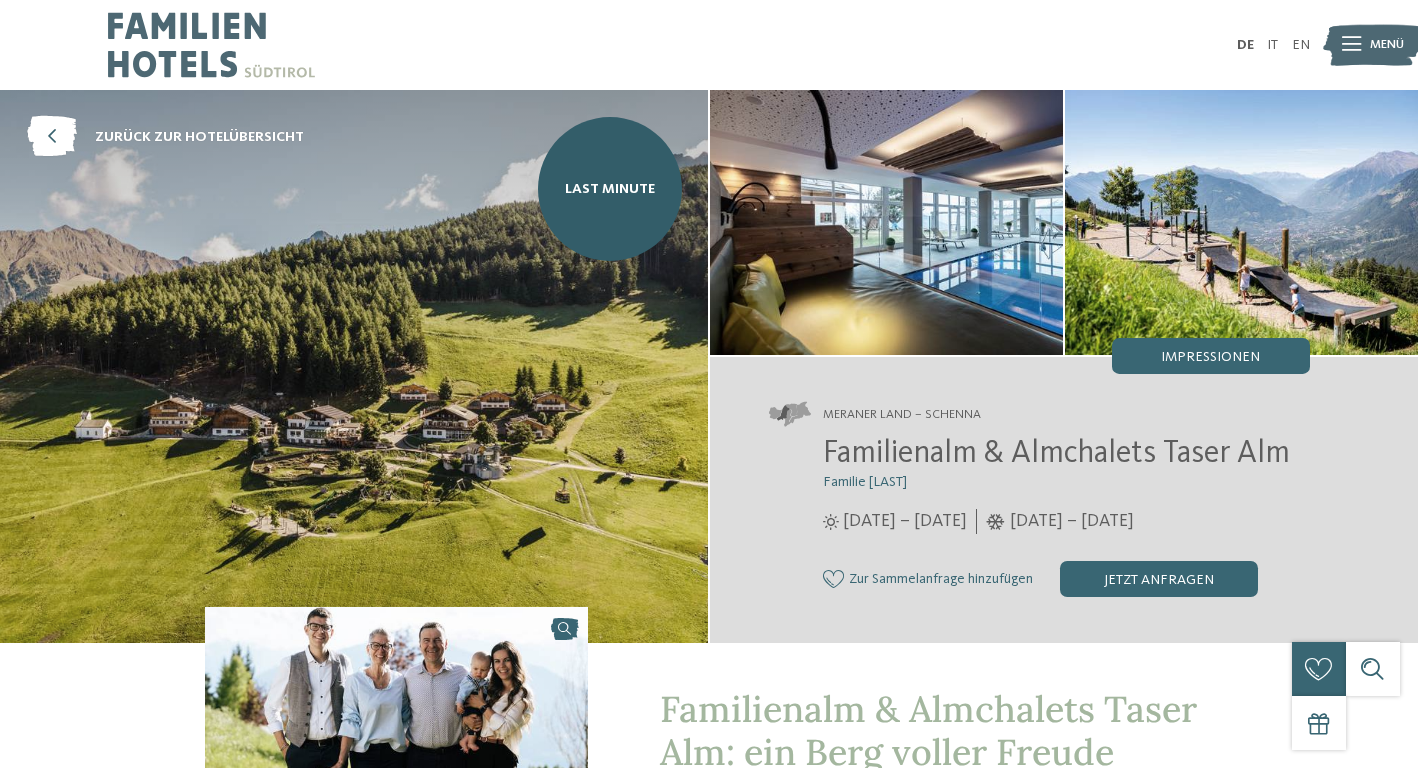 scroll, scrollTop: 0, scrollLeft: 0, axis: both 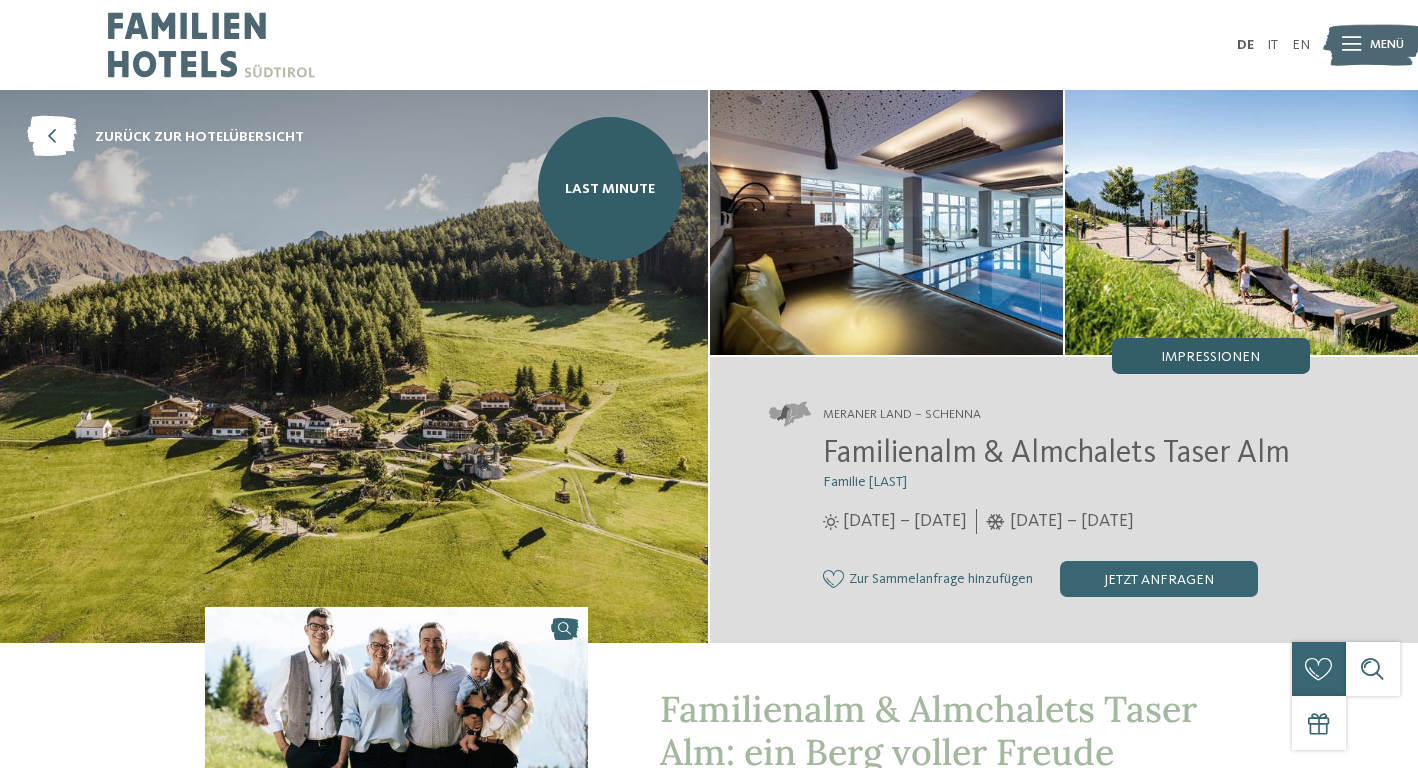 click on "Impressionen" at bounding box center [1210, 357] 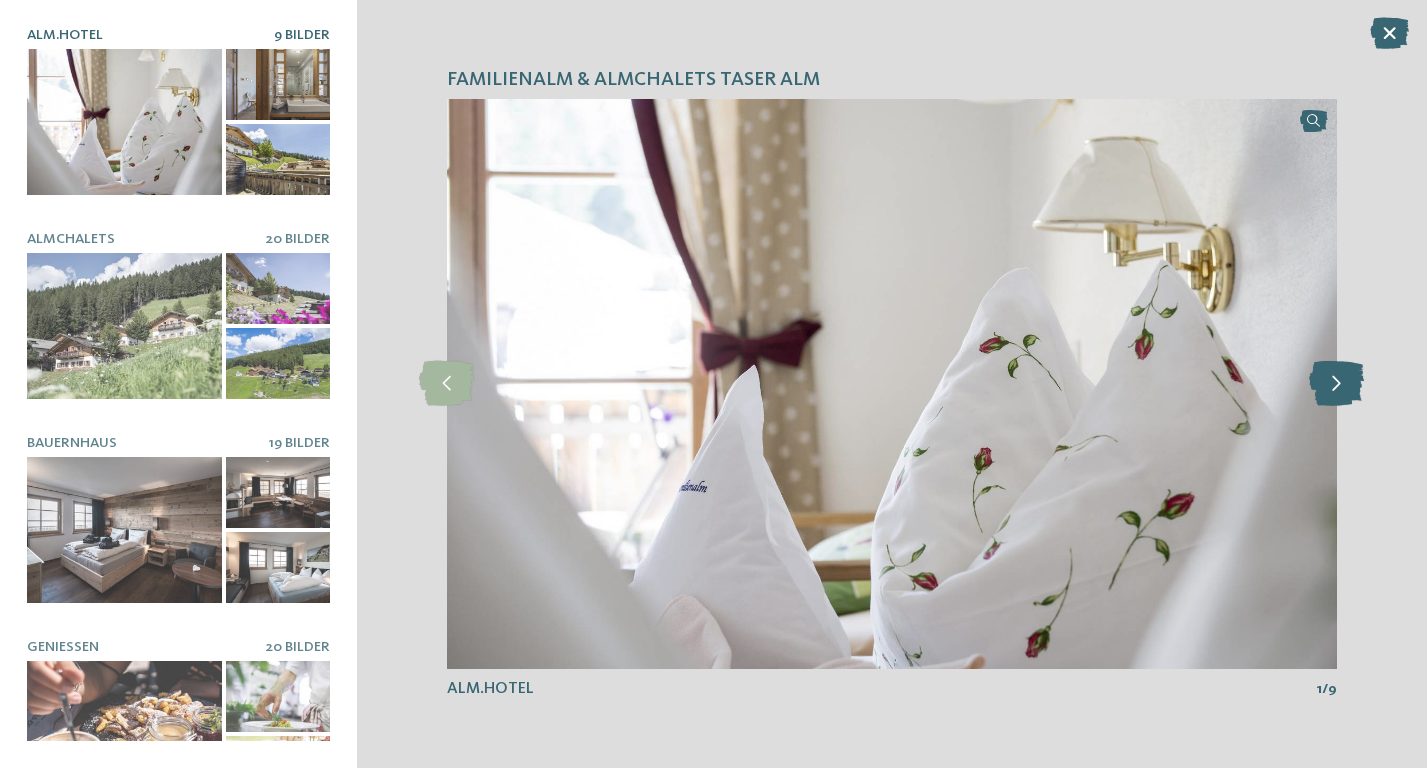 click at bounding box center [1336, 383] 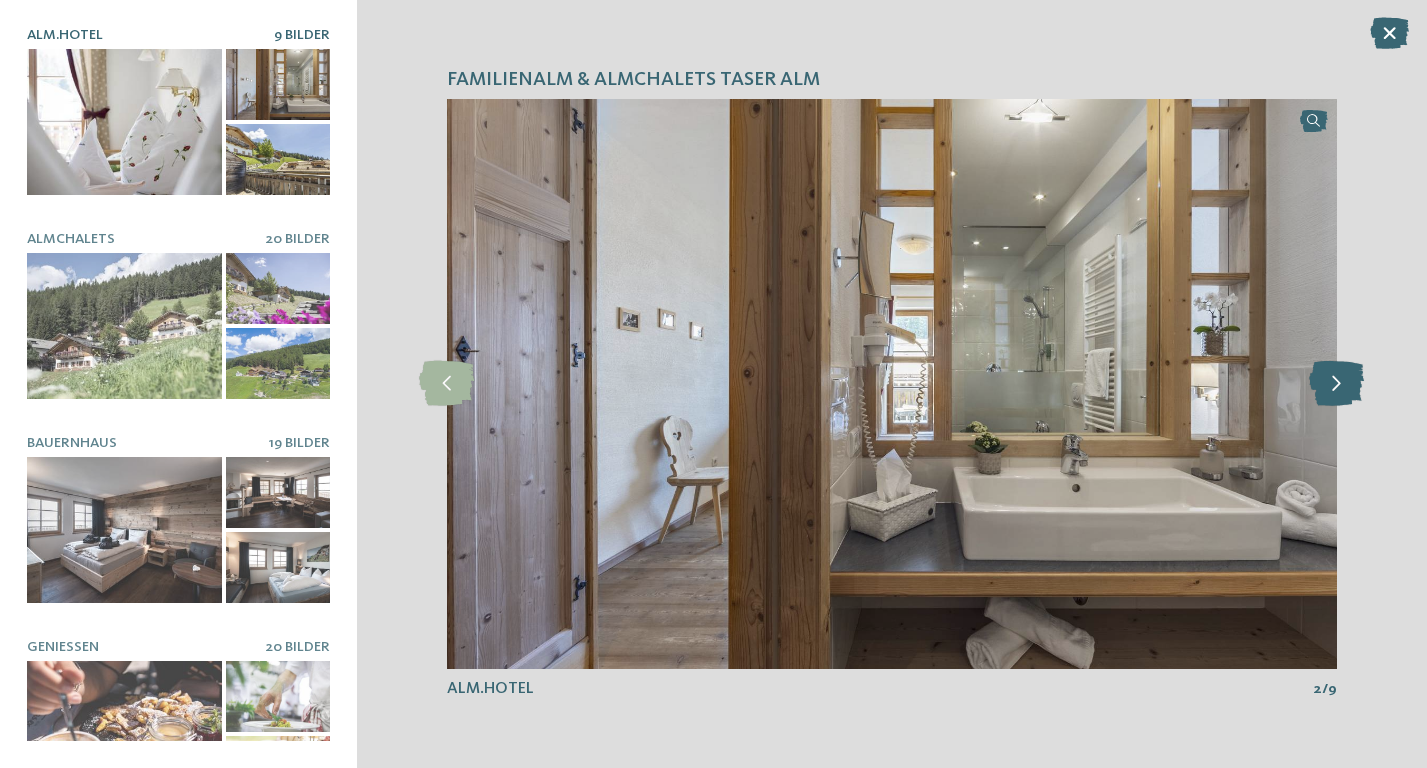click at bounding box center [1336, 383] 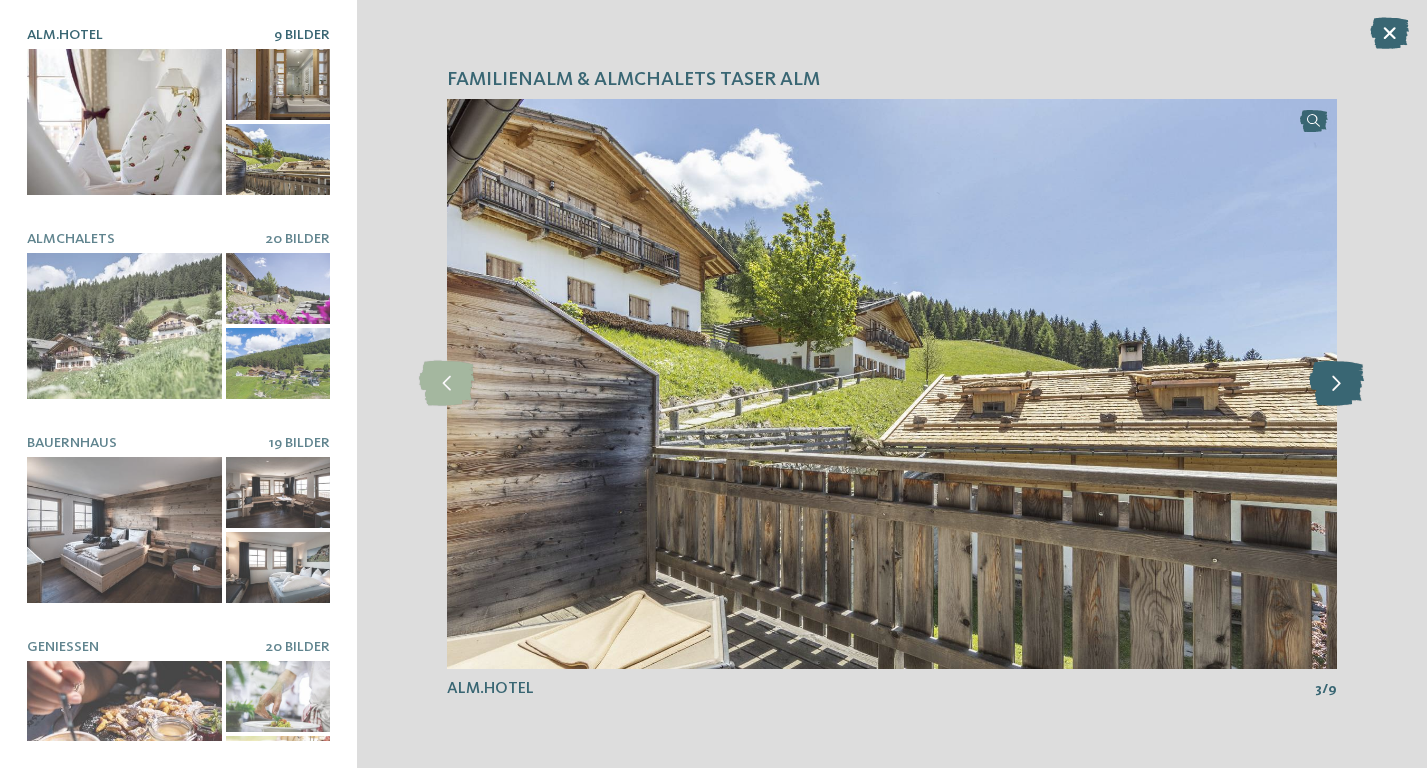 click at bounding box center (1336, 383) 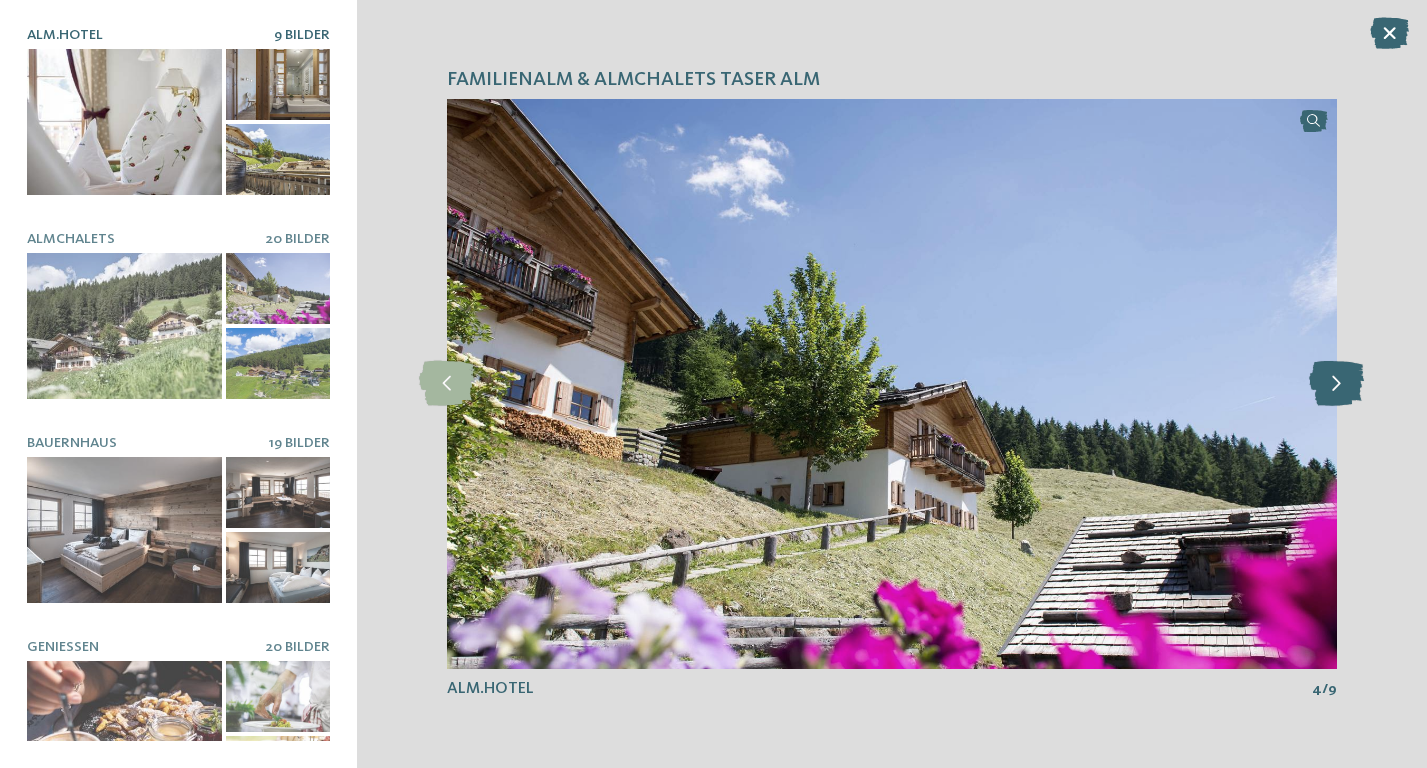 click at bounding box center (1336, 383) 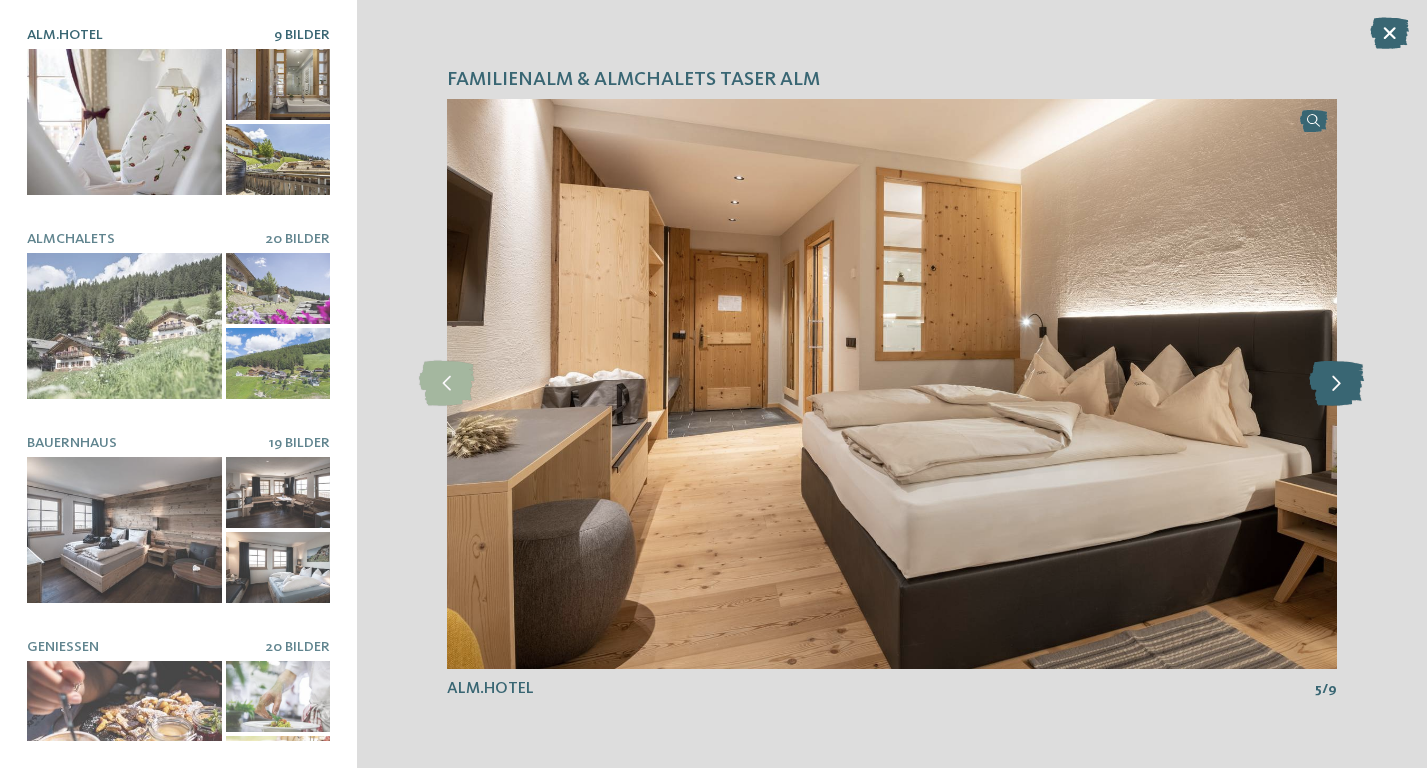 click at bounding box center [1336, 383] 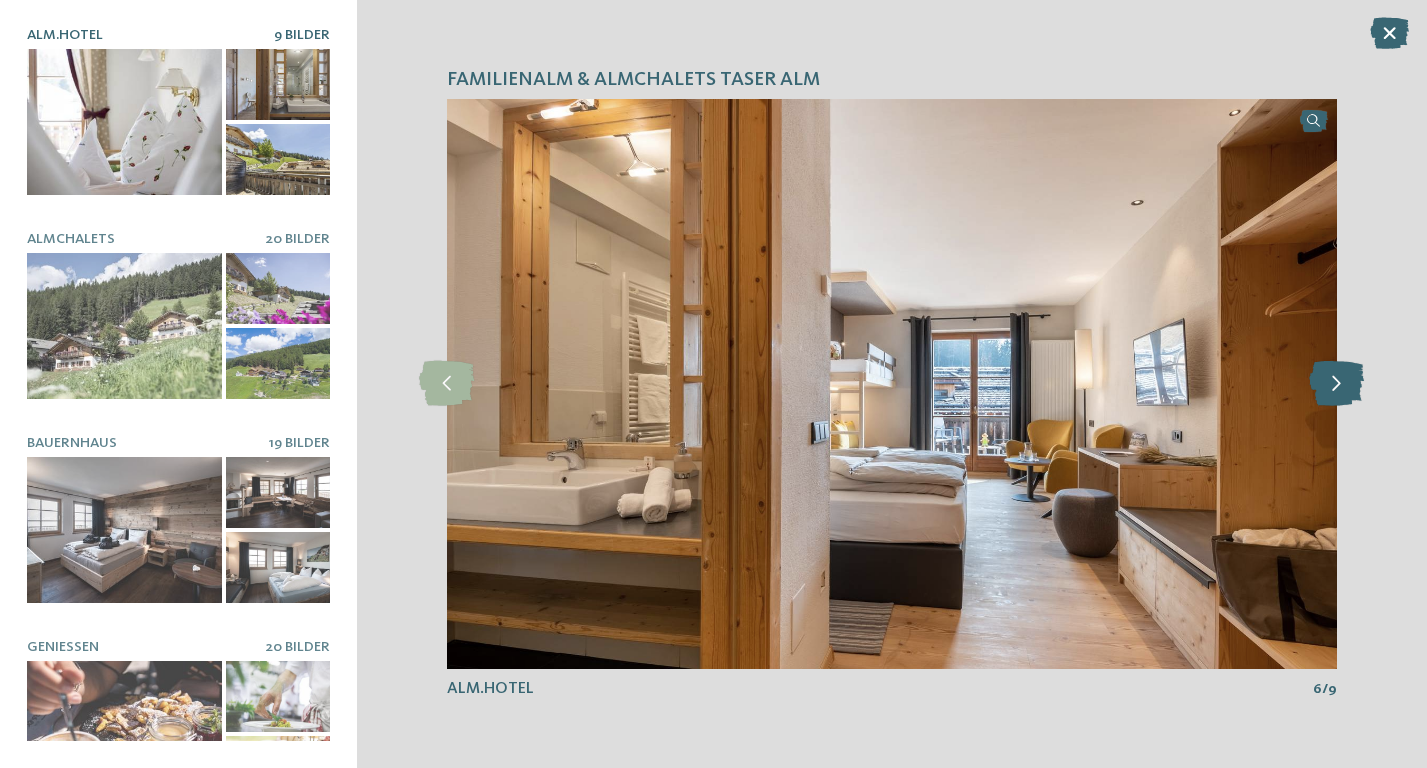 click at bounding box center (1336, 383) 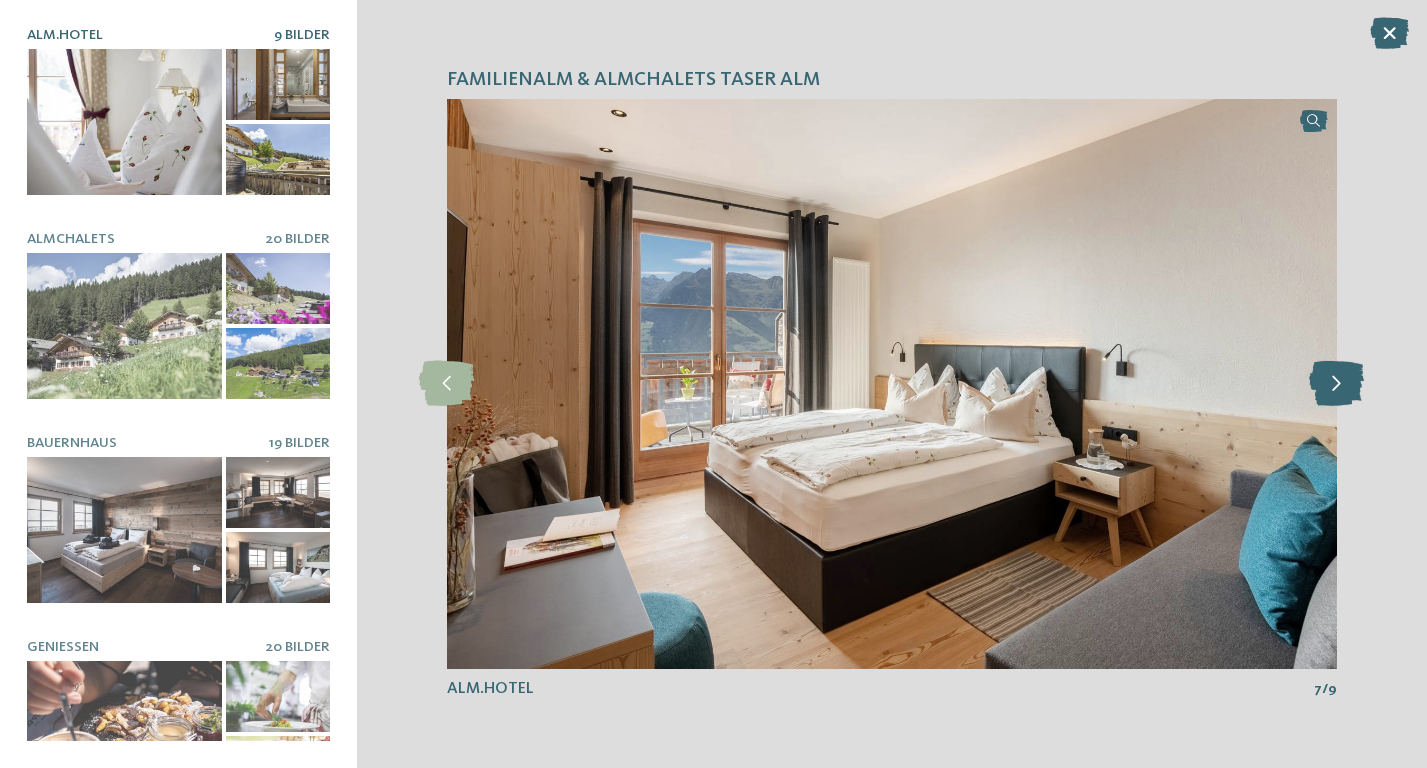 click at bounding box center (1336, 383) 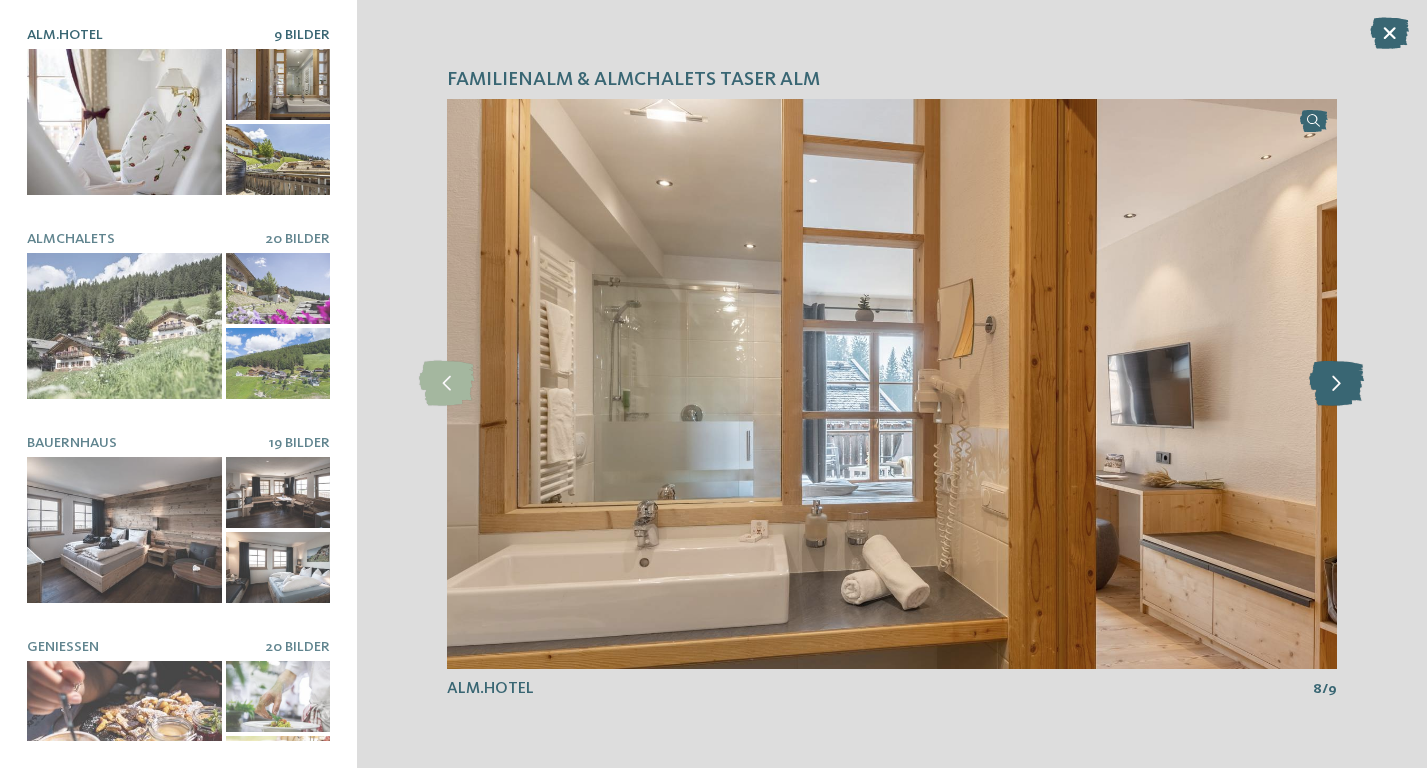click at bounding box center (1336, 383) 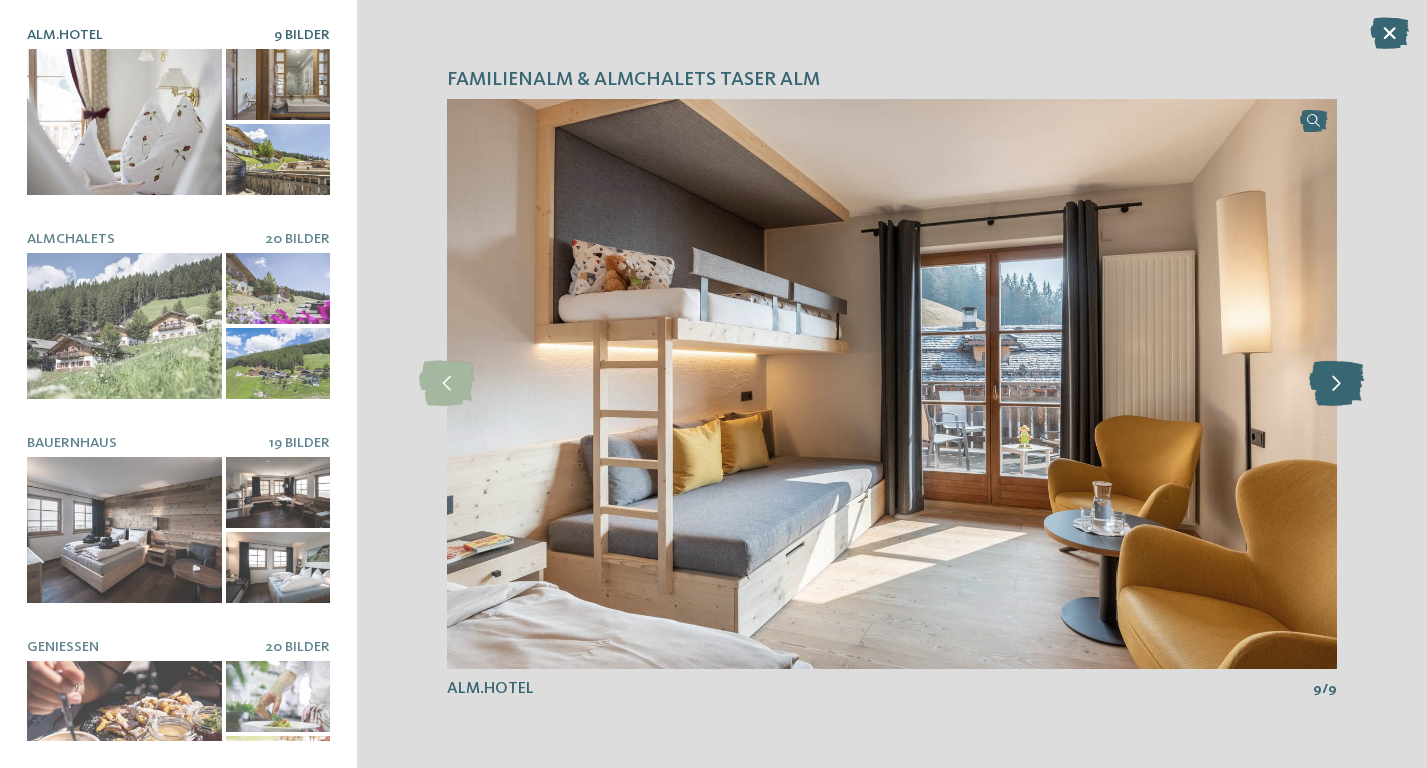 click at bounding box center [1336, 383] 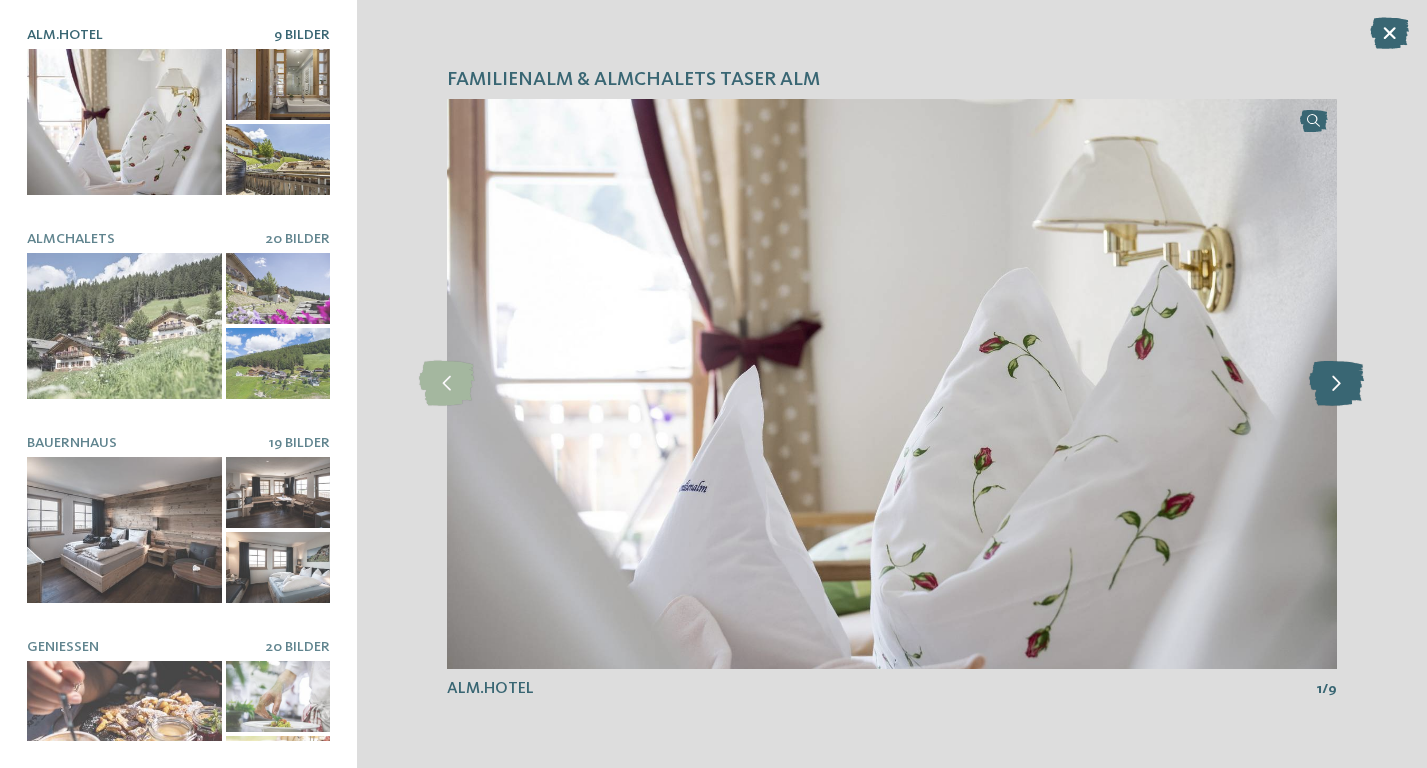click at bounding box center [1336, 383] 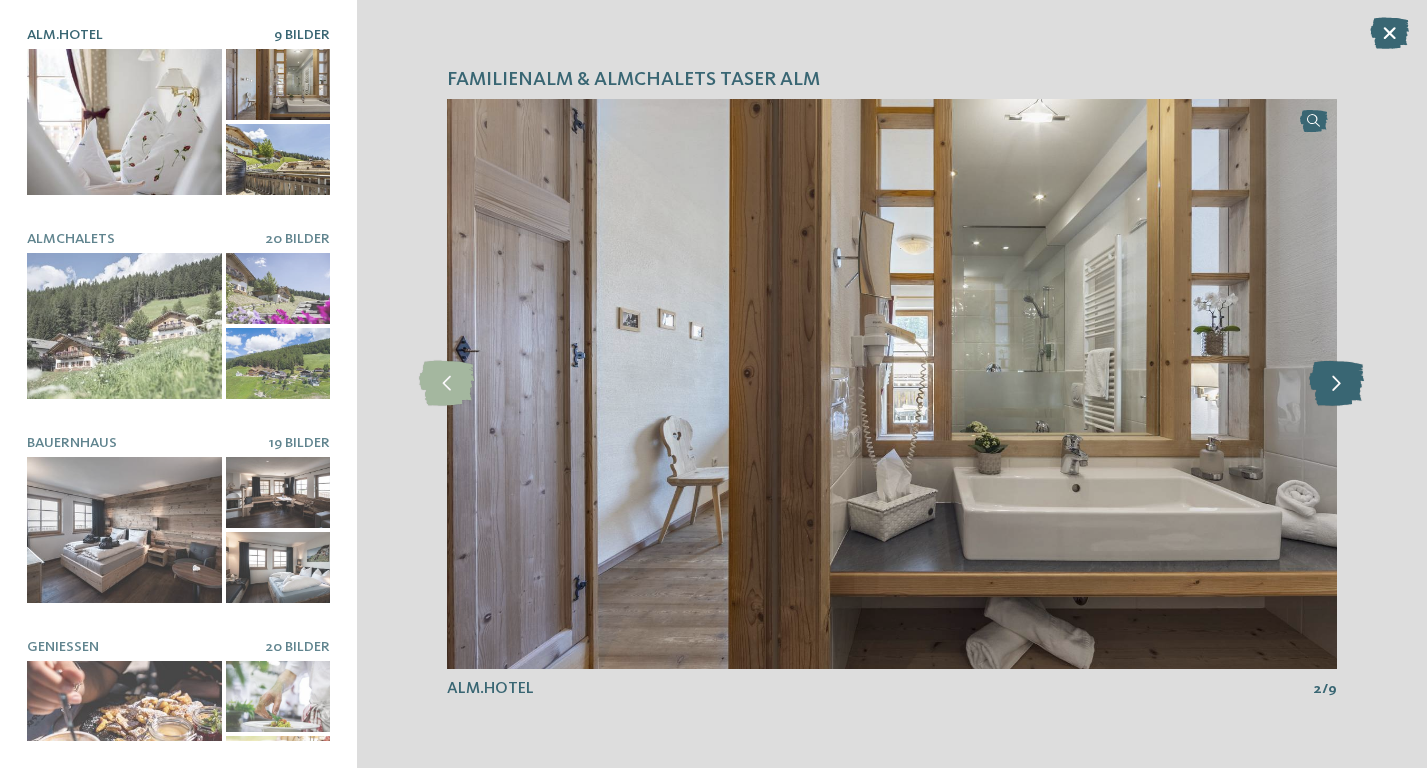 click at bounding box center (1336, 383) 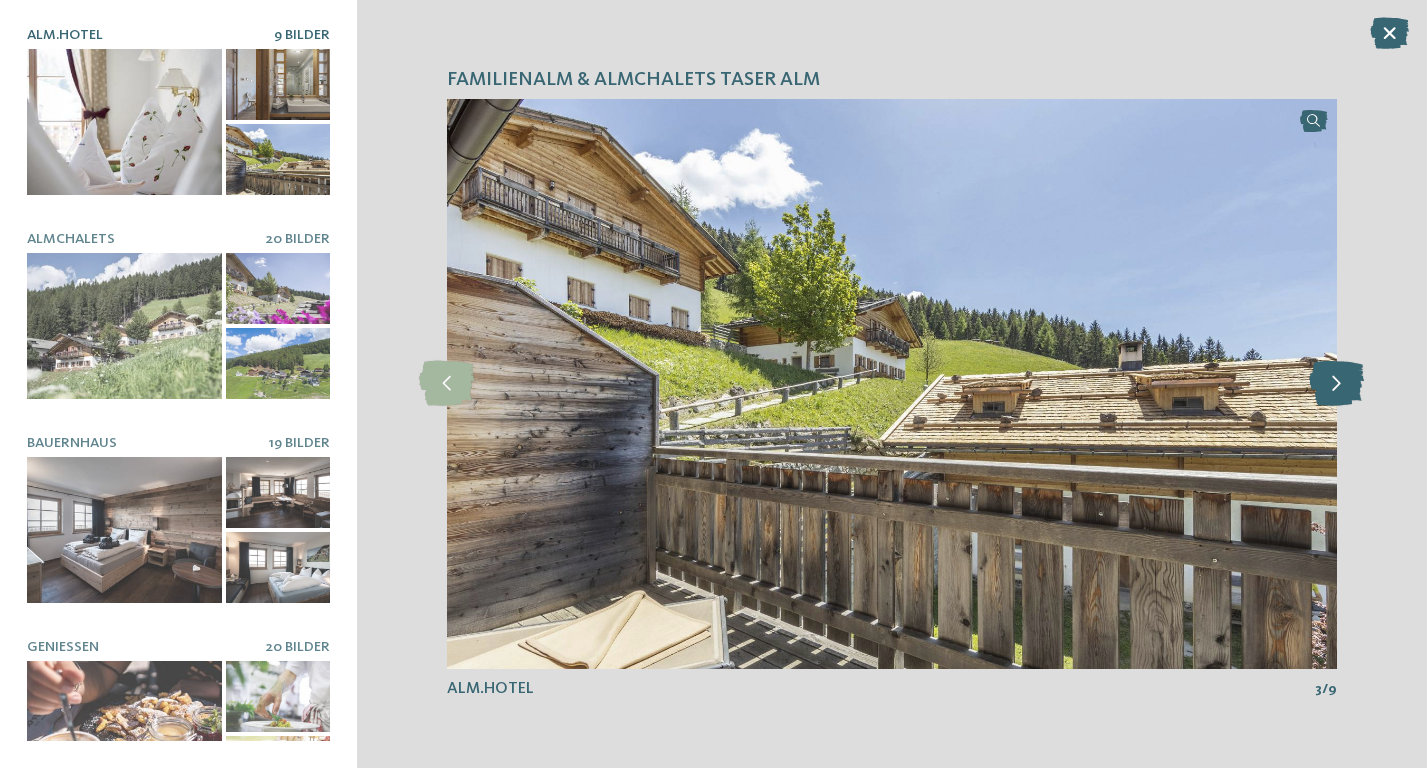 click at bounding box center (1336, 383) 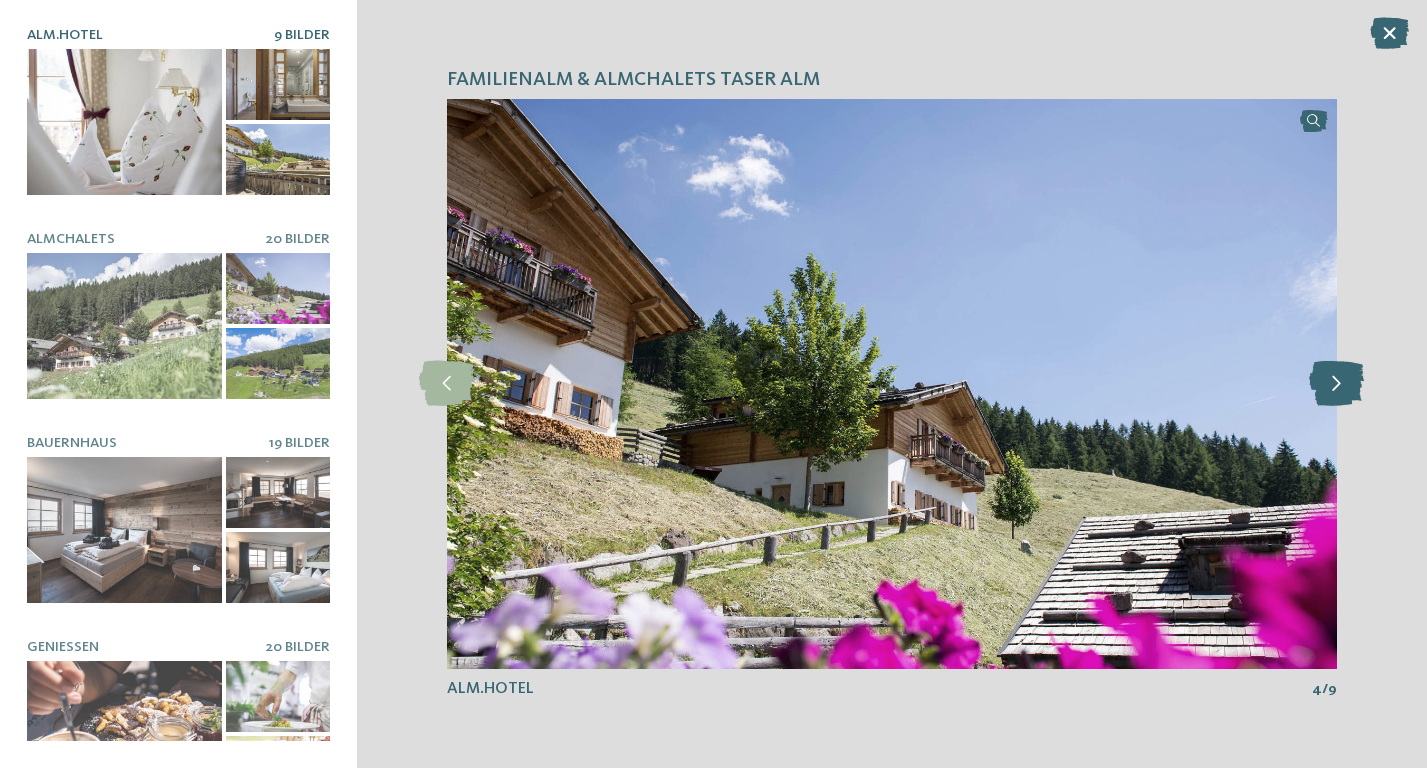 click at bounding box center (1336, 383) 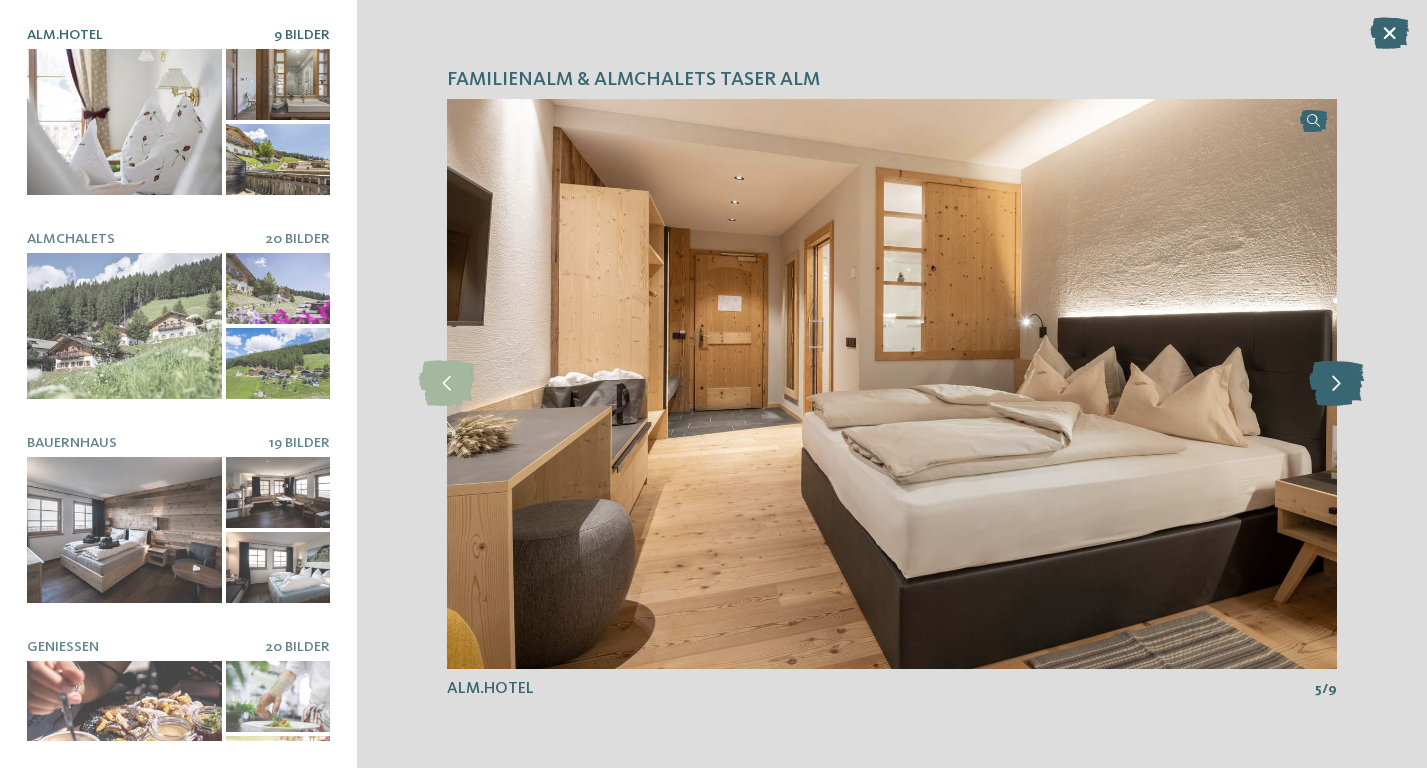 click at bounding box center (1336, 383) 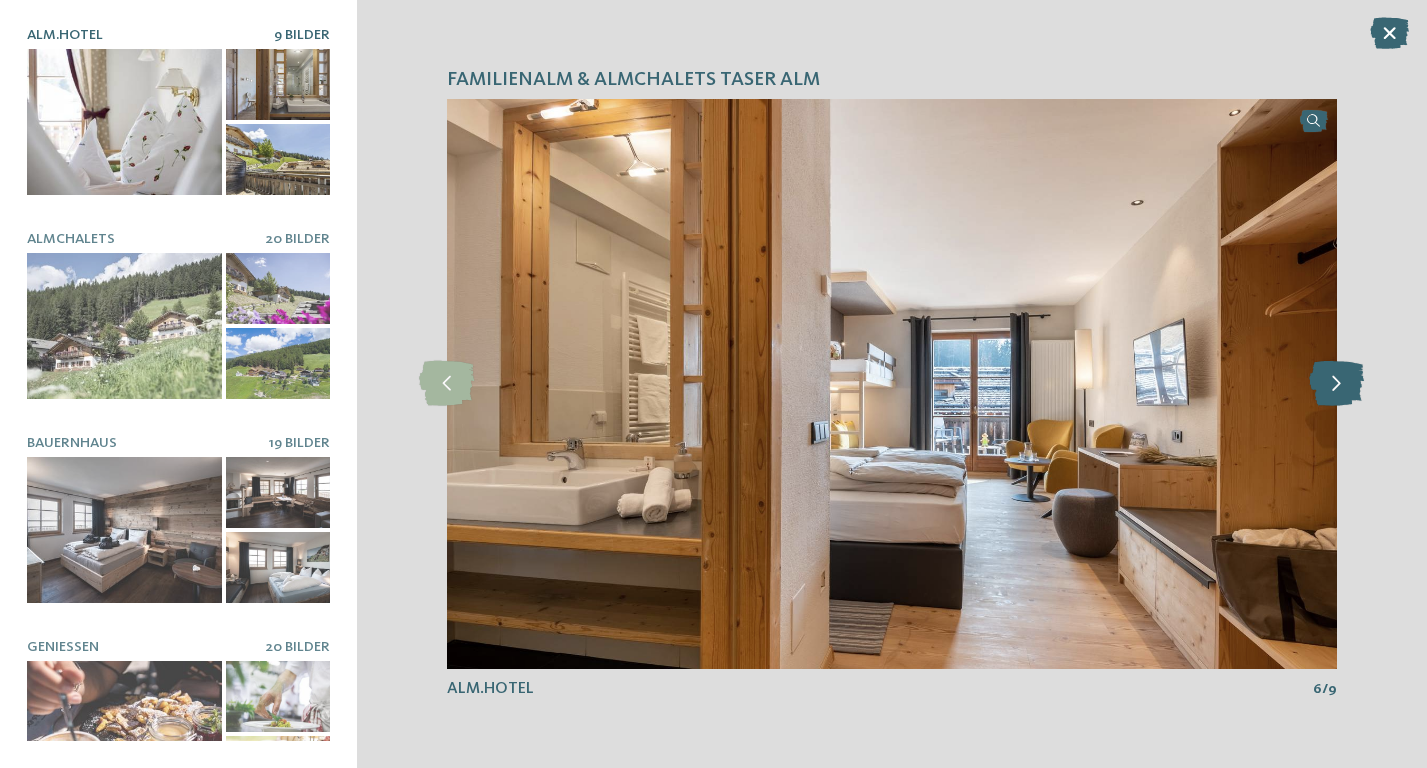 click at bounding box center [1336, 383] 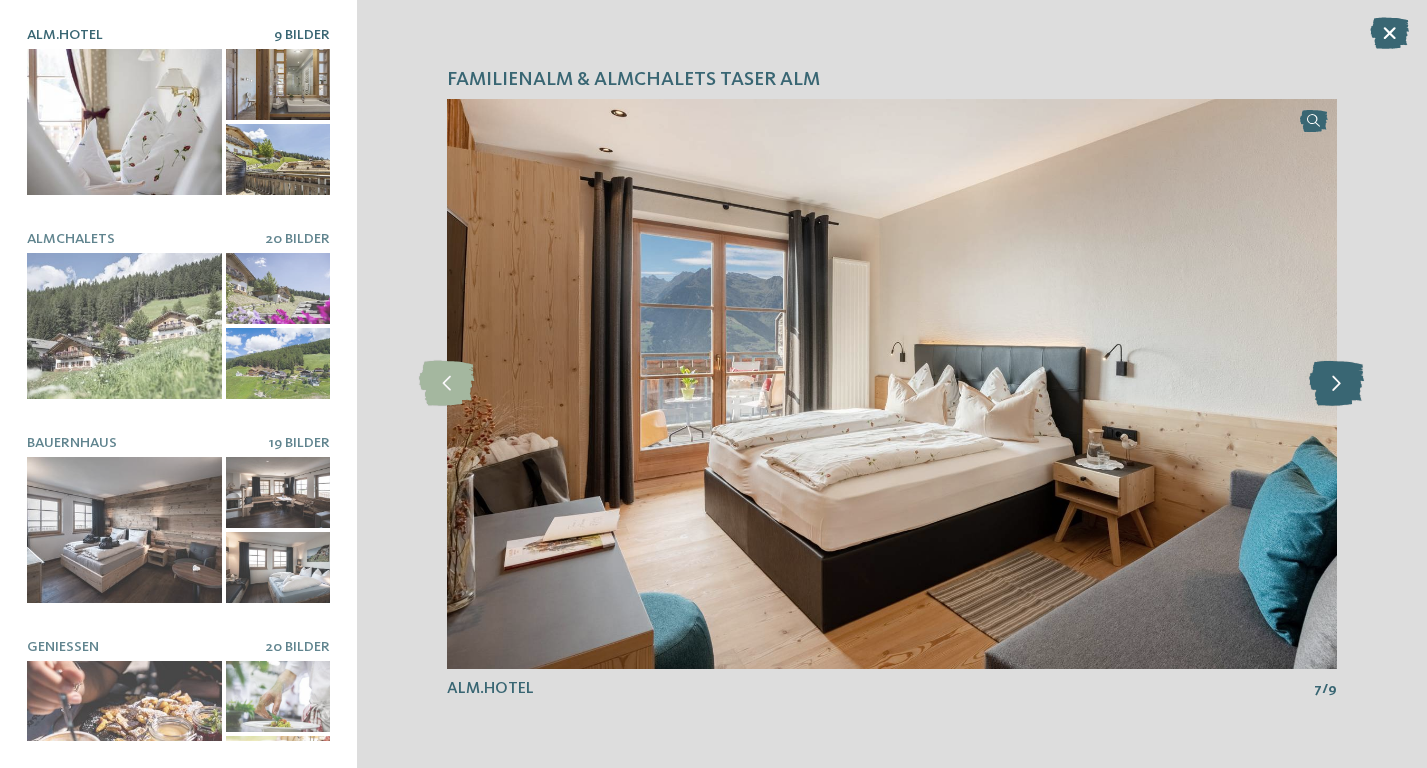 click at bounding box center (1336, 383) 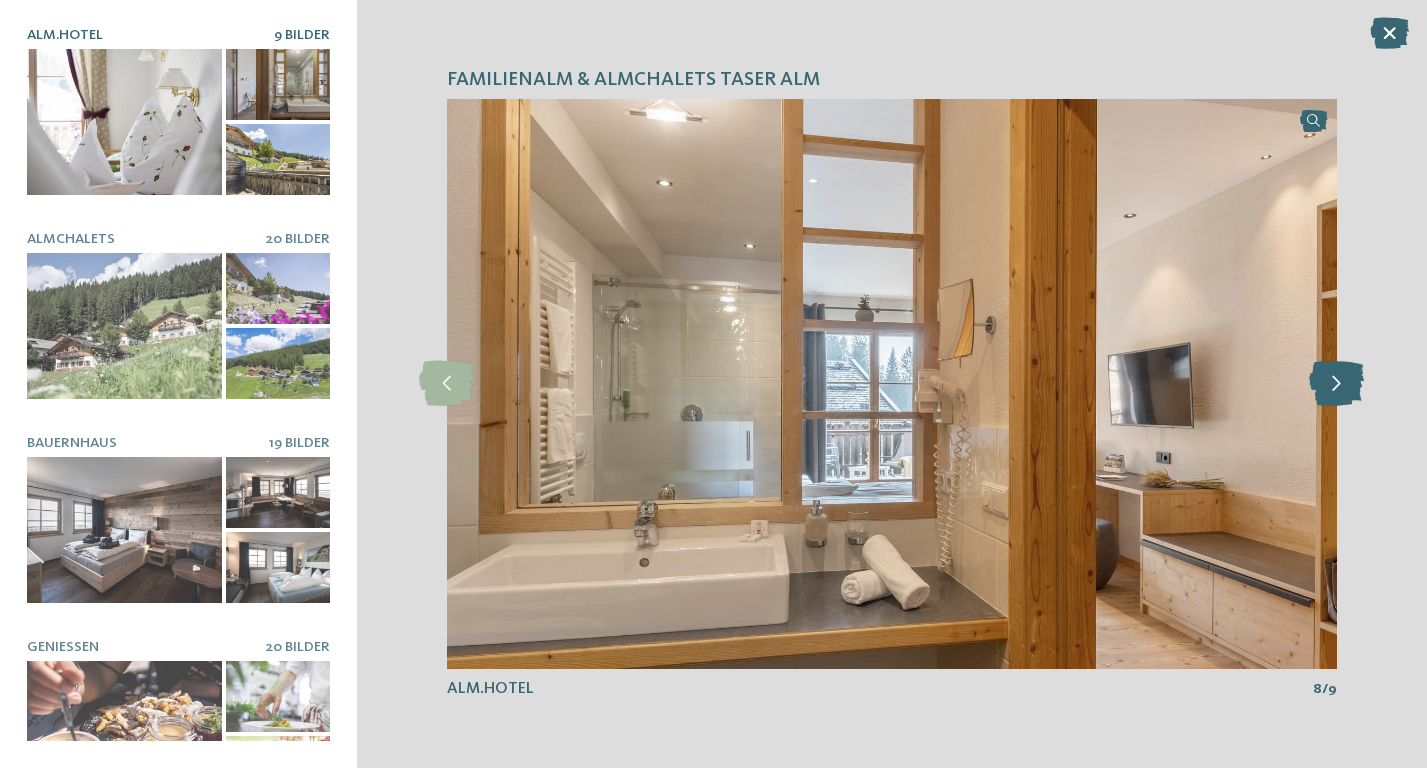 click at bounding box center [1336, 383] 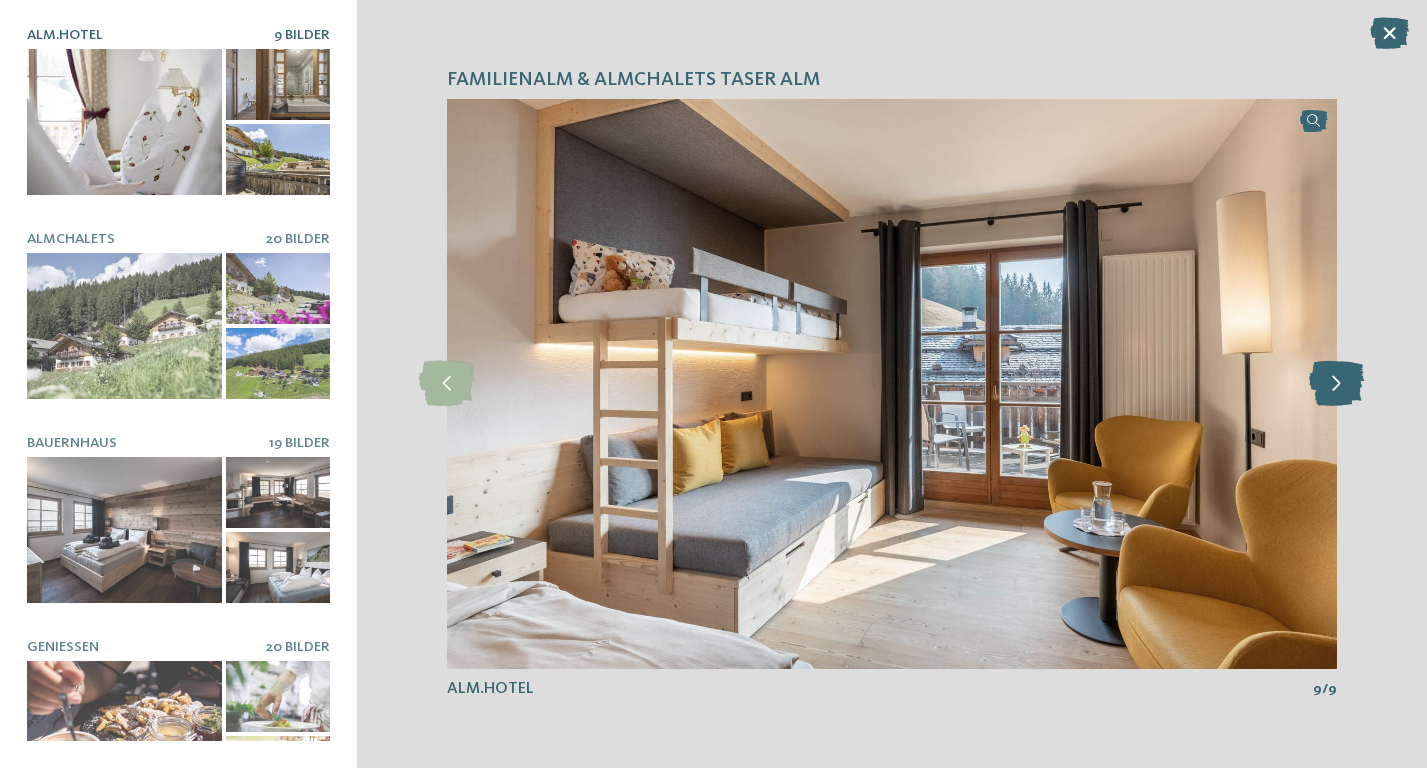 click at bounding box center [1336, 383] 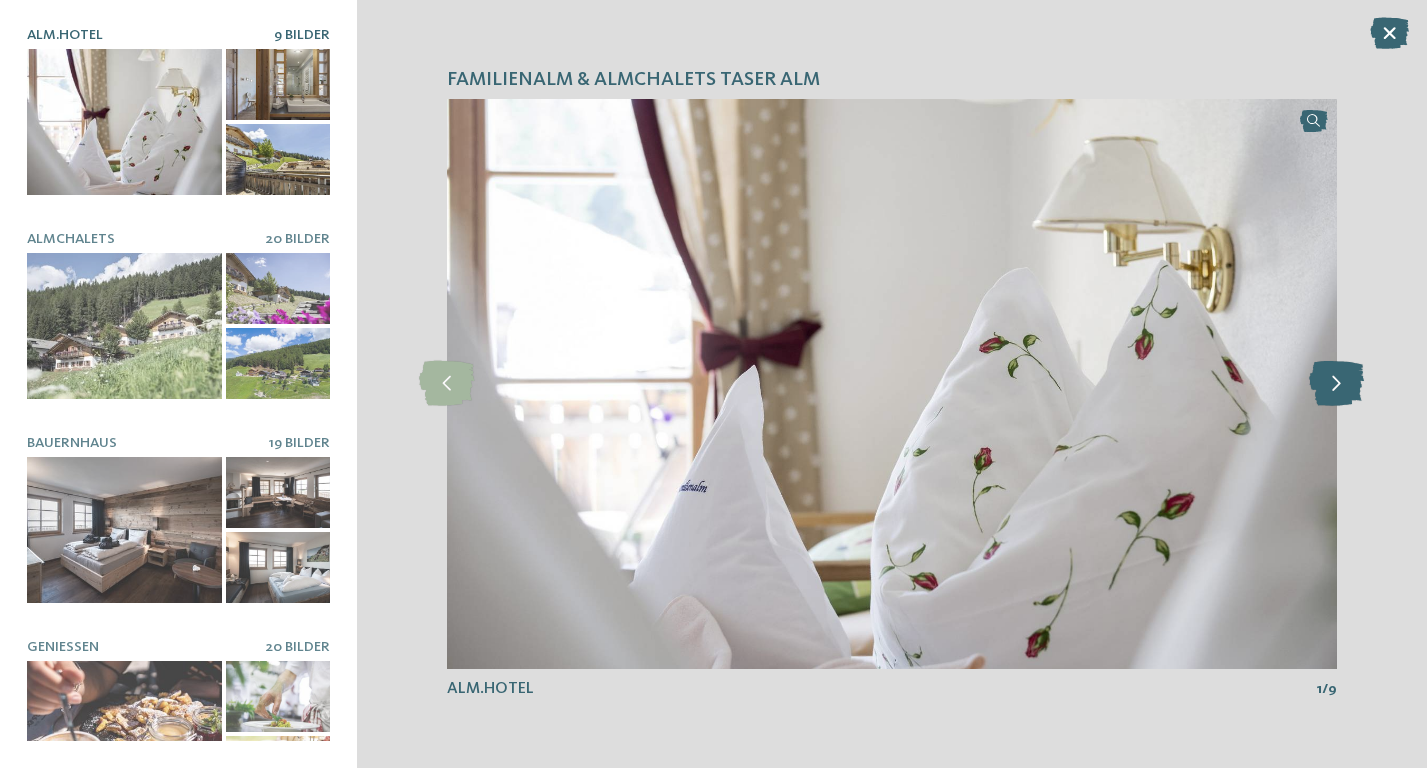 click at bounding box center (1336, 383) 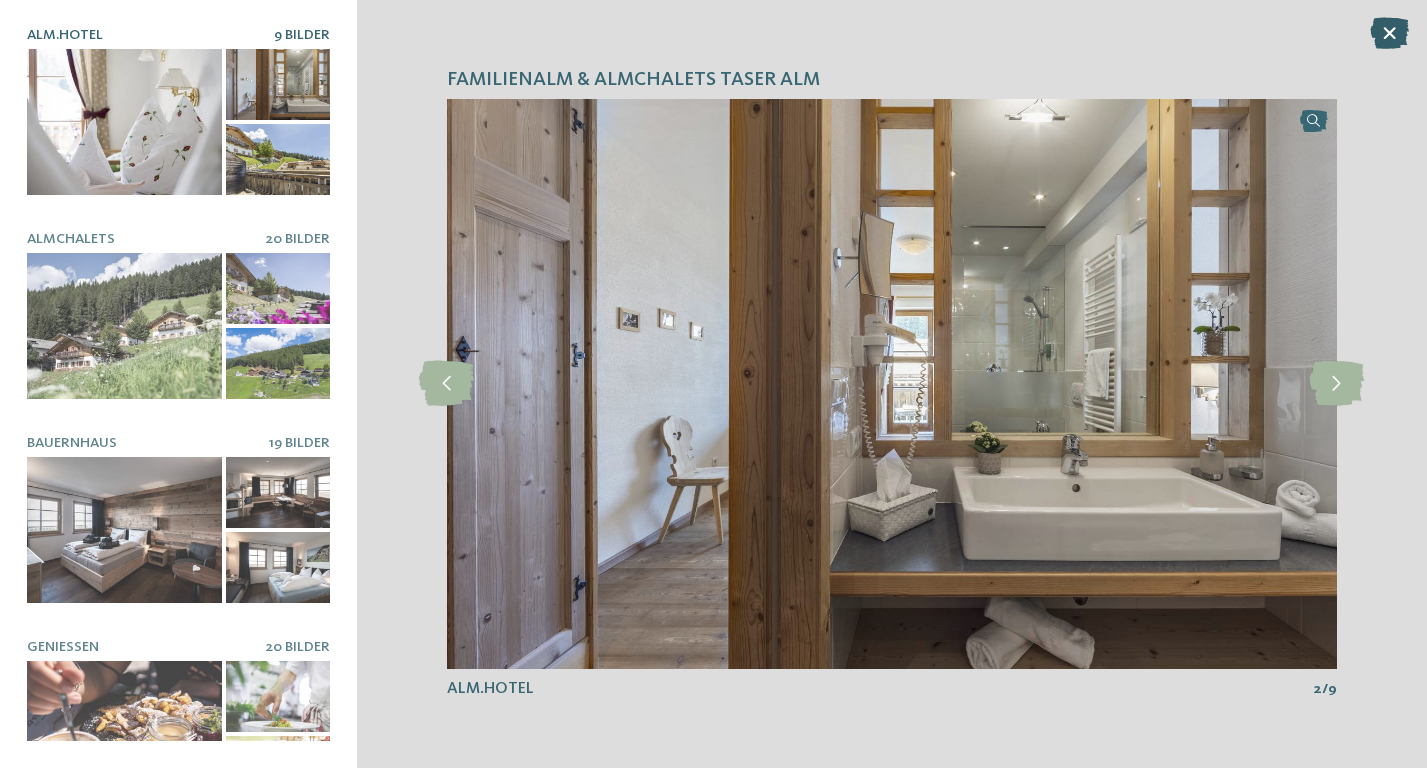 click at bounding box center (1389, 33) 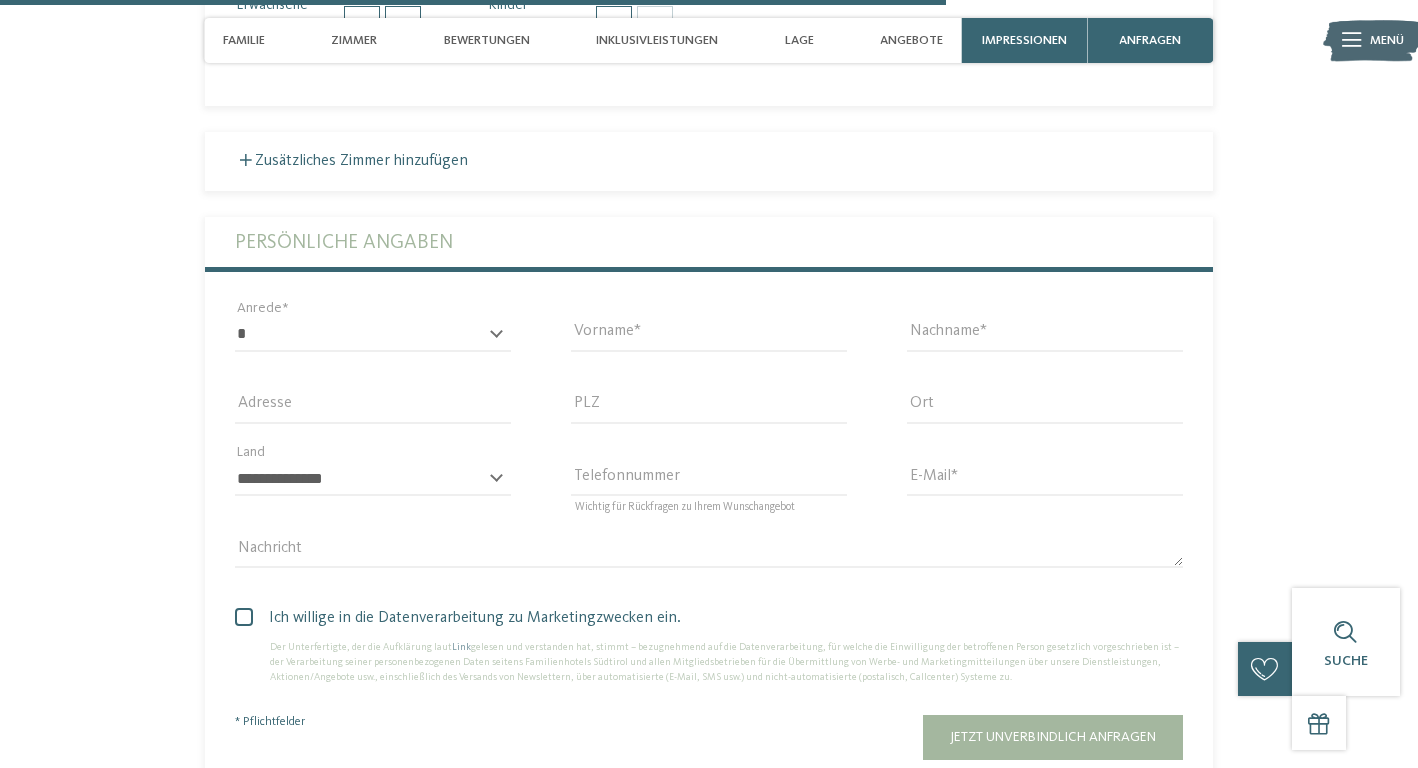 scroll, scrollTop: 4655, scrollLeft: 0, axis: vertical 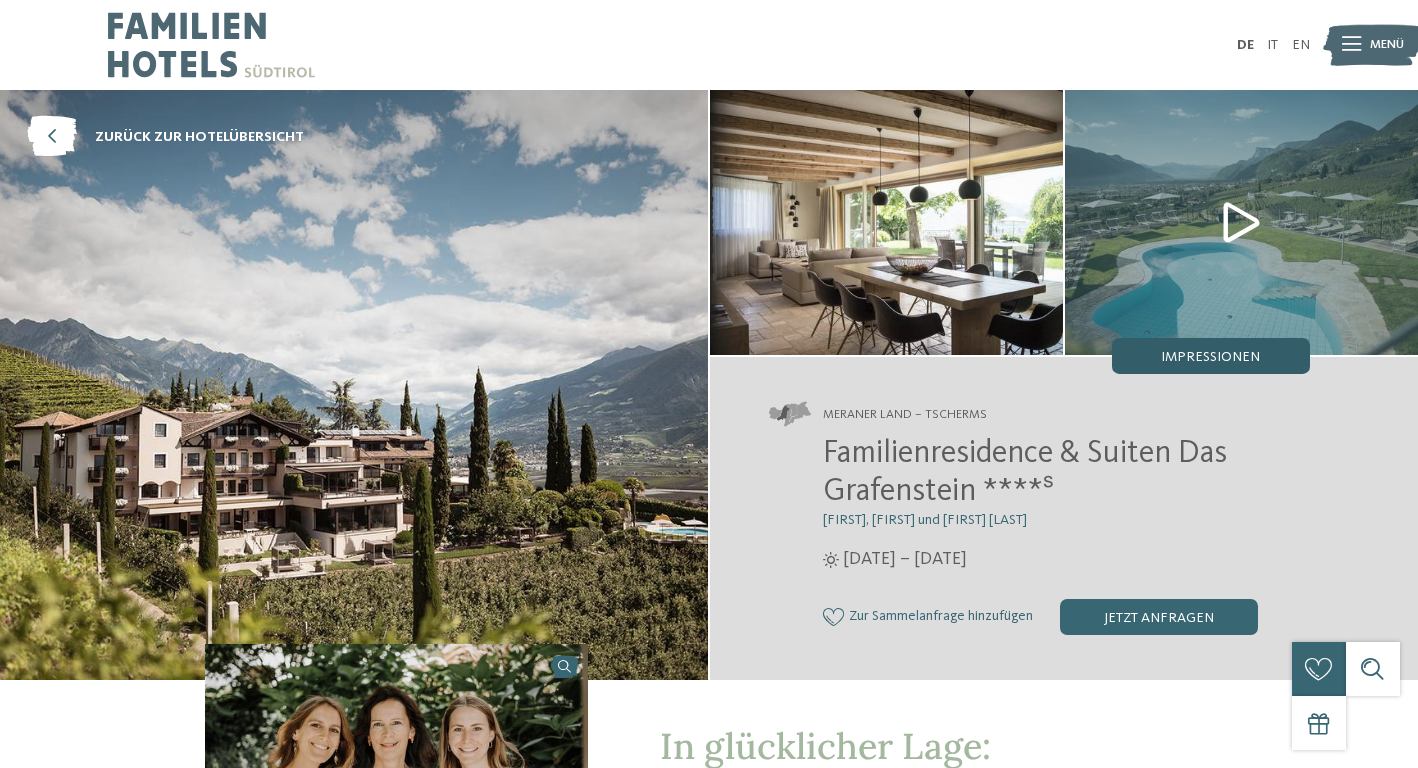 click on "Impressionen" at bounding box center [1211, 356] 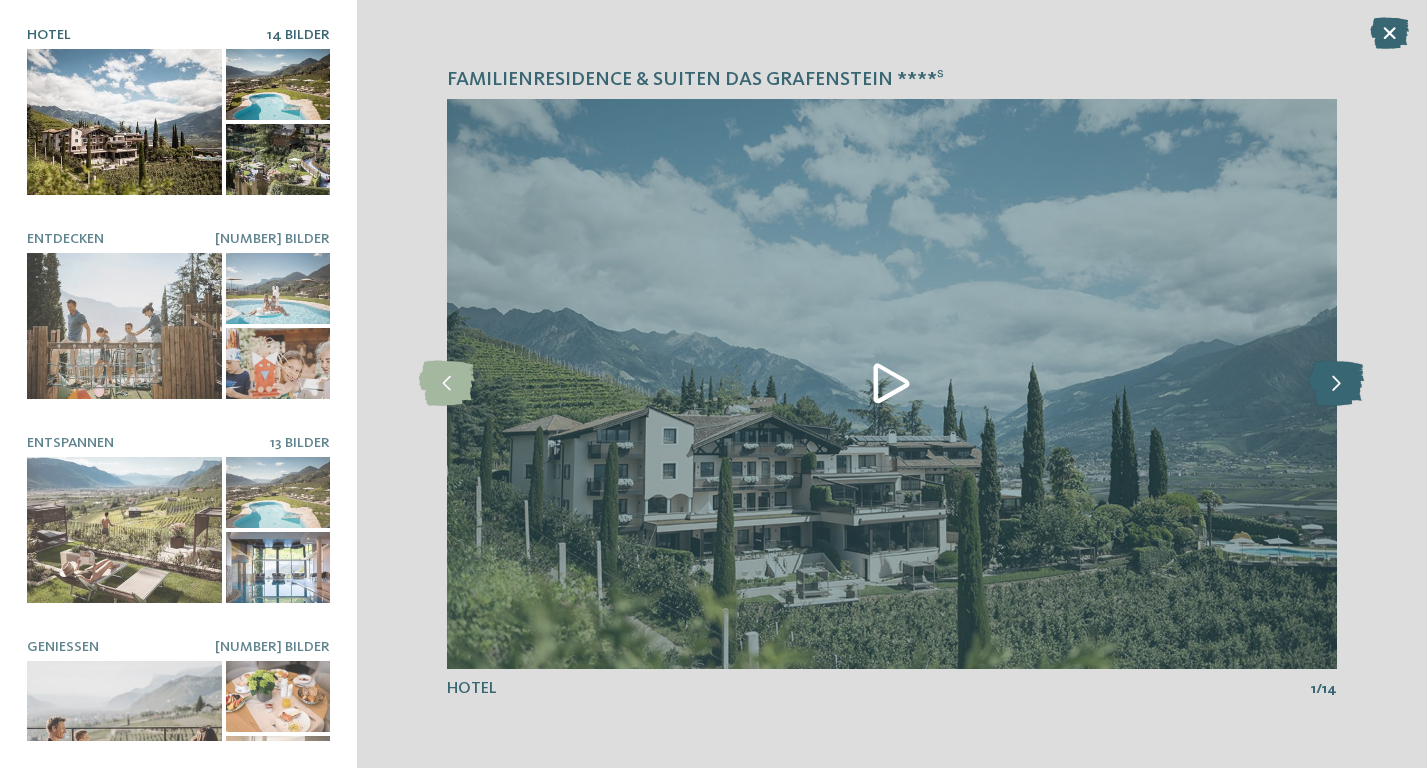 click at bounding box center (1336, 383) 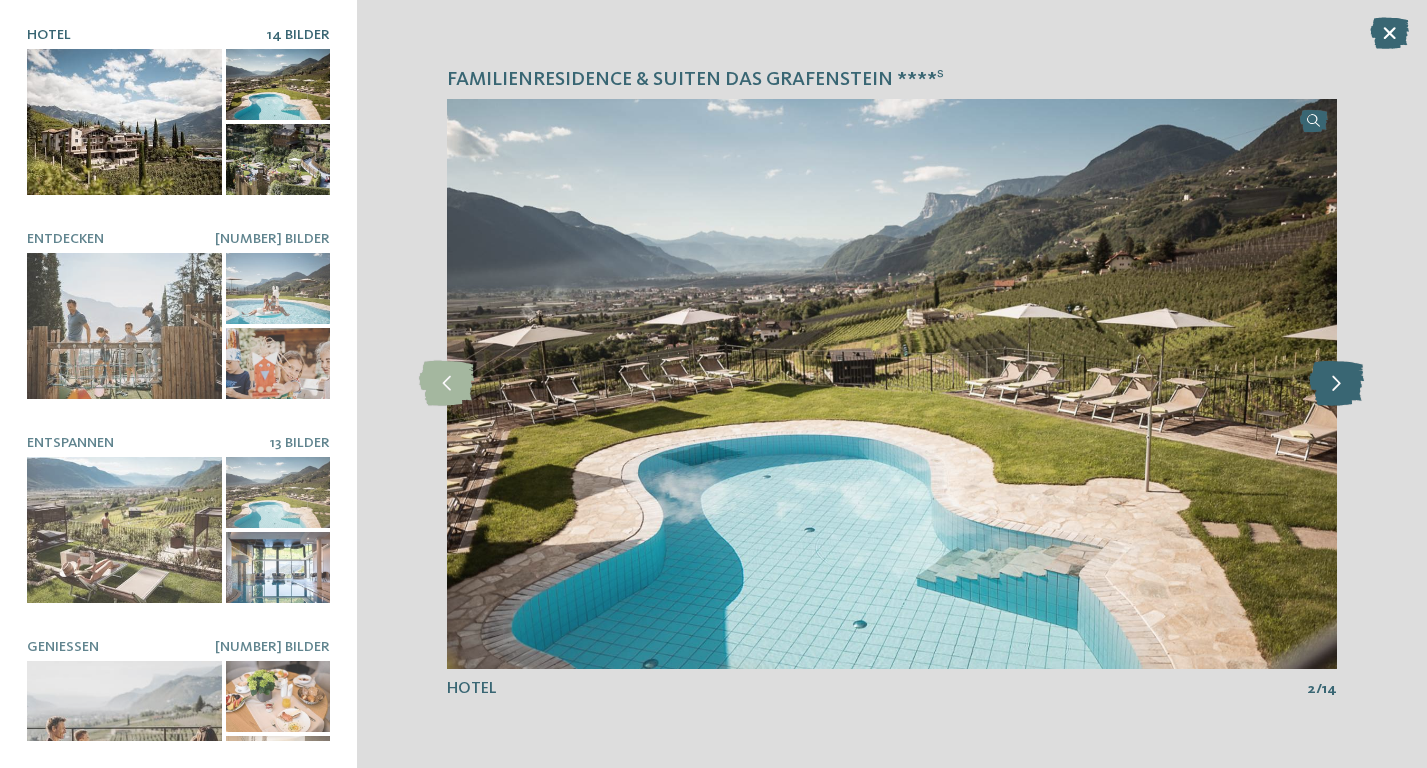 click at bounding box center [1336, 383] 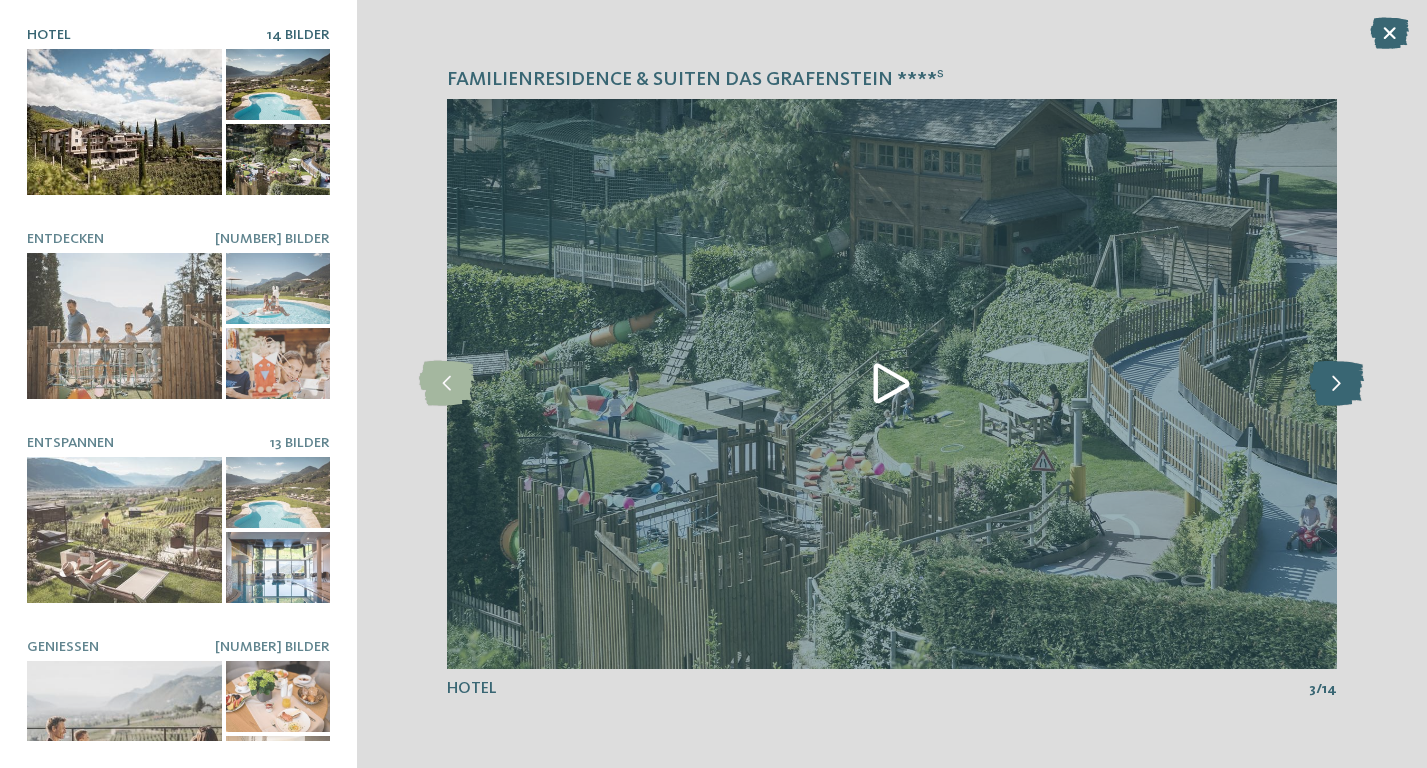 click at bounding box center (1336, 383) 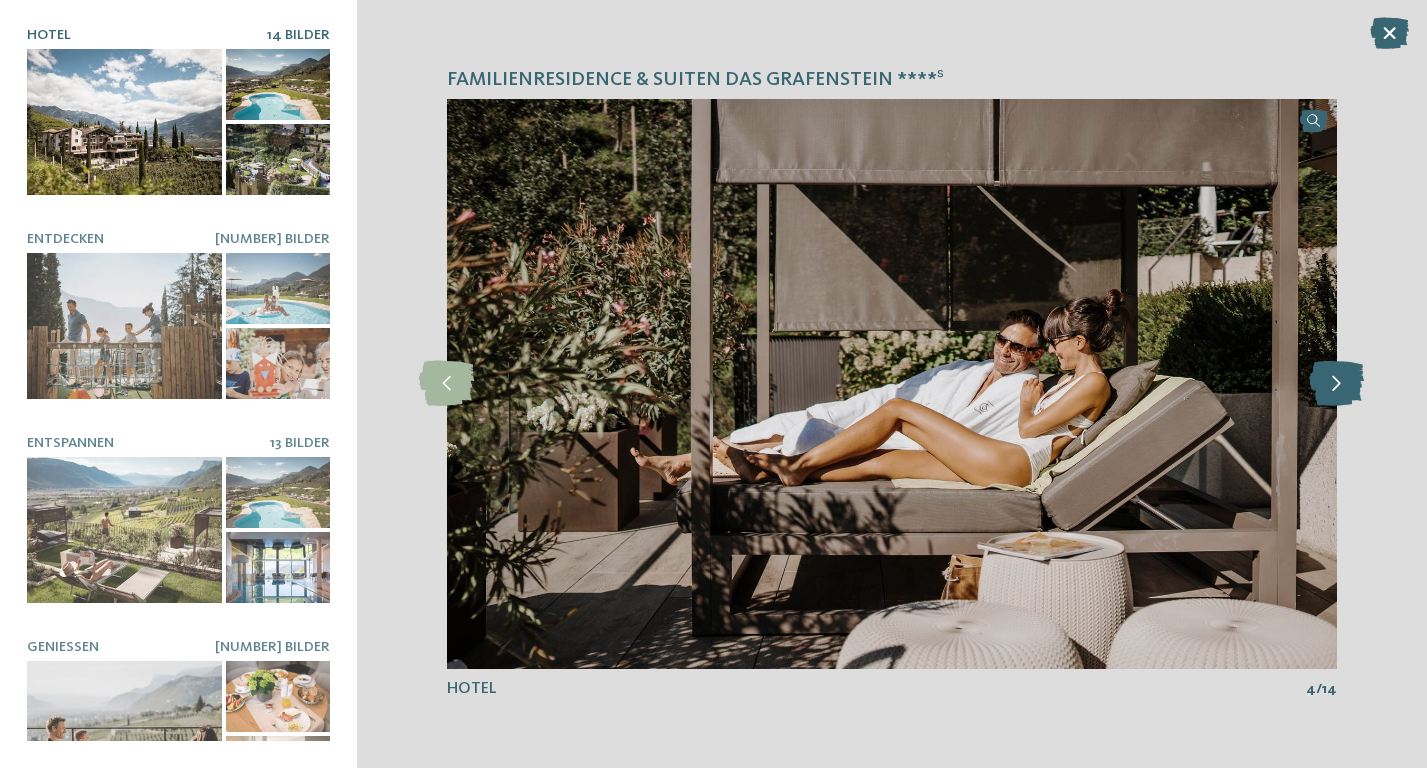 click at bounding box center [1336, 383] 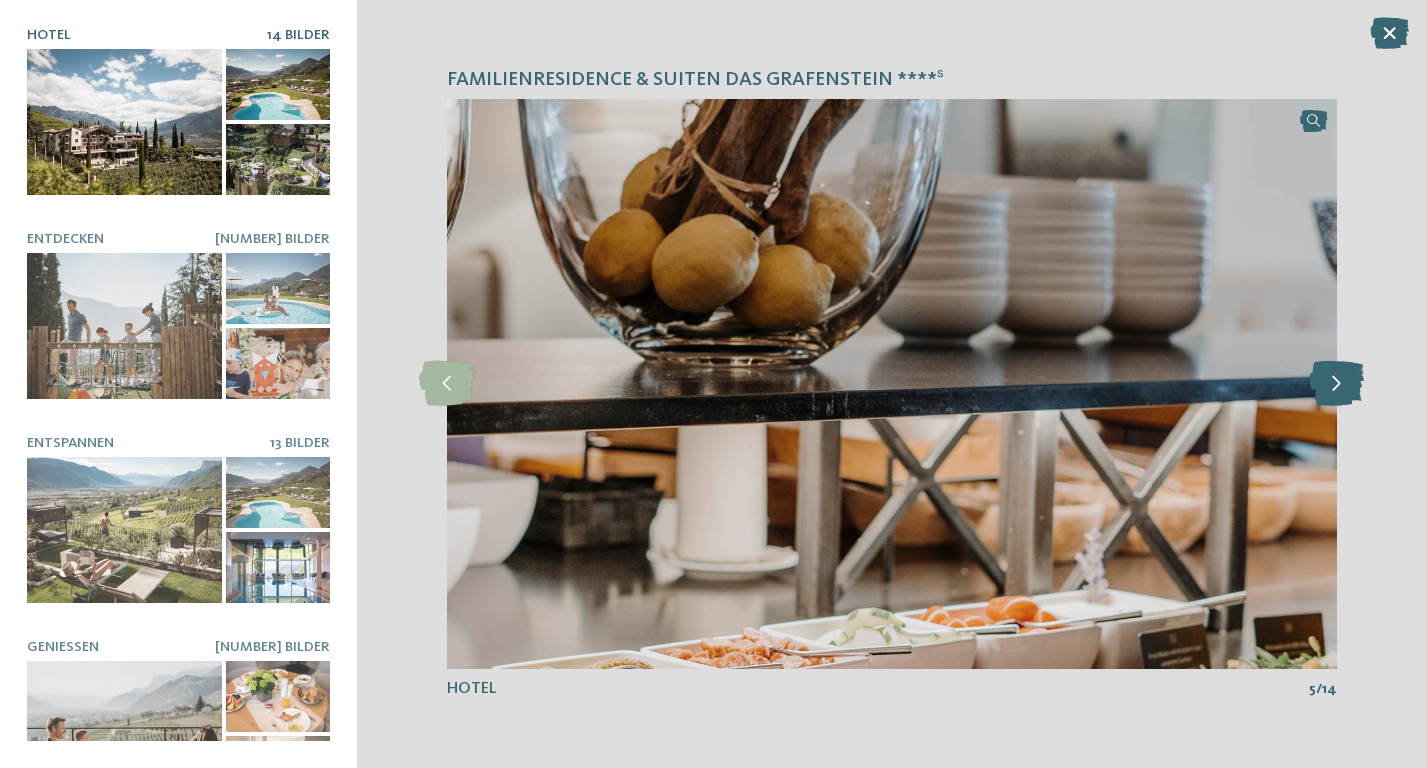 click at bounding box center [1336, 383] 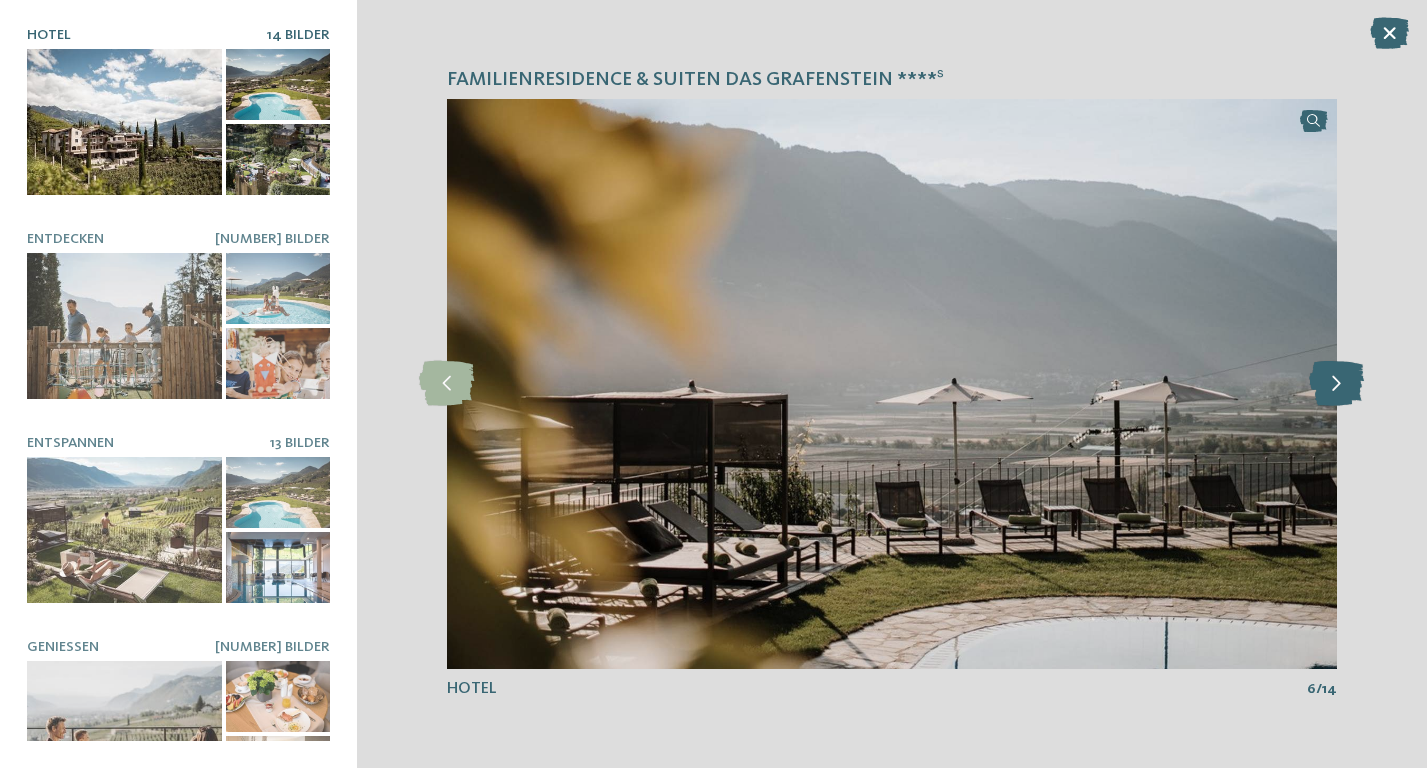 click at bounding box center [1336, 383] 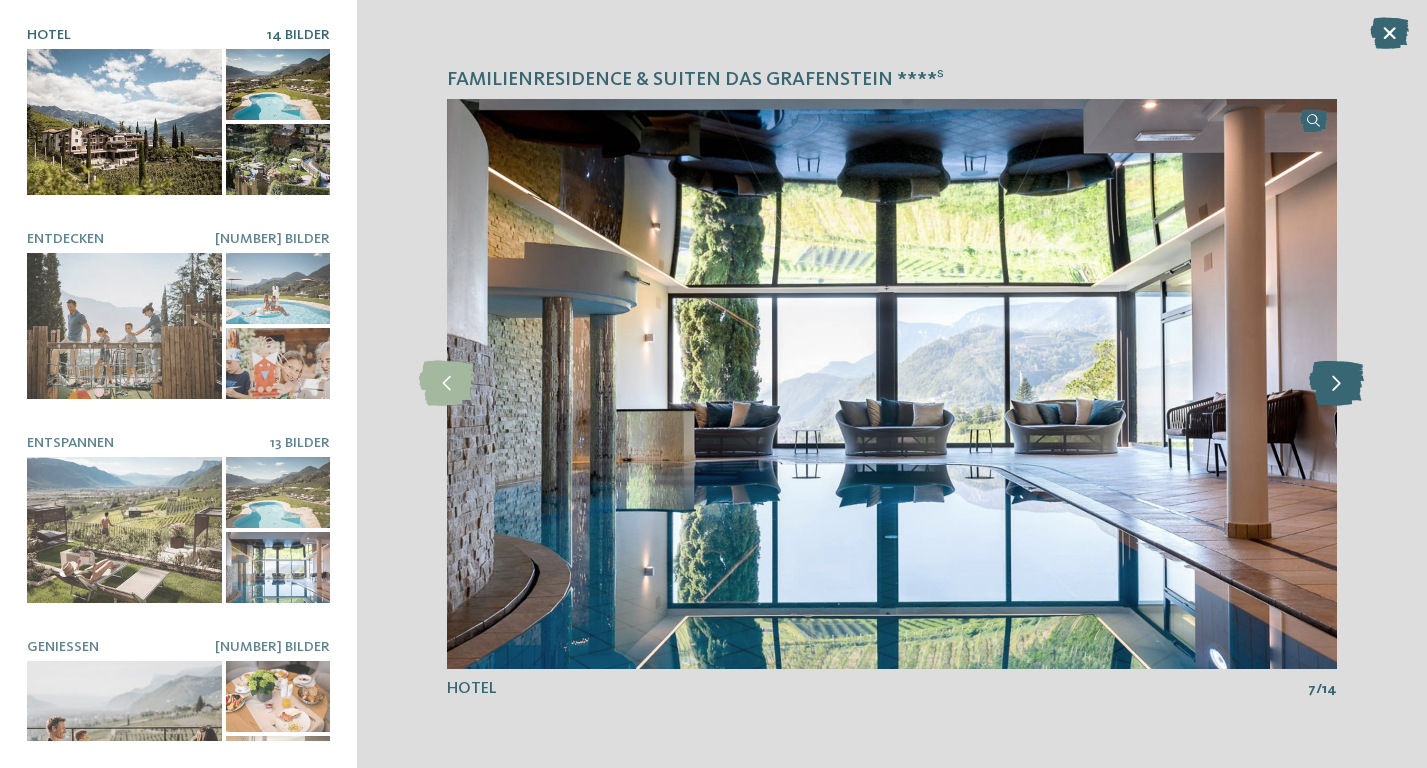click at bounding box center (1336, 383) 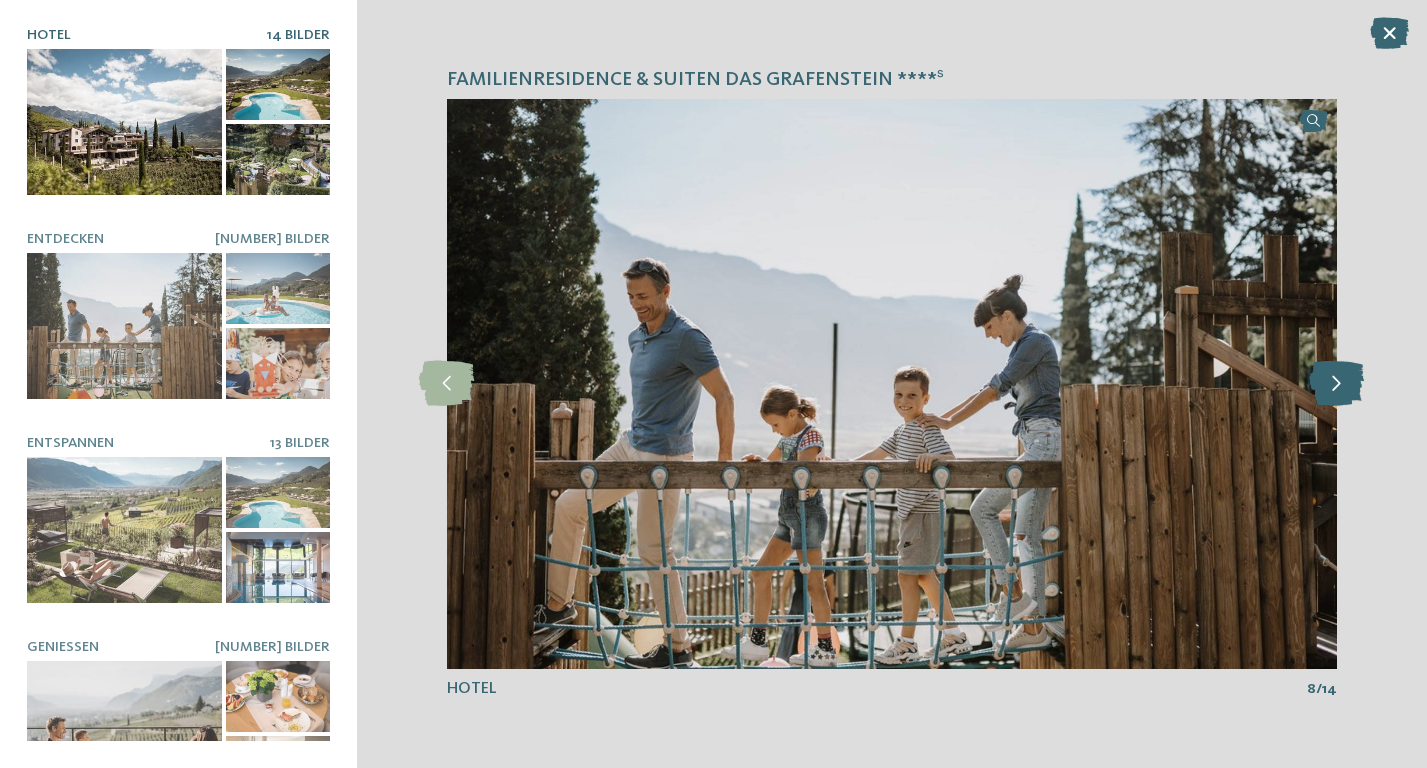 click at bounding box center (1336, 383) 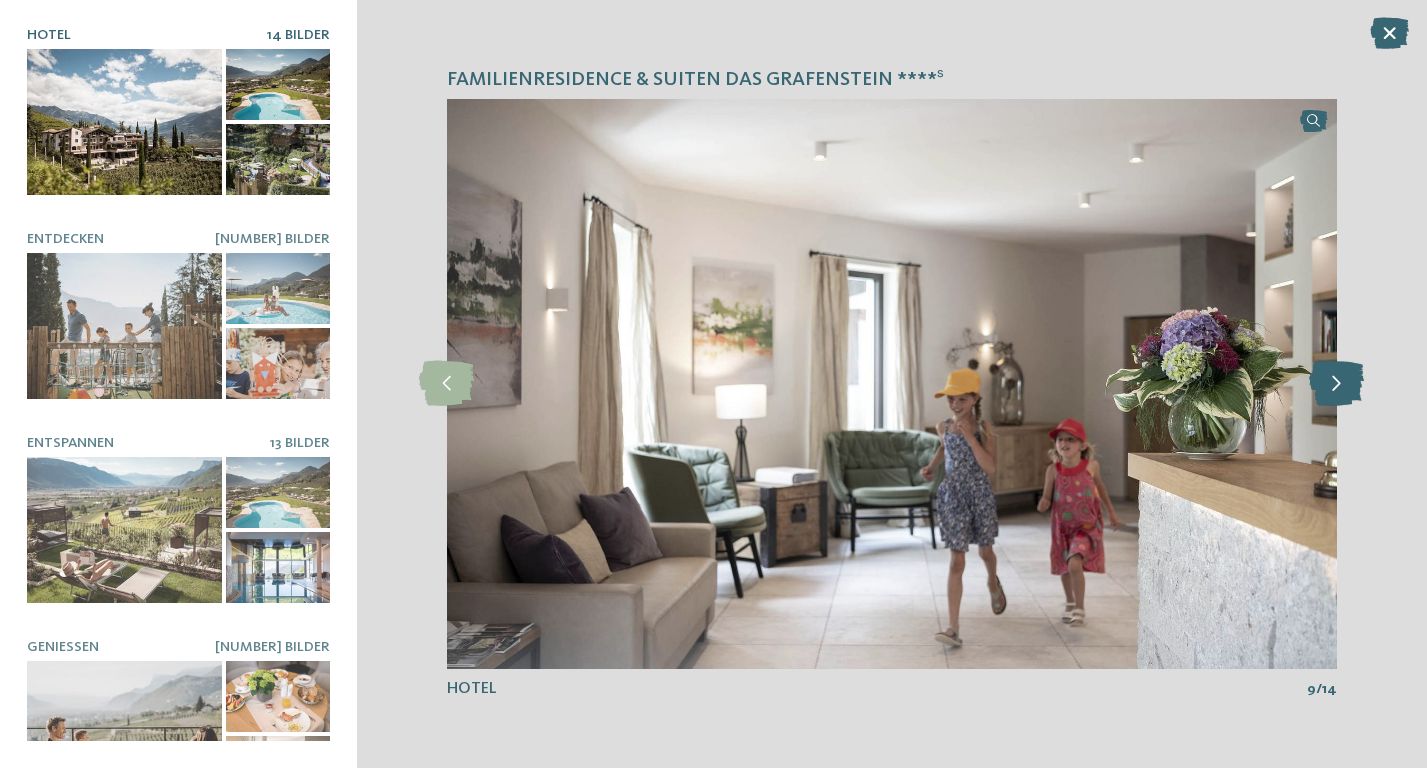 click at bounding box center [1336, 383] 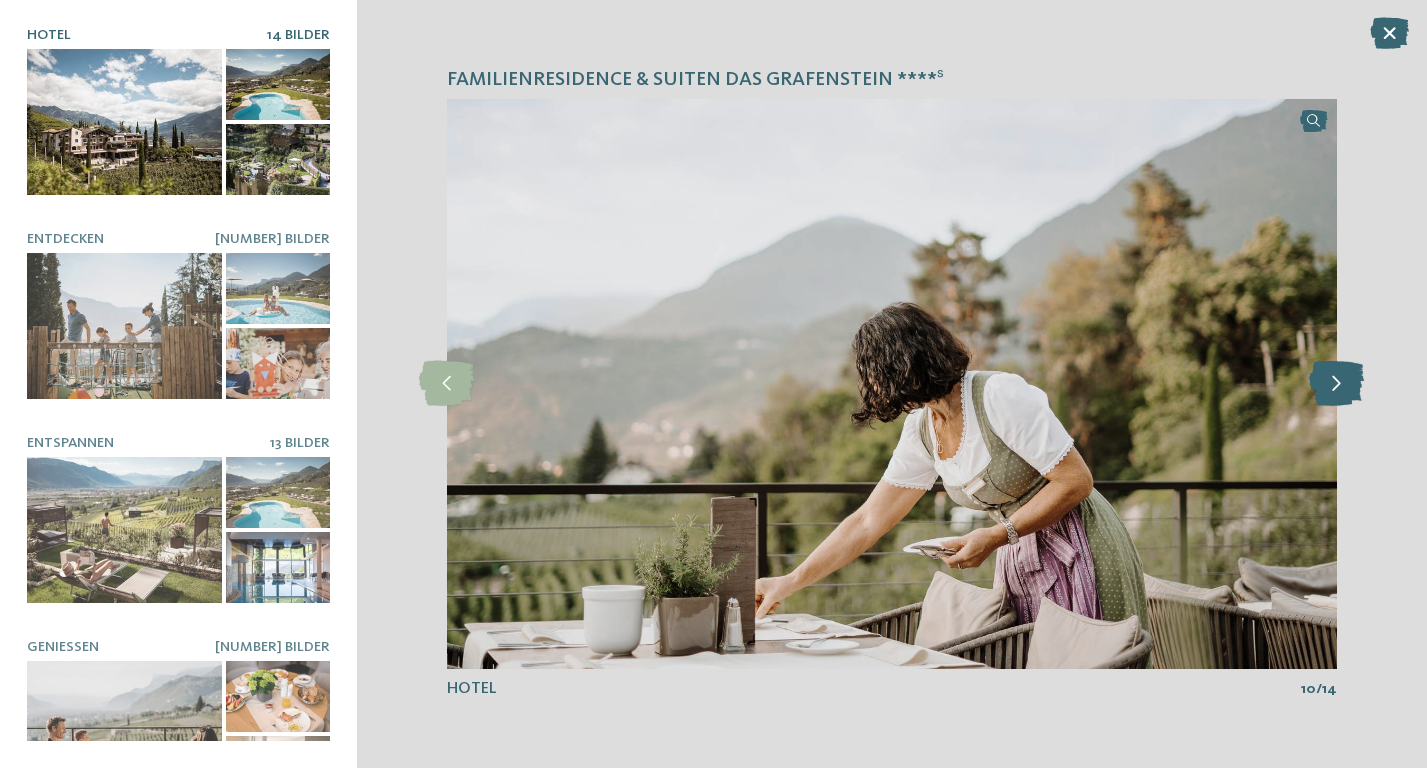 click at bounding box center (1336, 383) 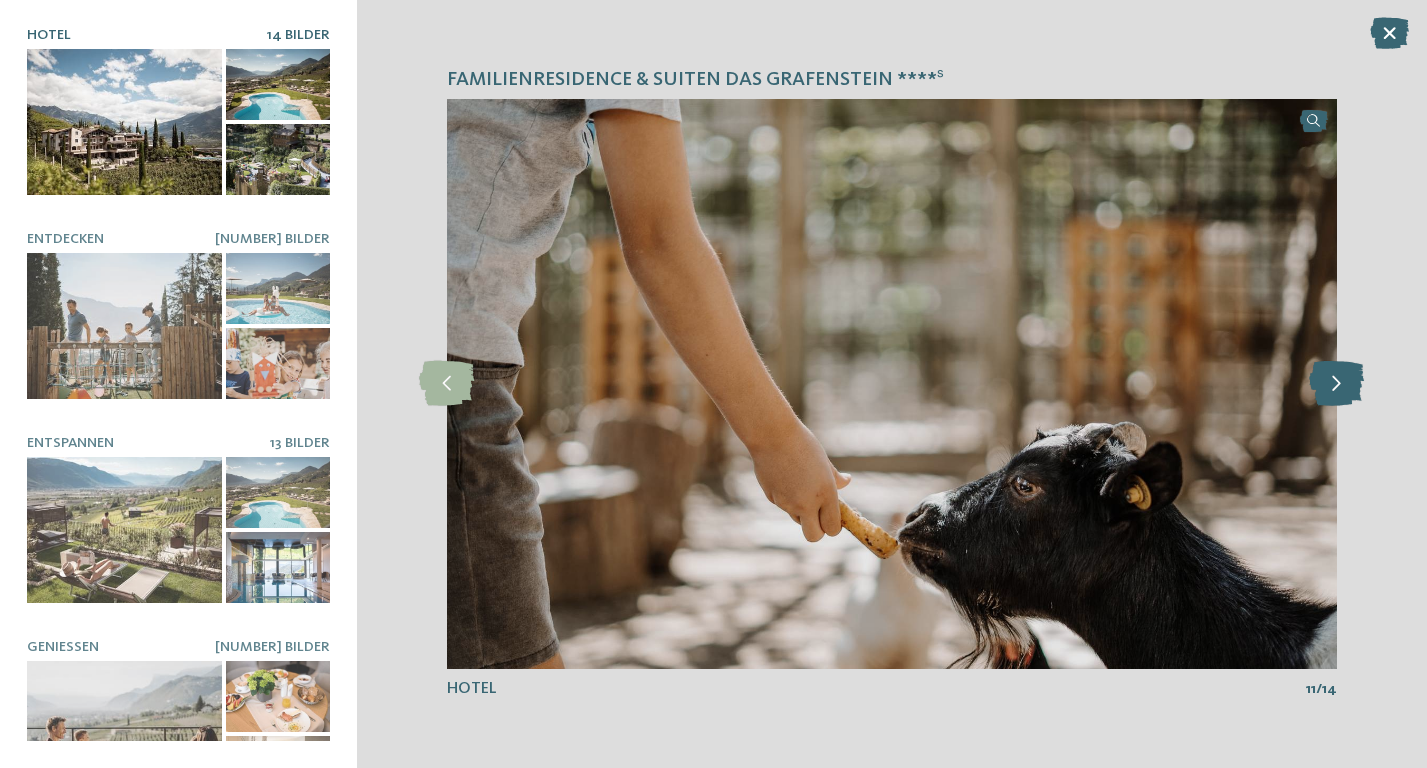 click at bounding box center [1336, 383] 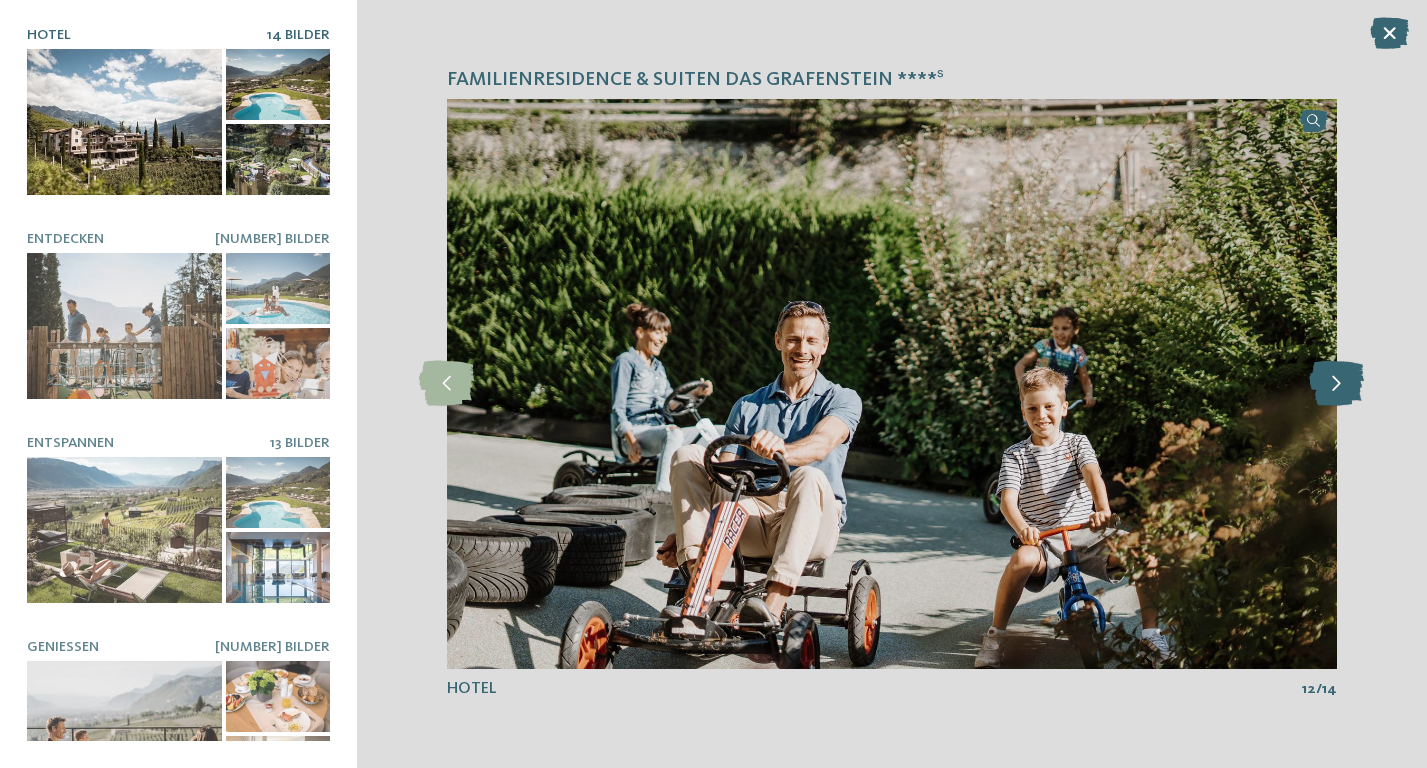 click at bounding box center [1336, 383] 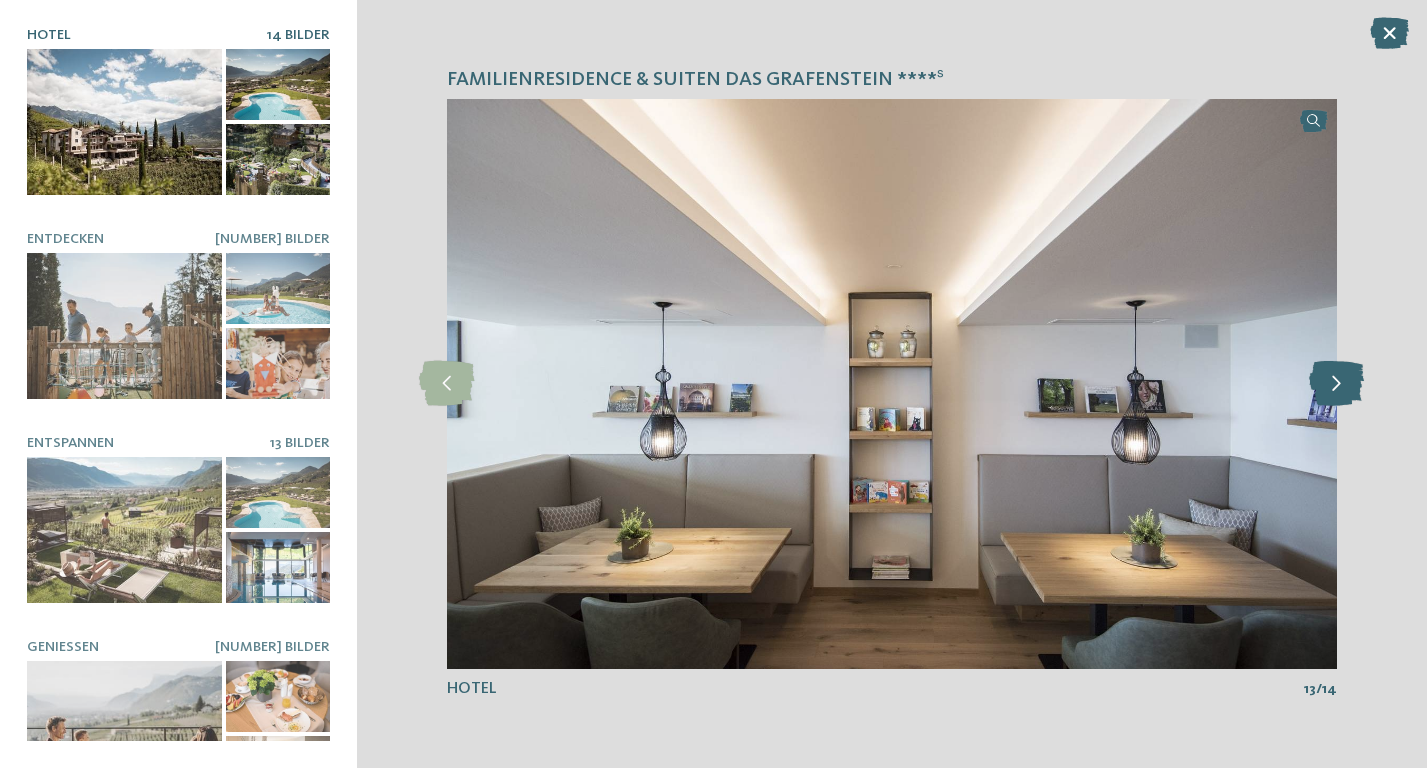 click at bounding box center [1336, 383] 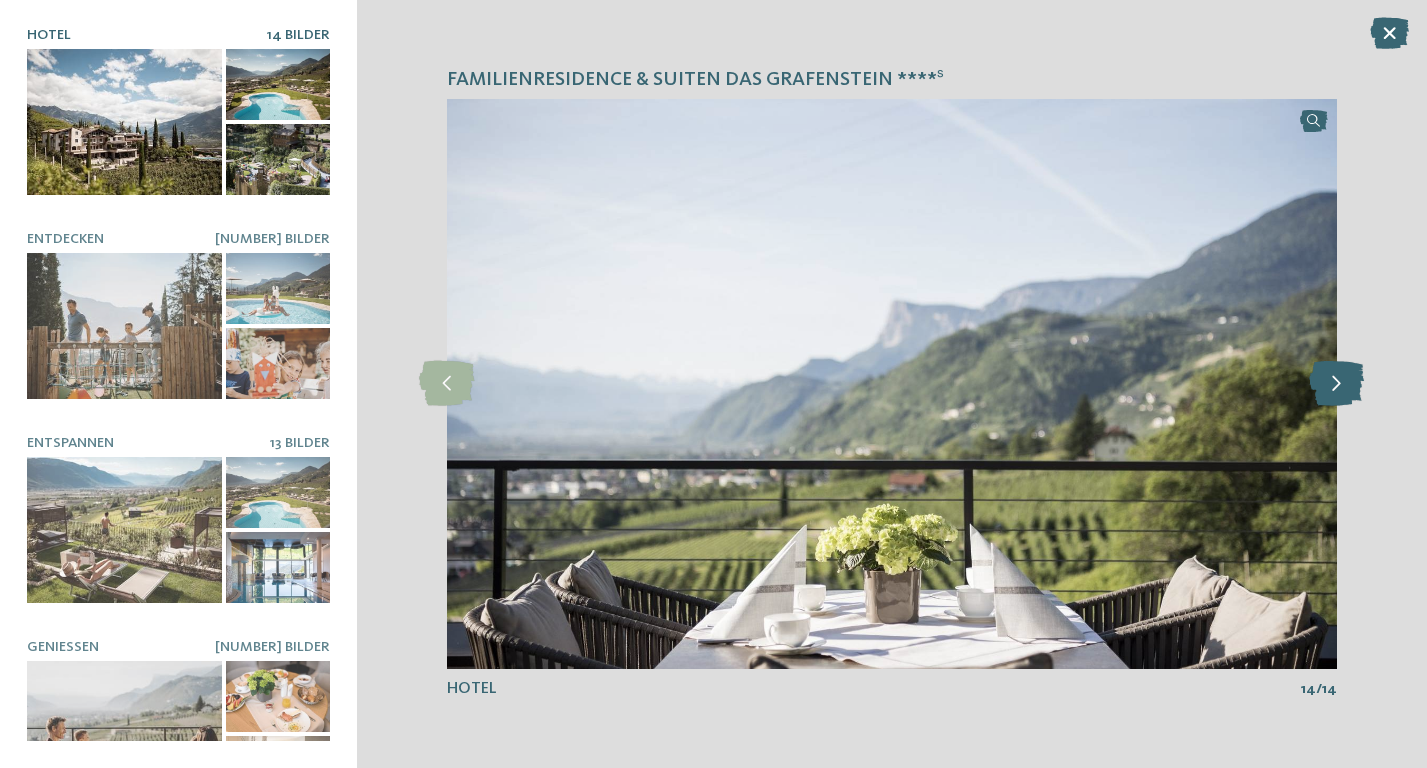 click at bounding box center (1336, 383) 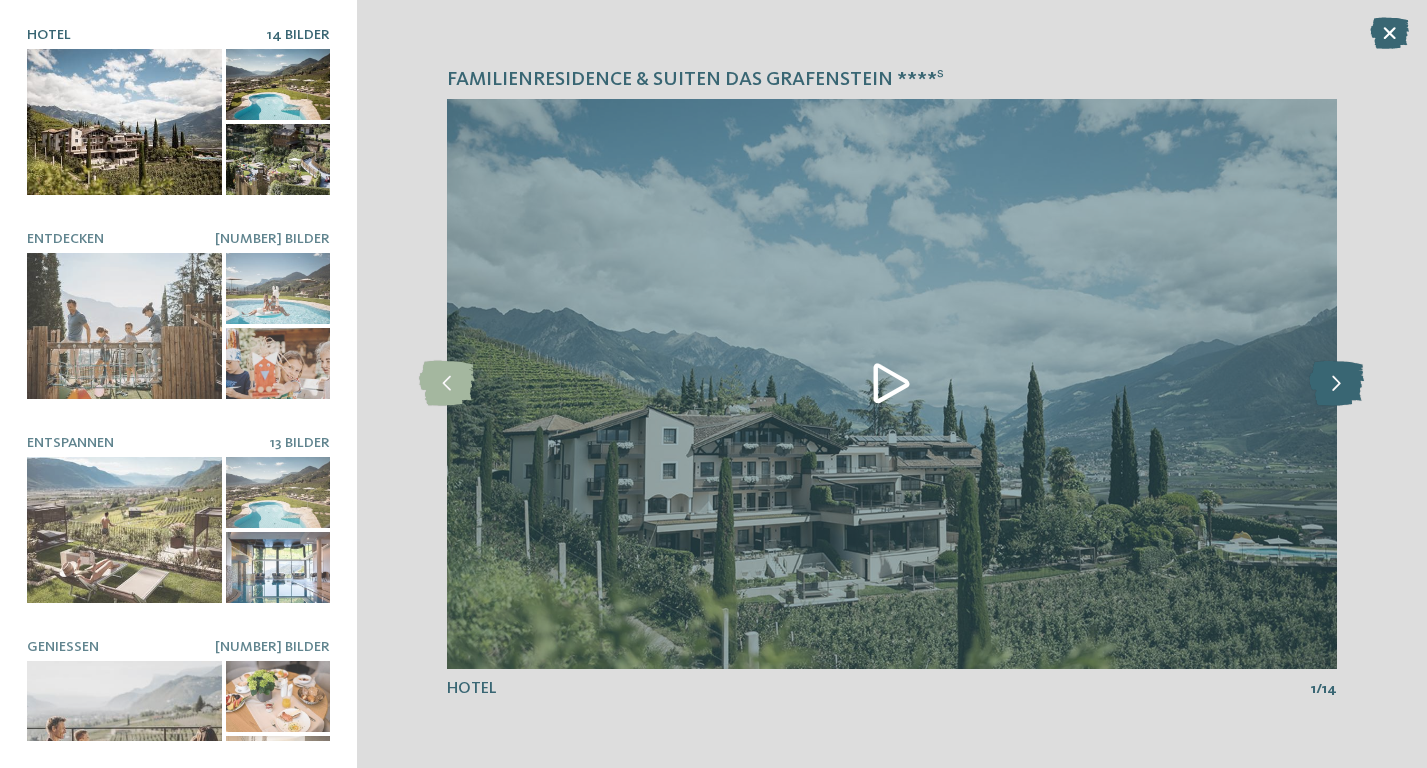 click at bounding box center [1336, 383] 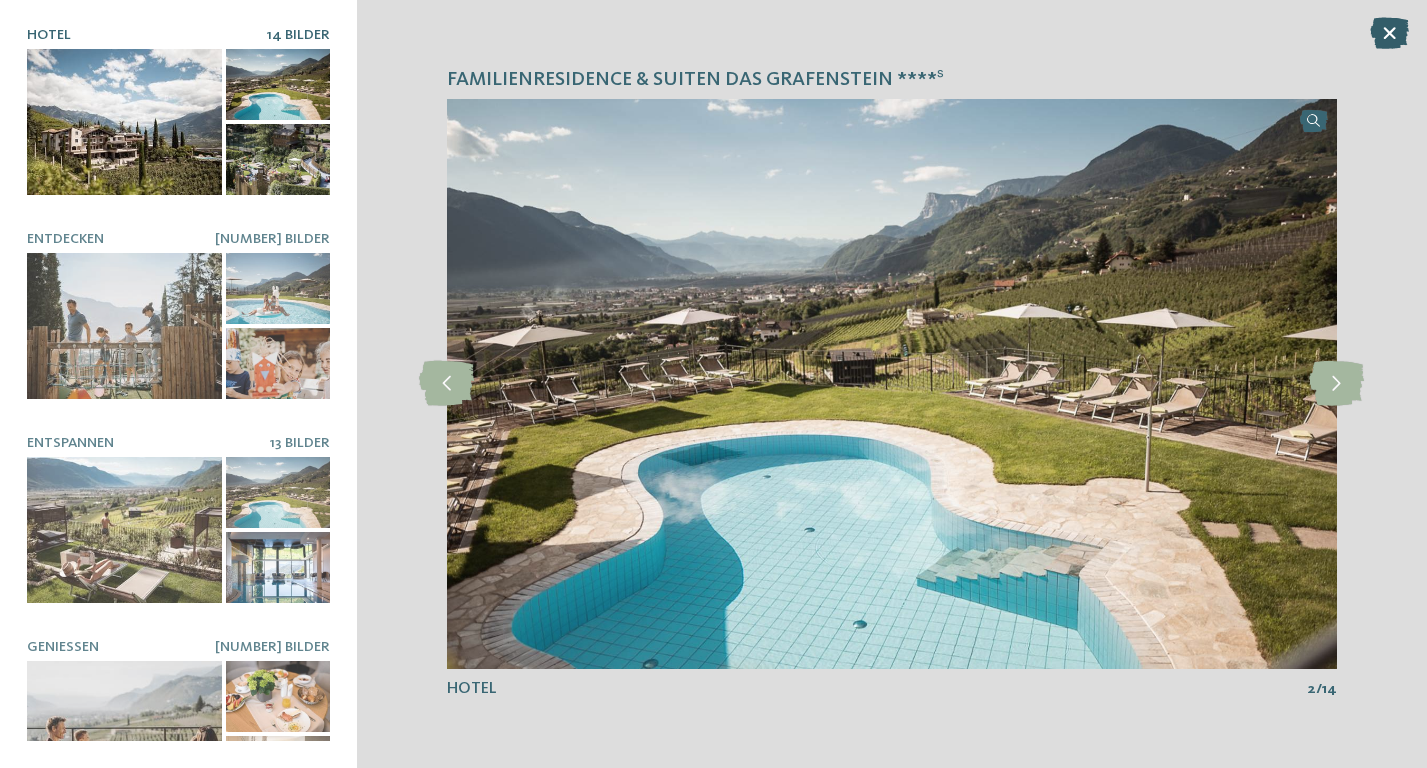 click at bounding box center [1389, 33] 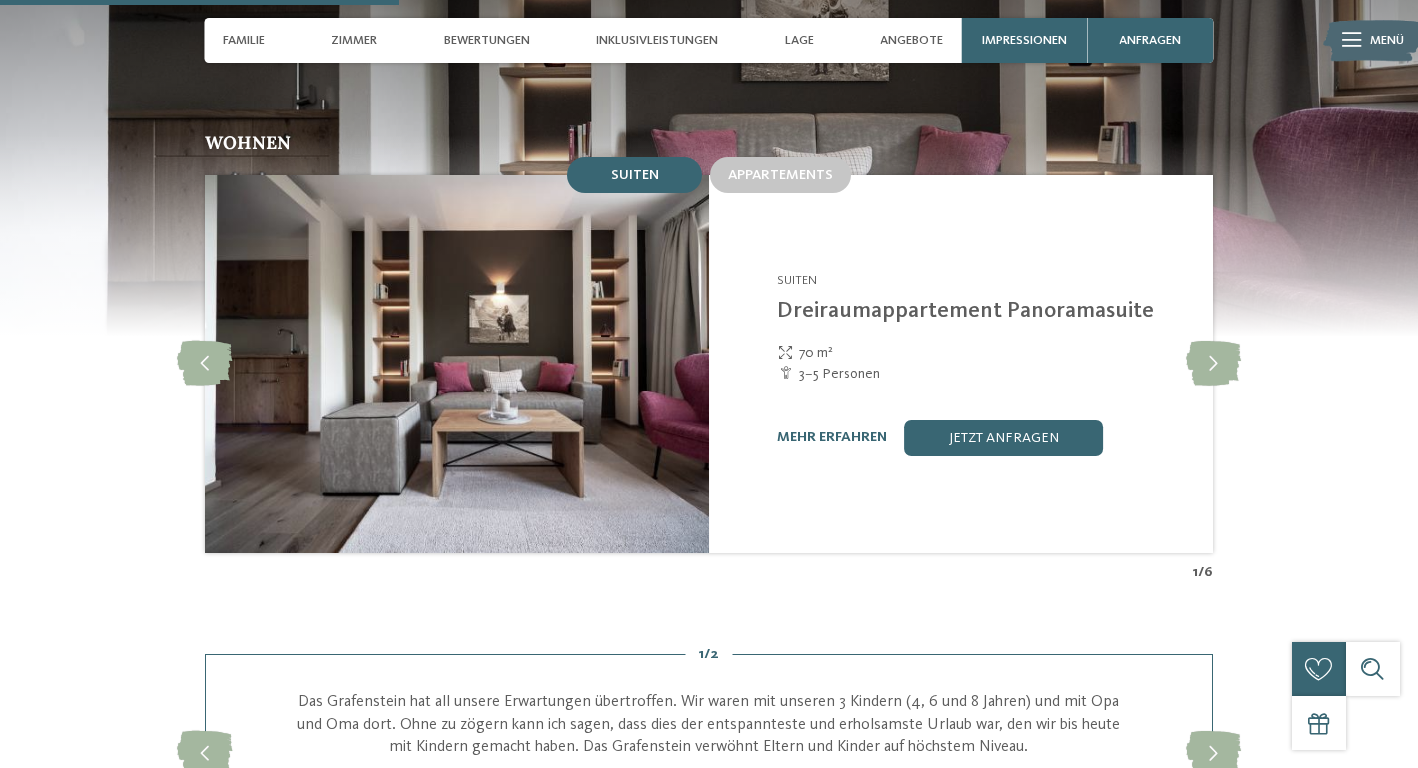 scroll, scrollTop: 1639, scrollLeft: 0, axis: vertical 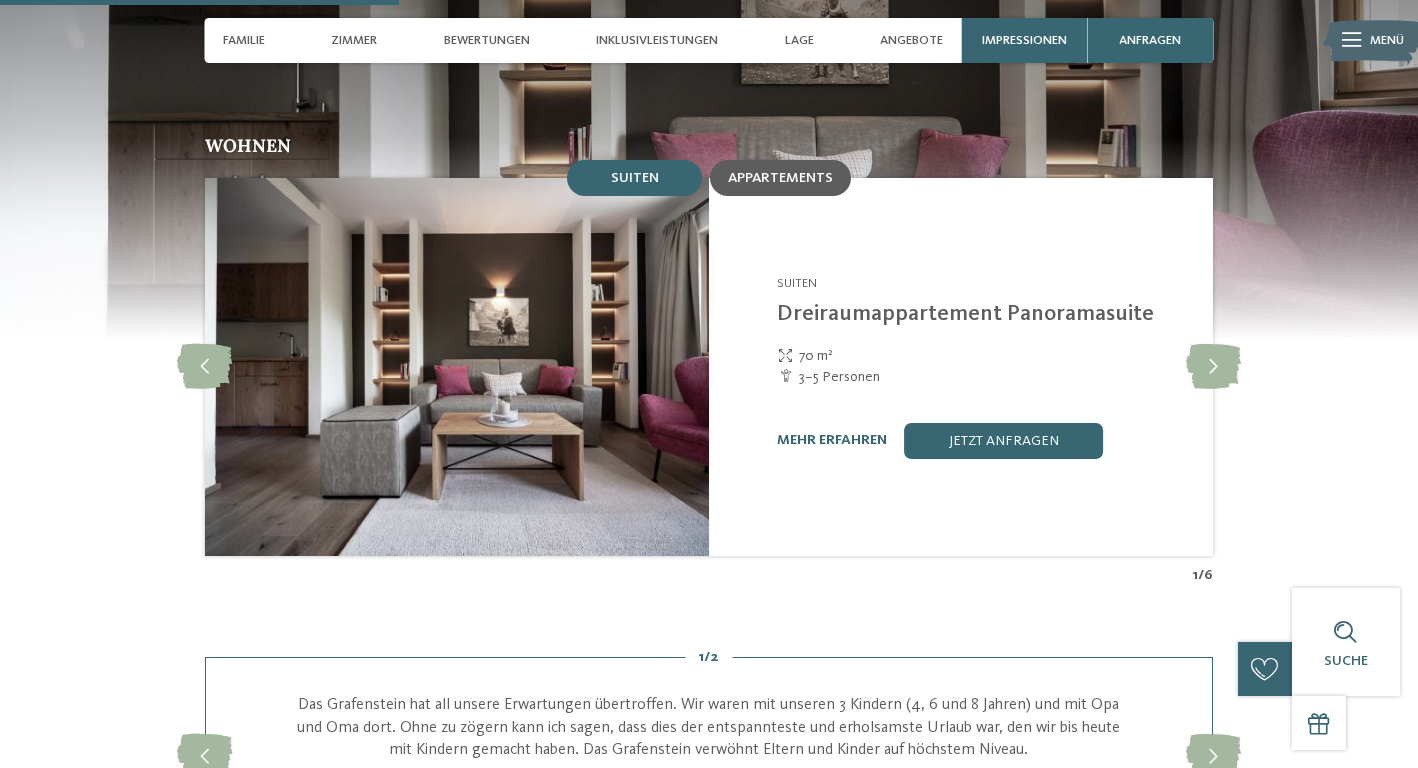 click on "Appartements" at bounding box center [780, 178] 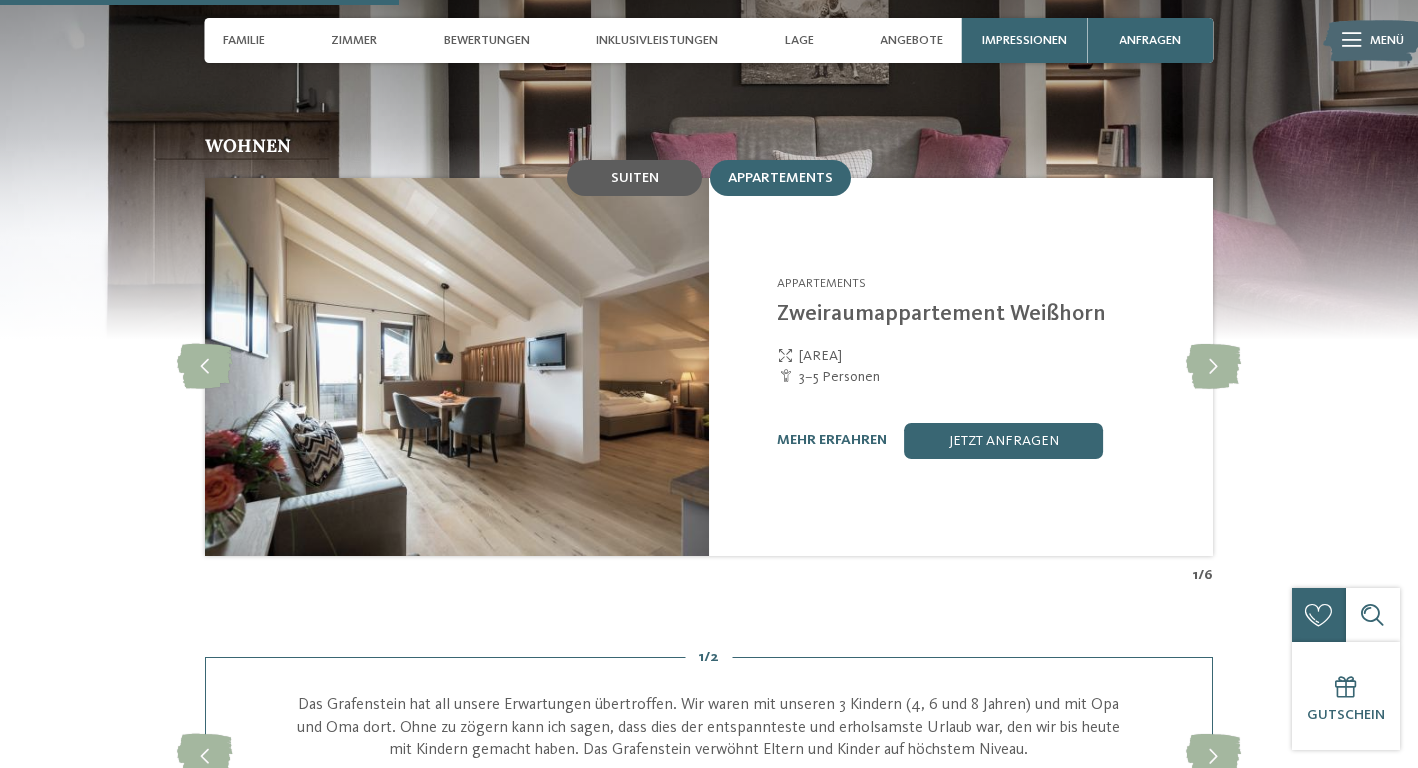 click on "Suiten" at bounding box center (635, 178) 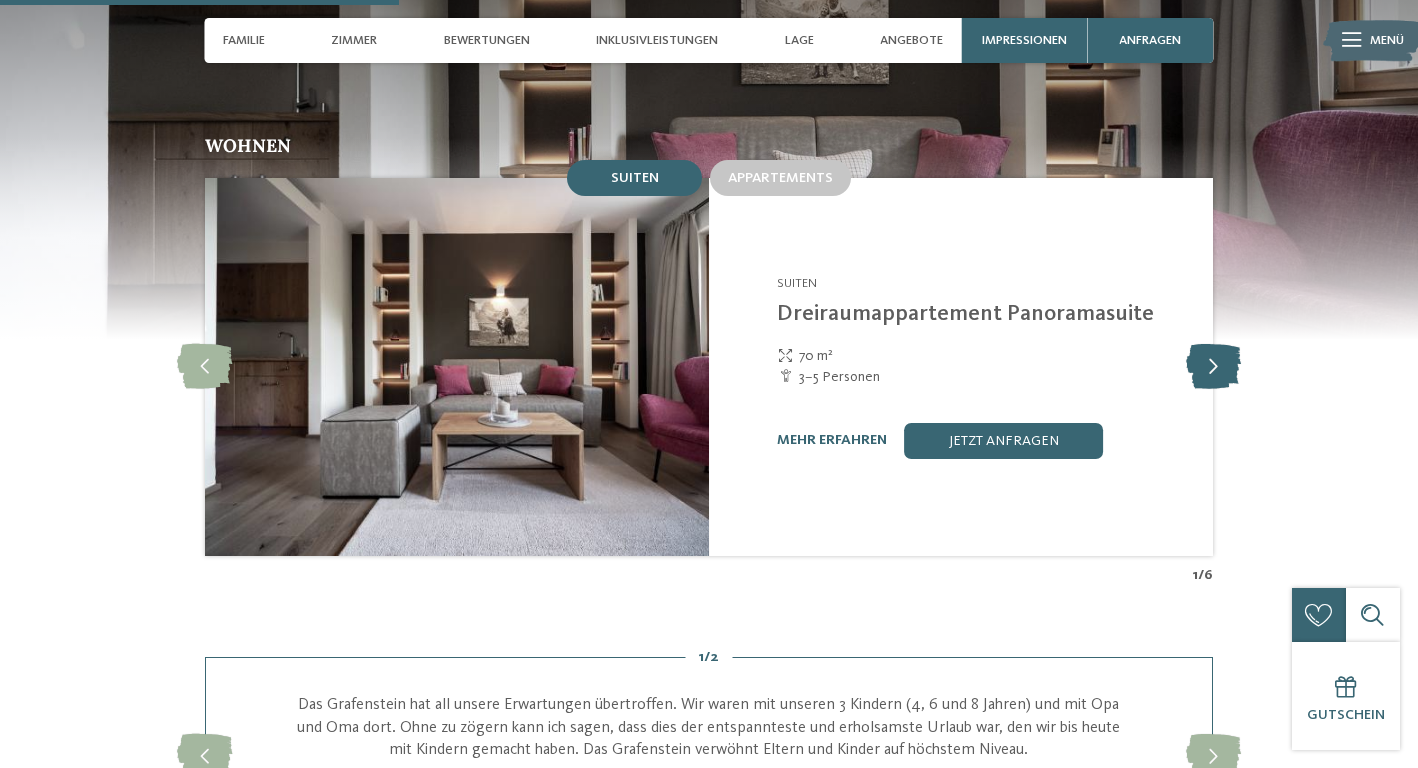 click at bounding box center [1213, 366] 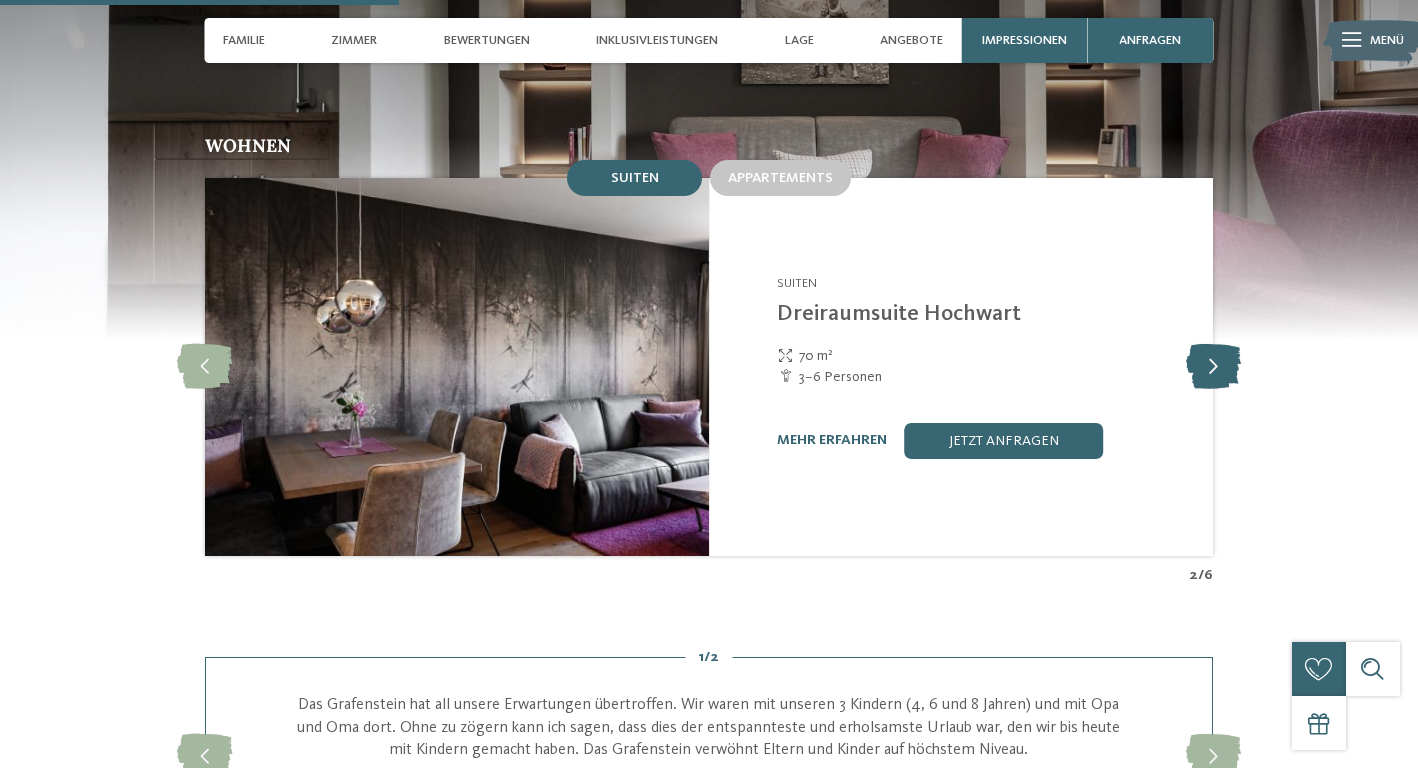 click at bounding box center [1213, 366] 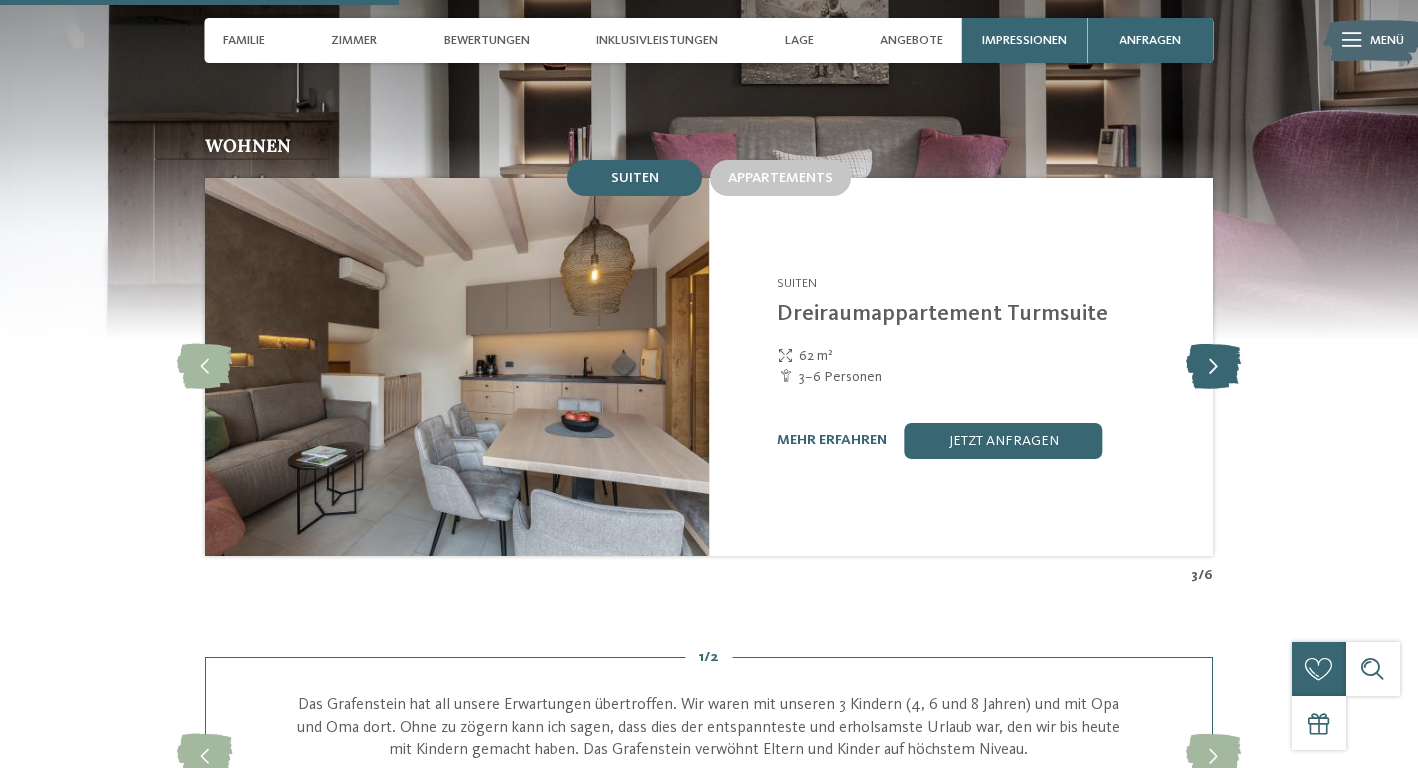 click at bounding box center (1213, 366) 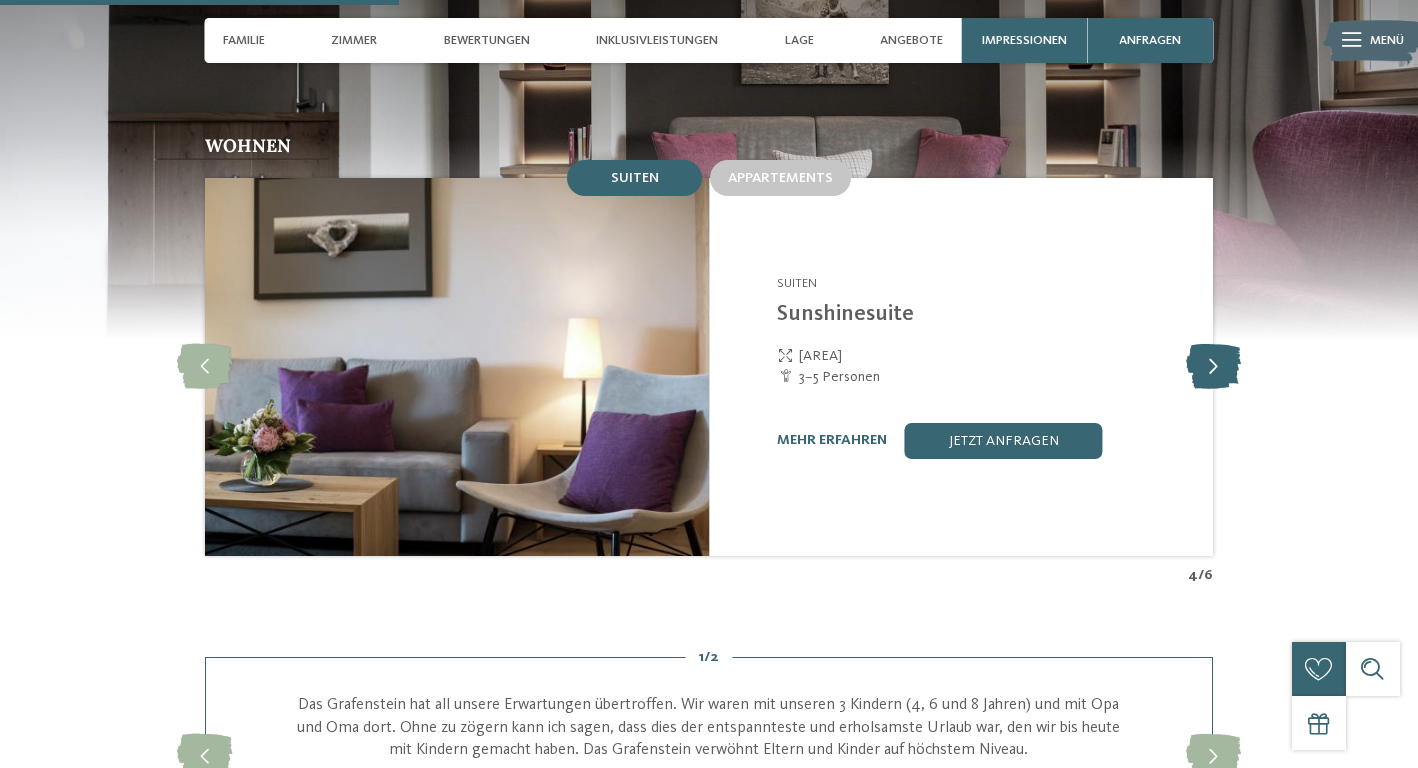 click at bounding box center [1213, 366] 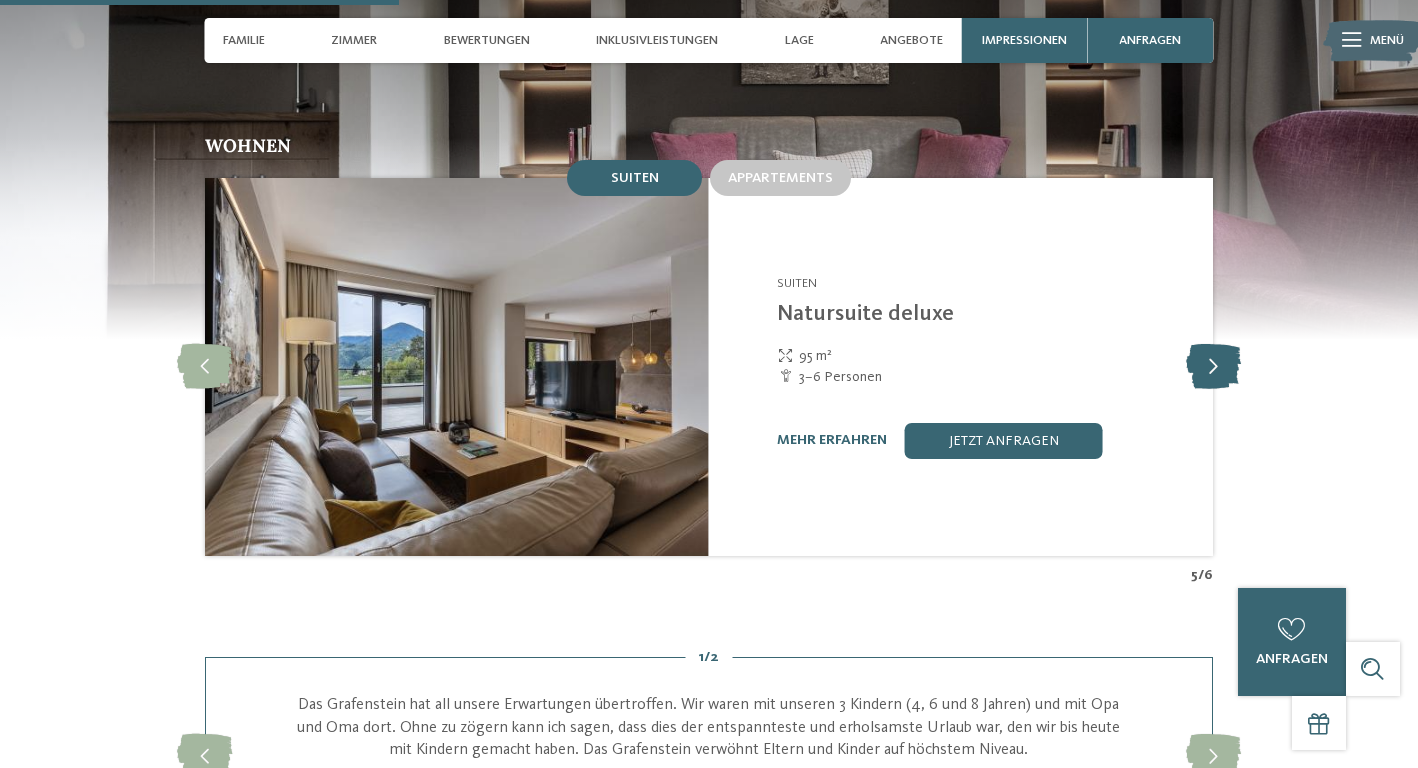 click at bounding box center [1213, 366] 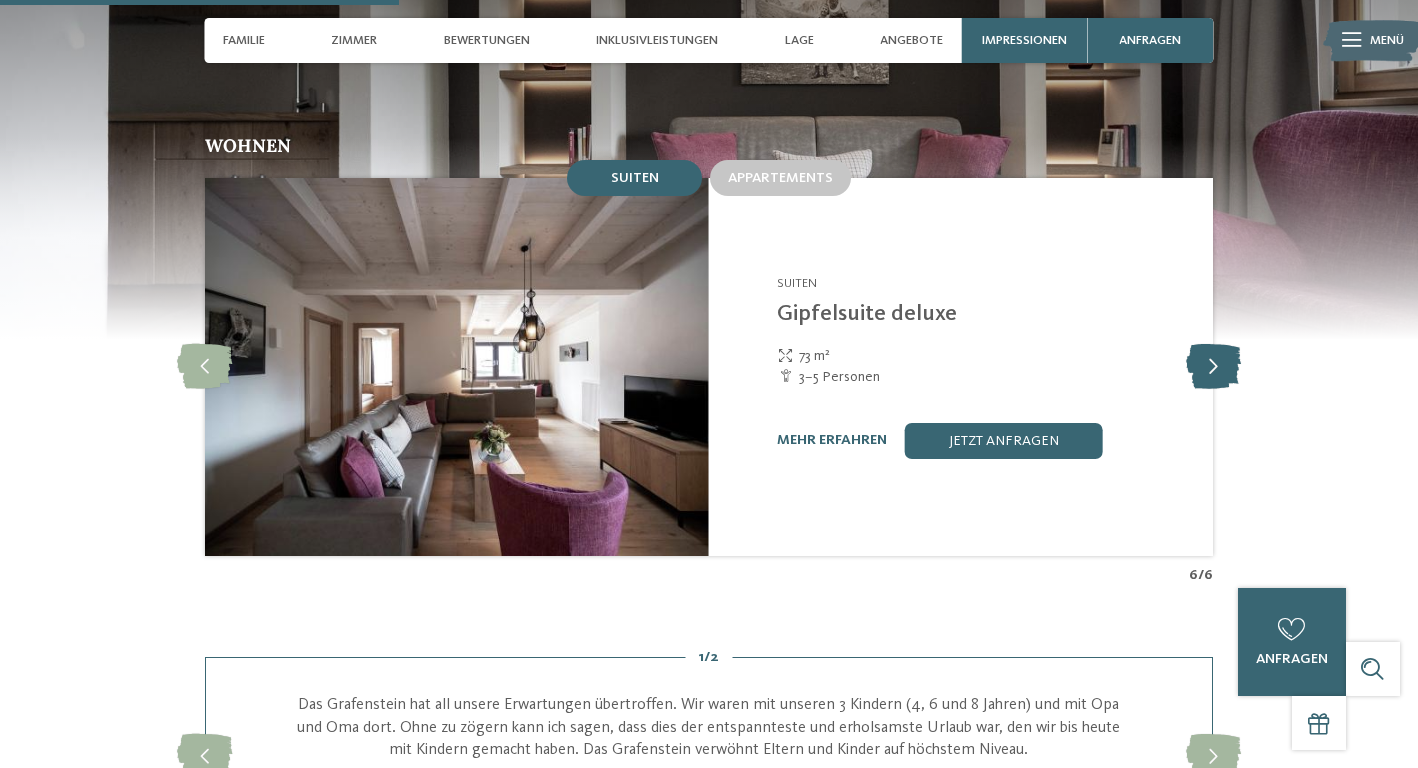 click at bounding box center (1213, 366) 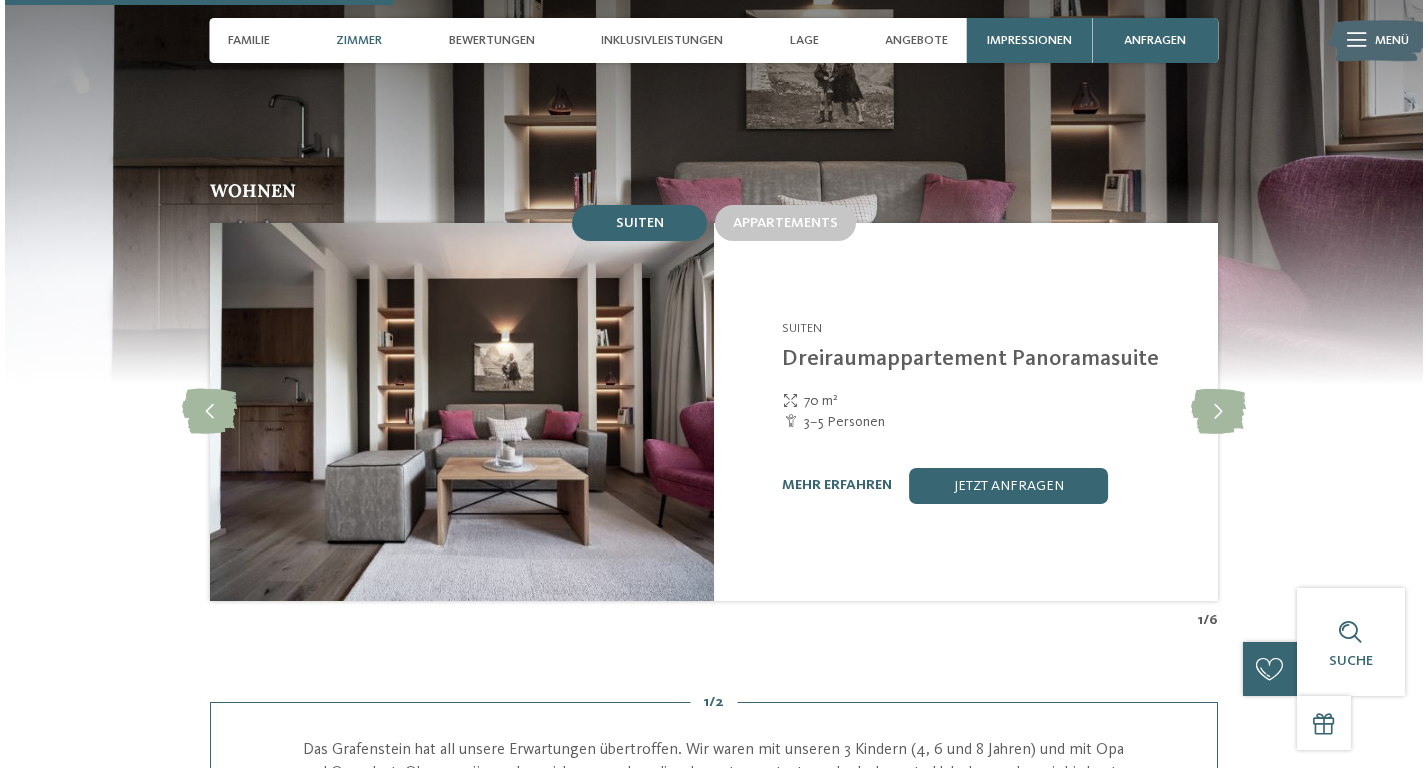 scroll, scrollTop: 1586, scrollLeft: 0, axis: vertical 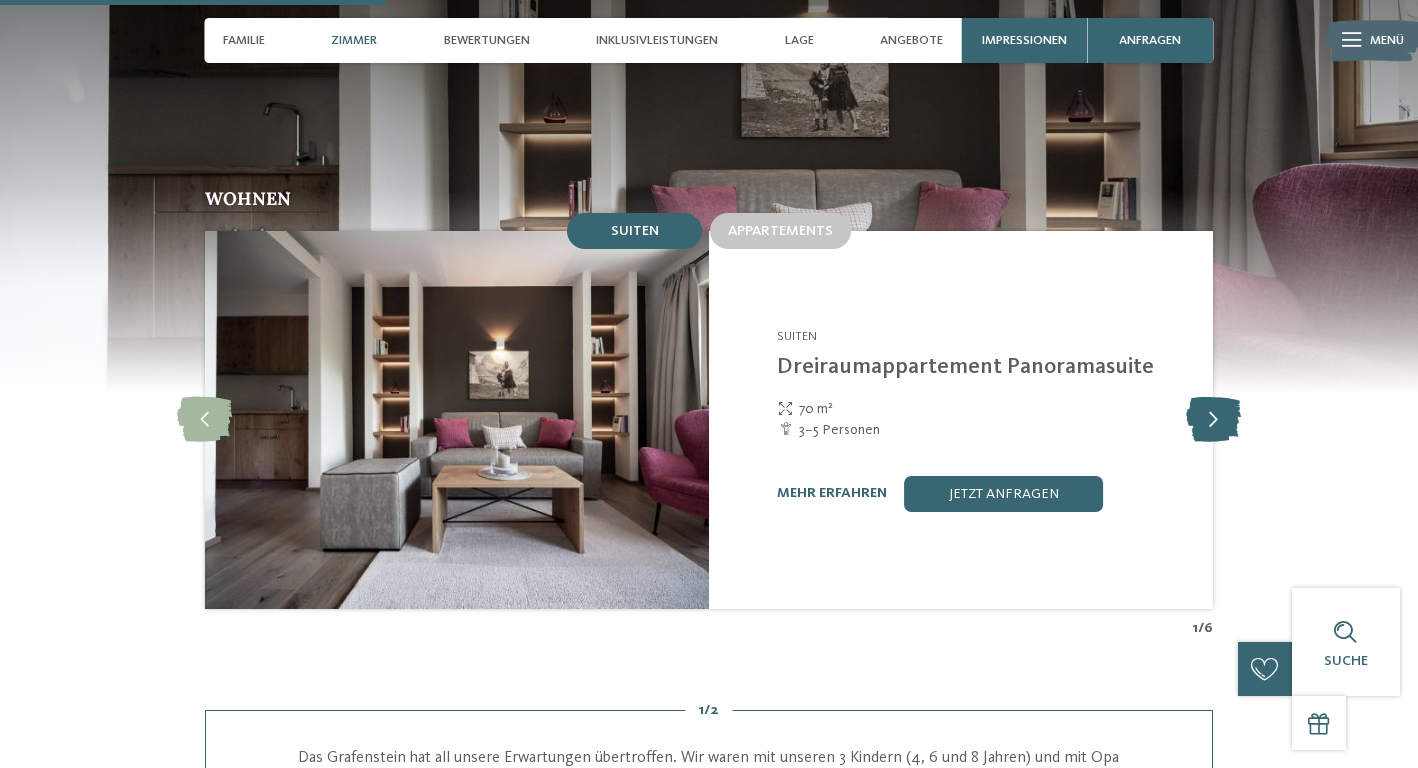 click at bounding box center (1213, 419) 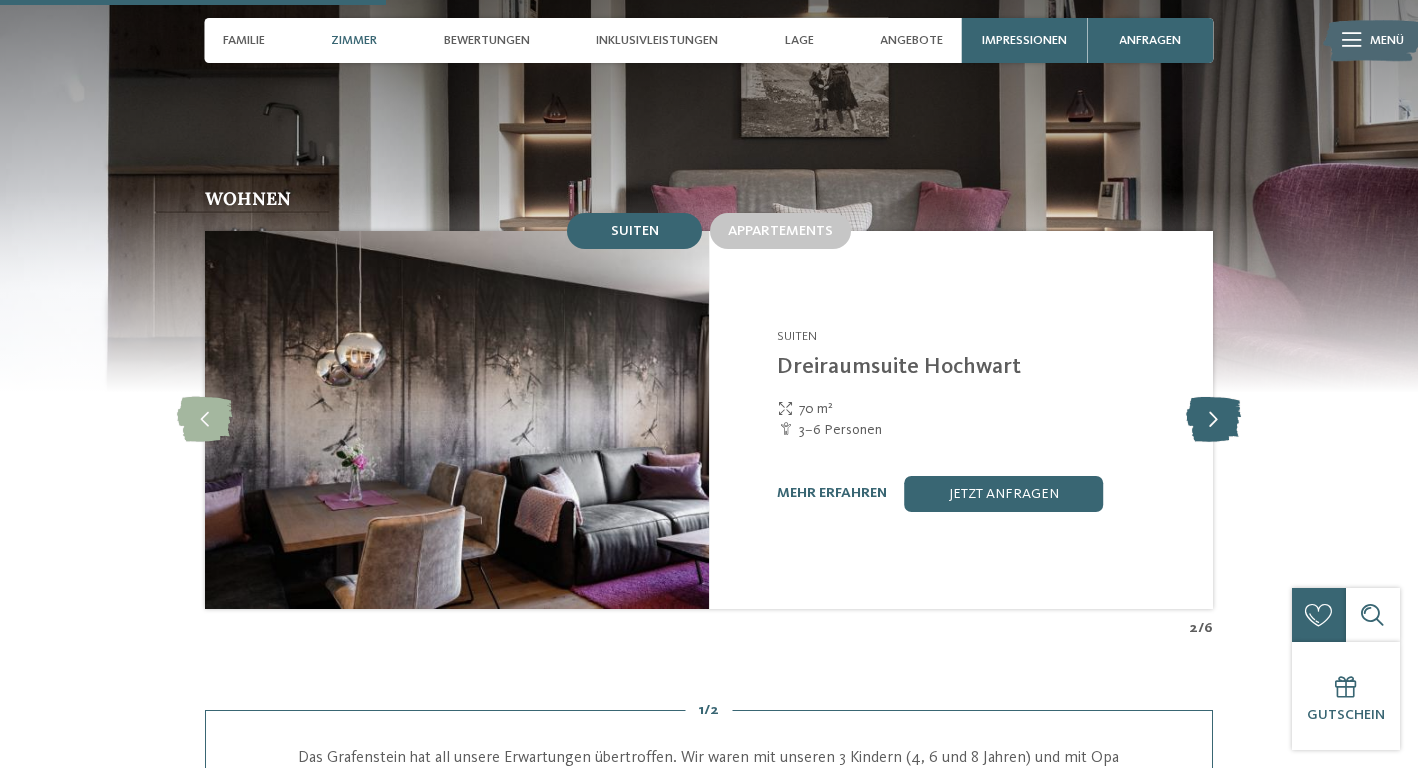 click at bounding box center (1213, 419) 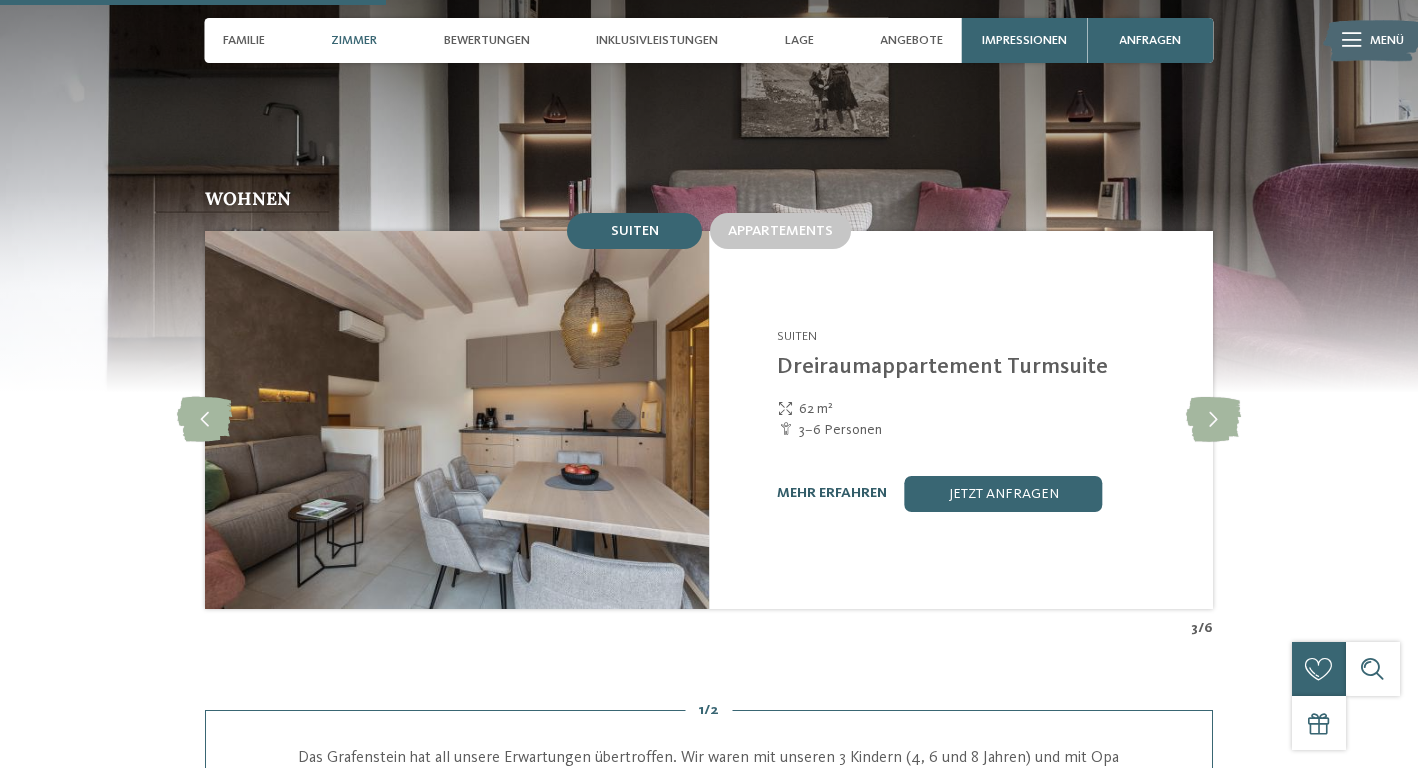 click on "mehr erfahren" at bounding box center [832, 493] 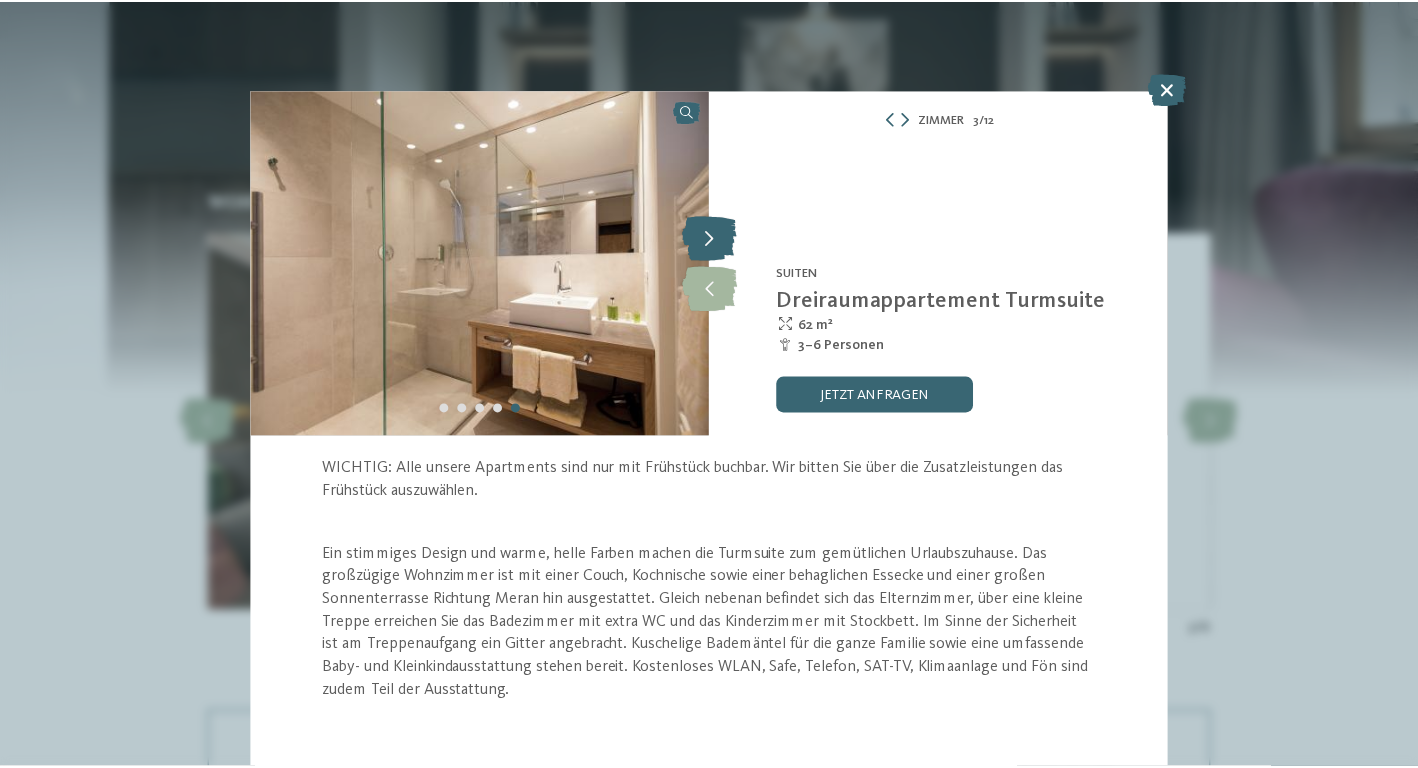 scroll, scrollTop: 0, scrollLeft: 0, axis: both 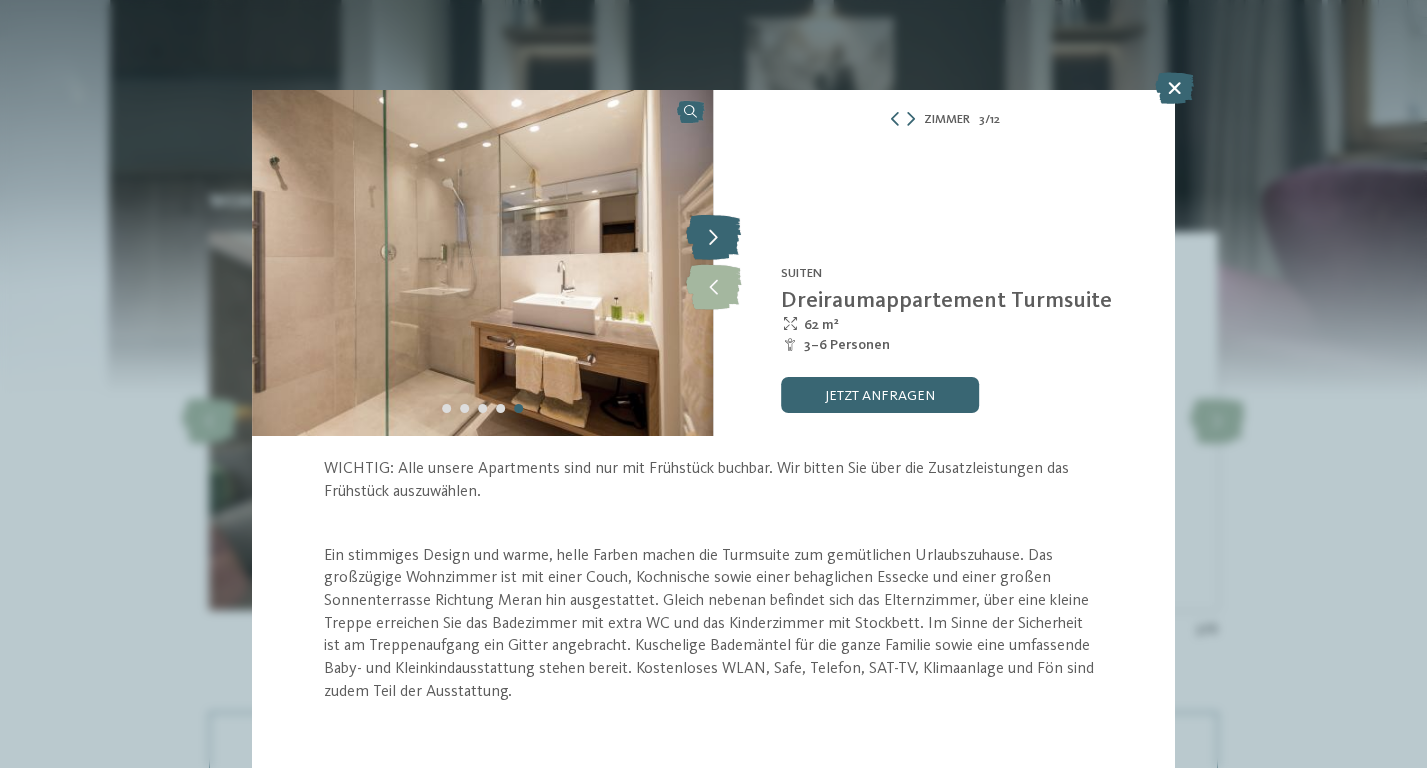 click at bounding box center [713, 238] 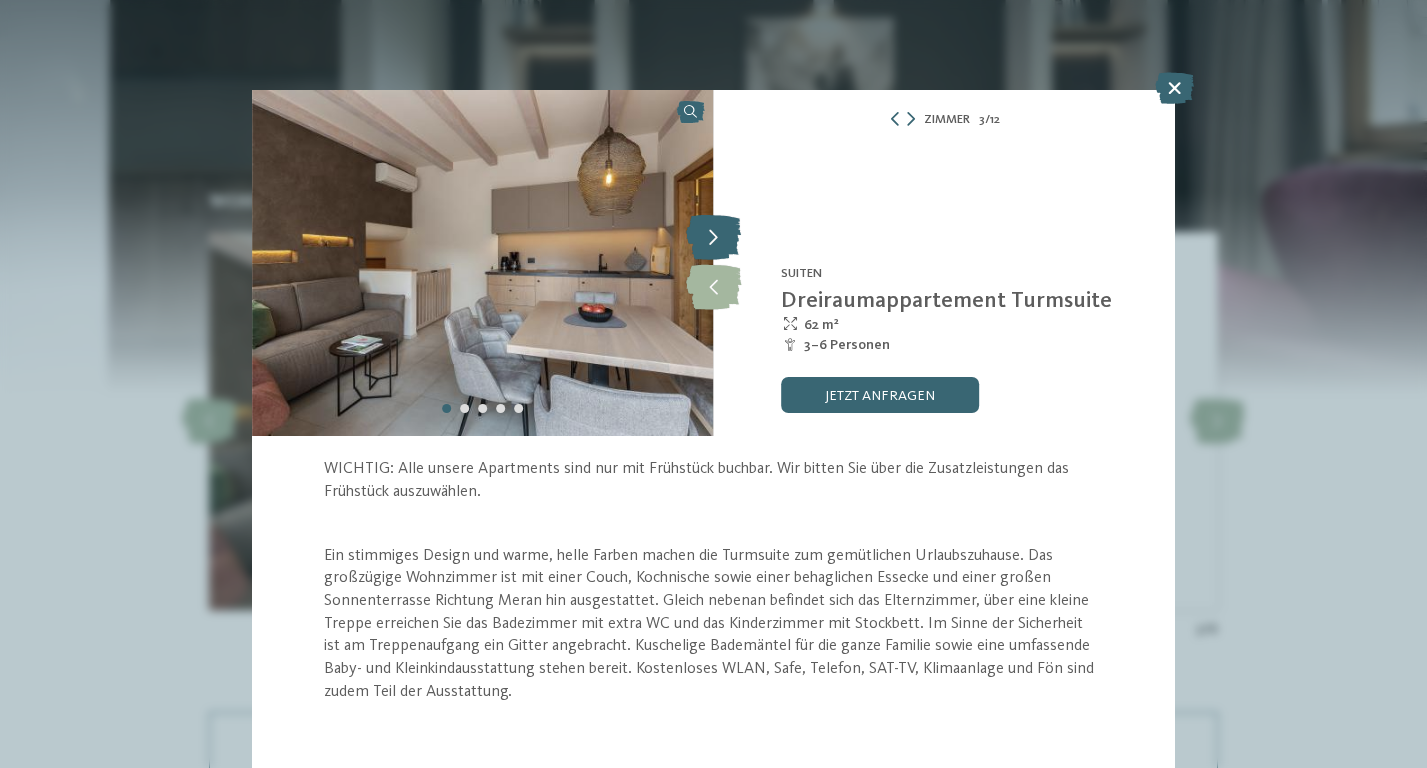 click at bounding box center (713, 238) 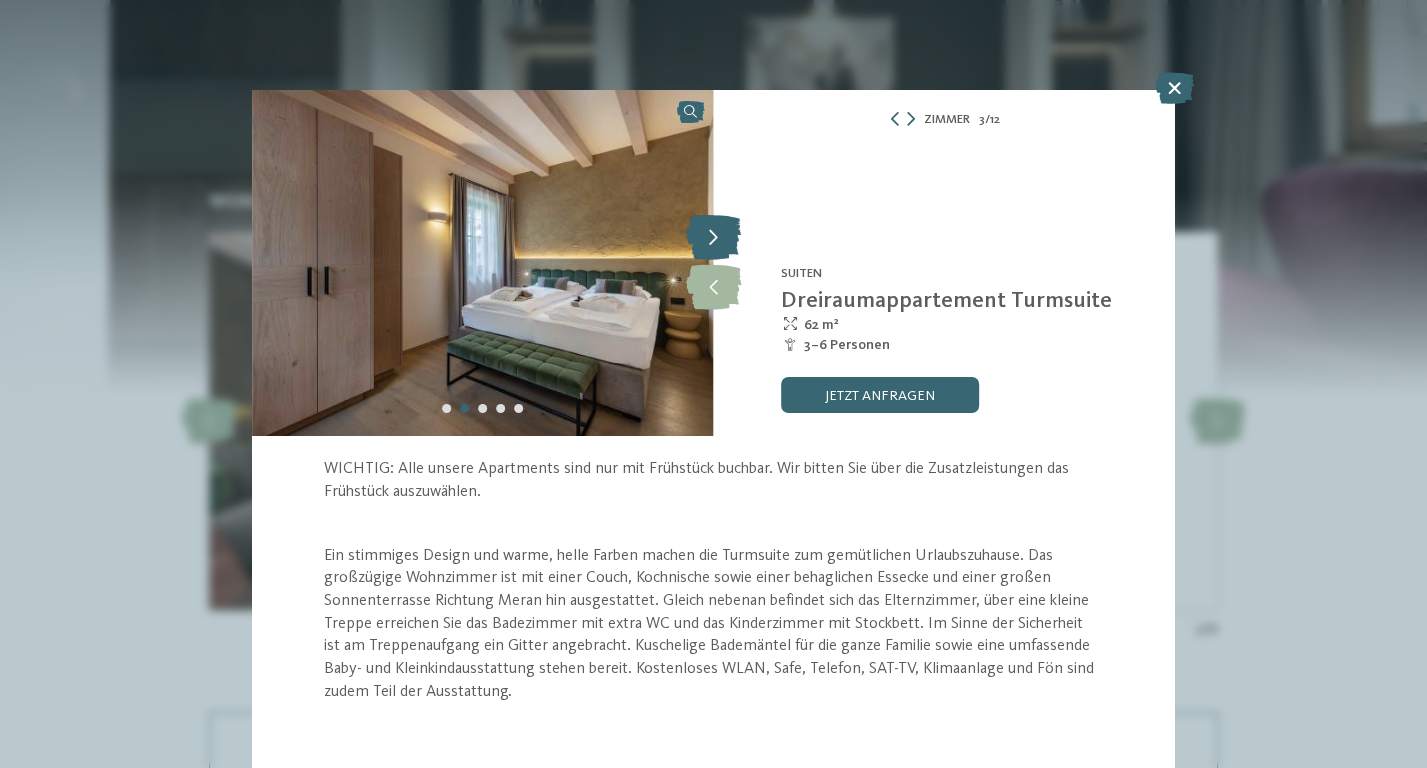 click at bounding box center (713, 238) 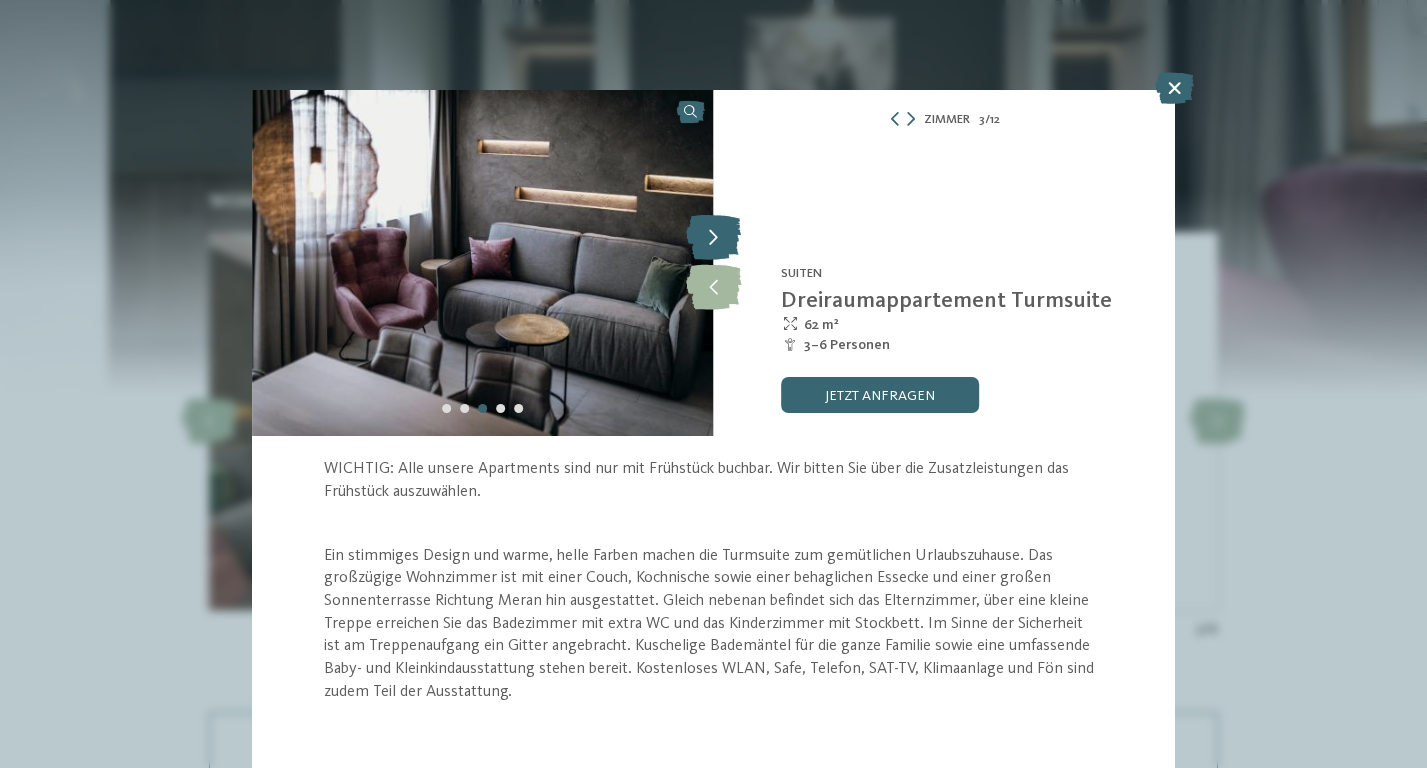click at bounding box center [713, 238] 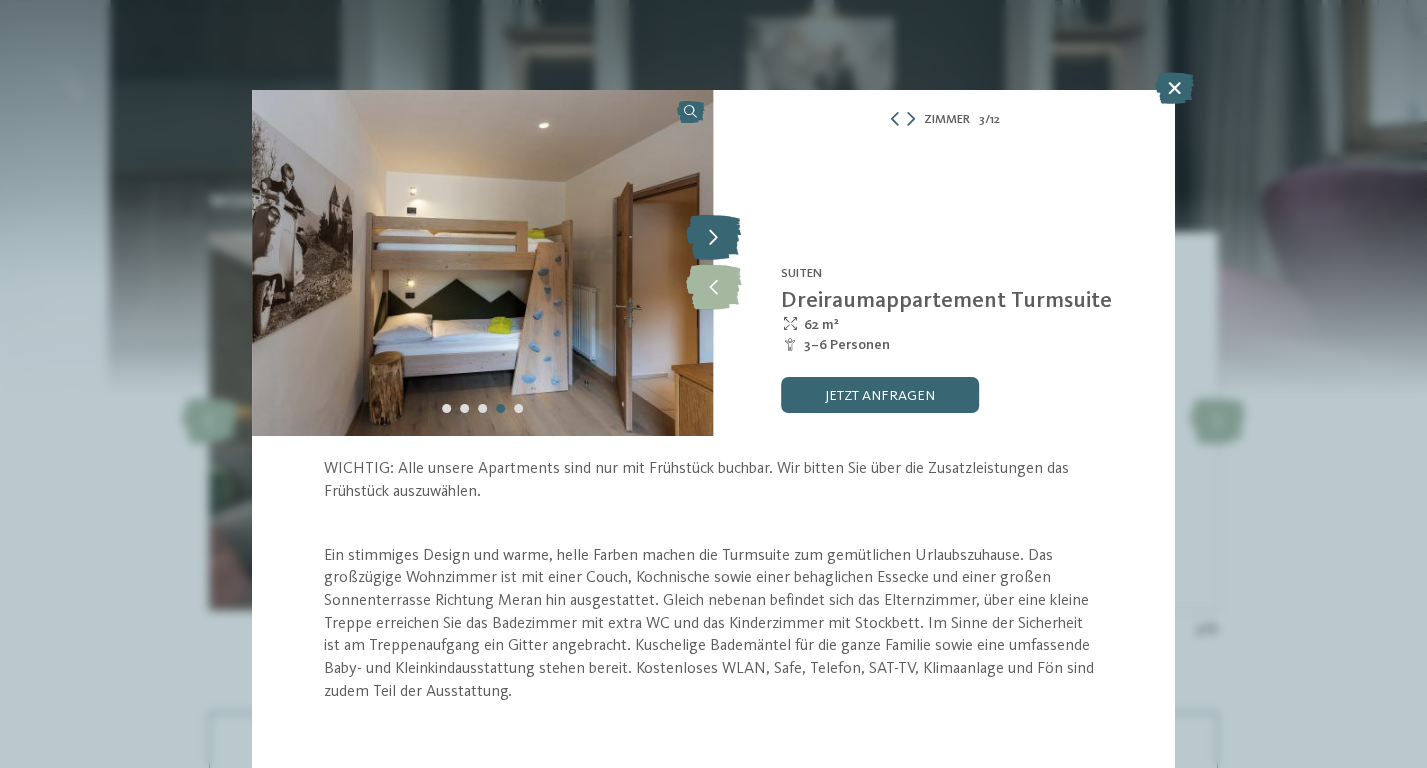 click at bounding box center [713, 238] 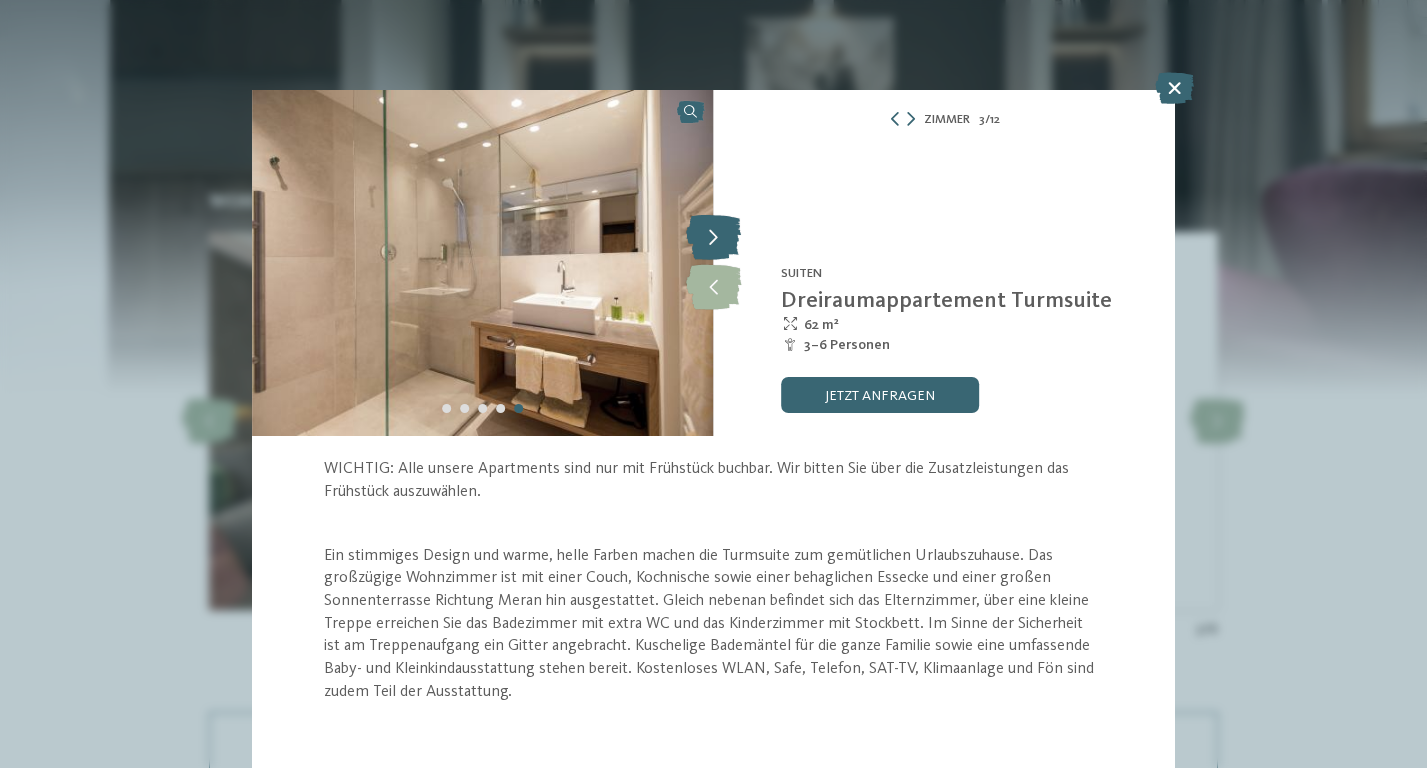 click at bounding box center (713, 238) 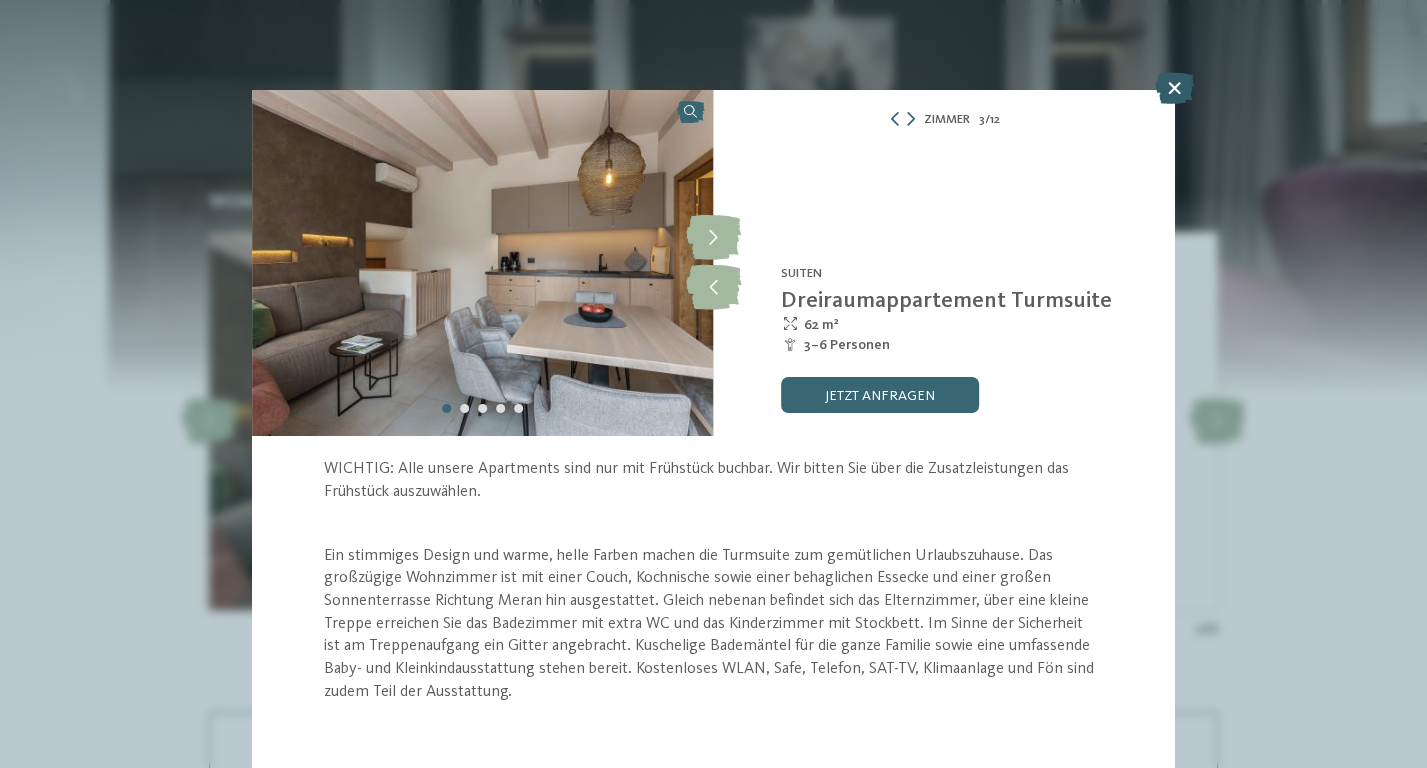 click at bounding box center [1174, 88] 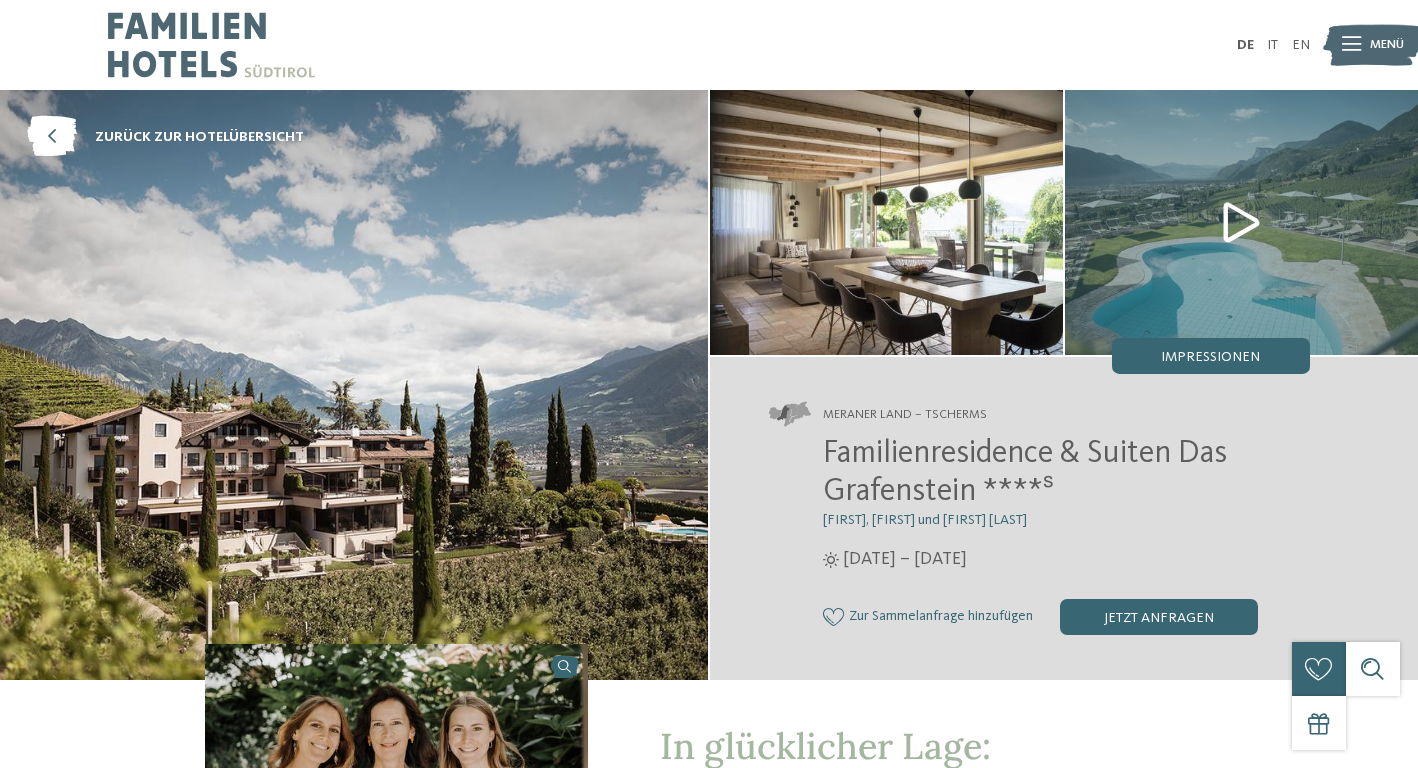 scroll, scrollTop: 0, scrollLeft: 0, axis: both 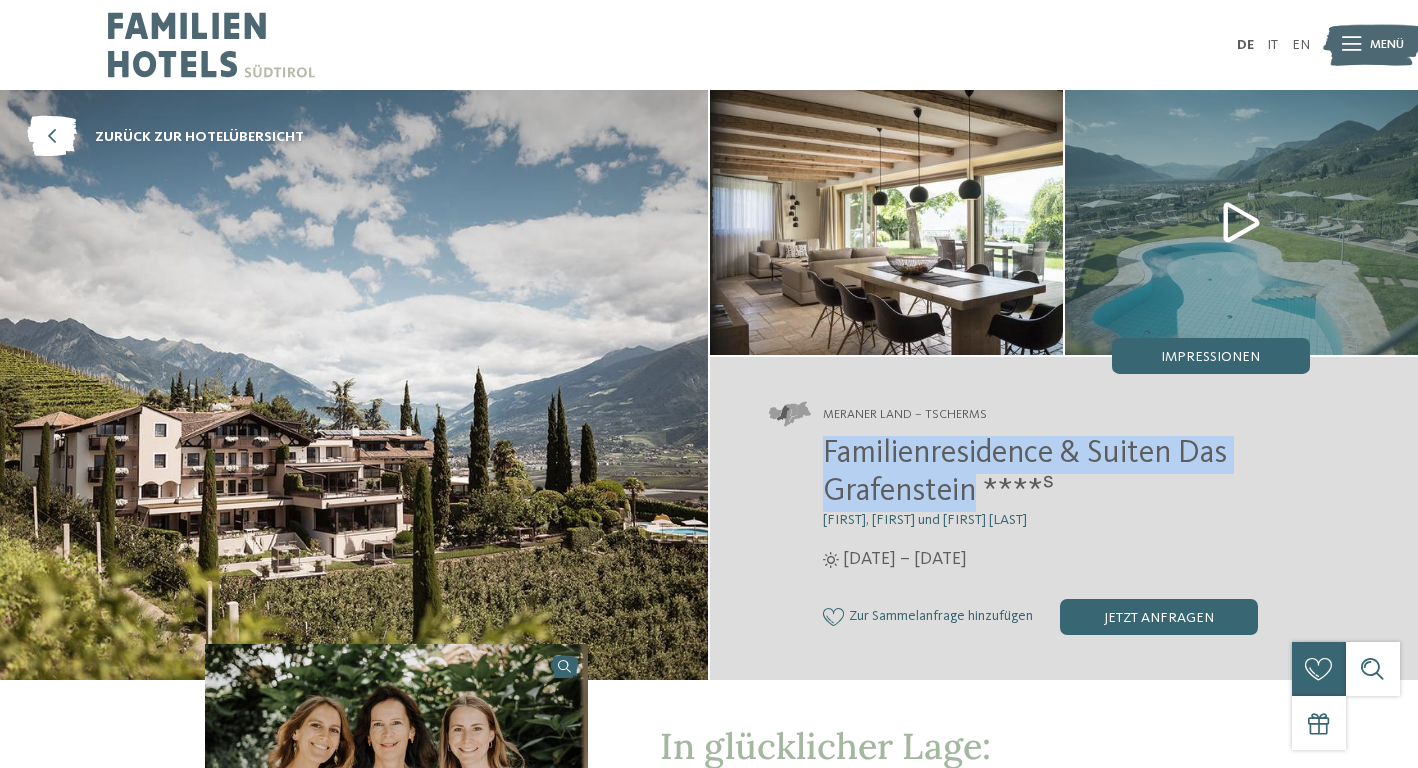 drag, startPoint x: 825, startPoint y: 447, endPoint x: 975, endPoint y: 488, distance: 155.50241 